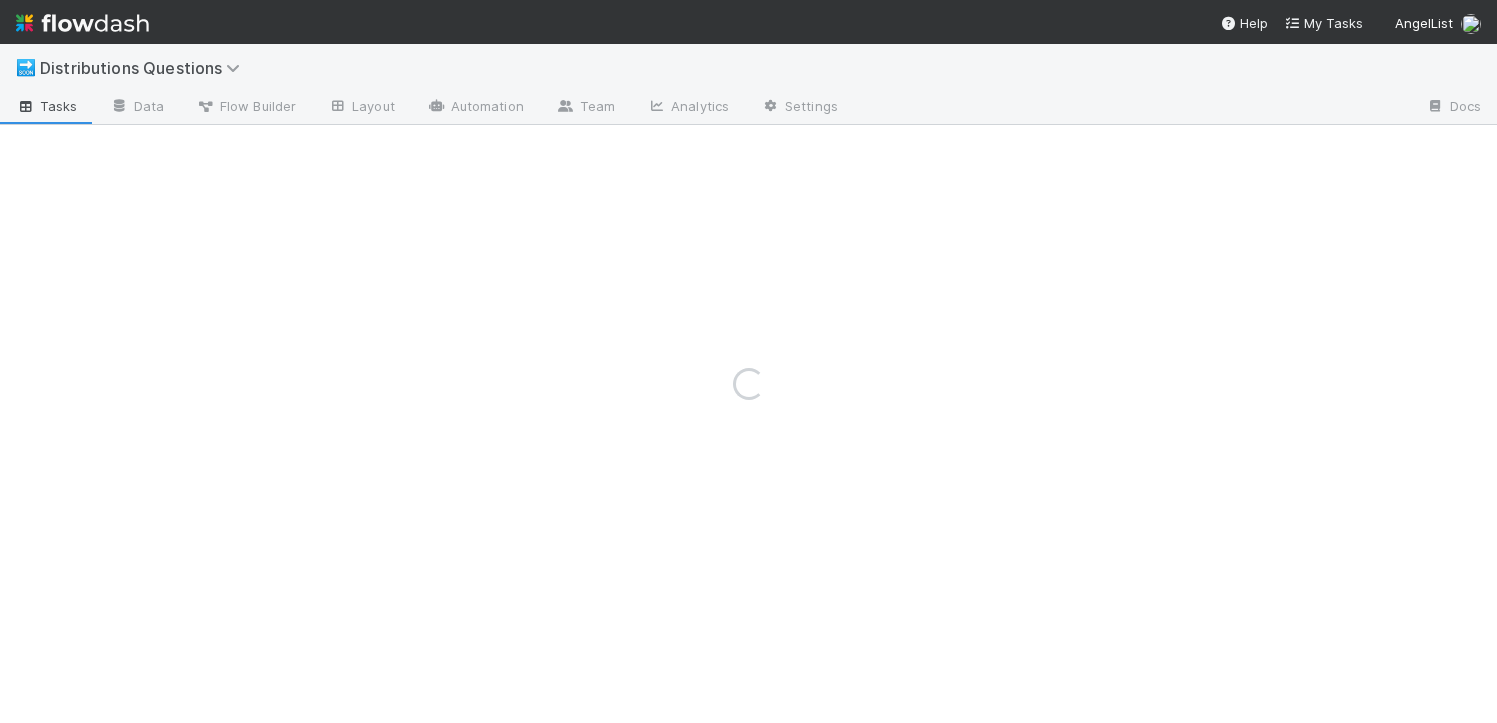 scroll, scrollTop: 0, scrollLeft: 0, axis: both 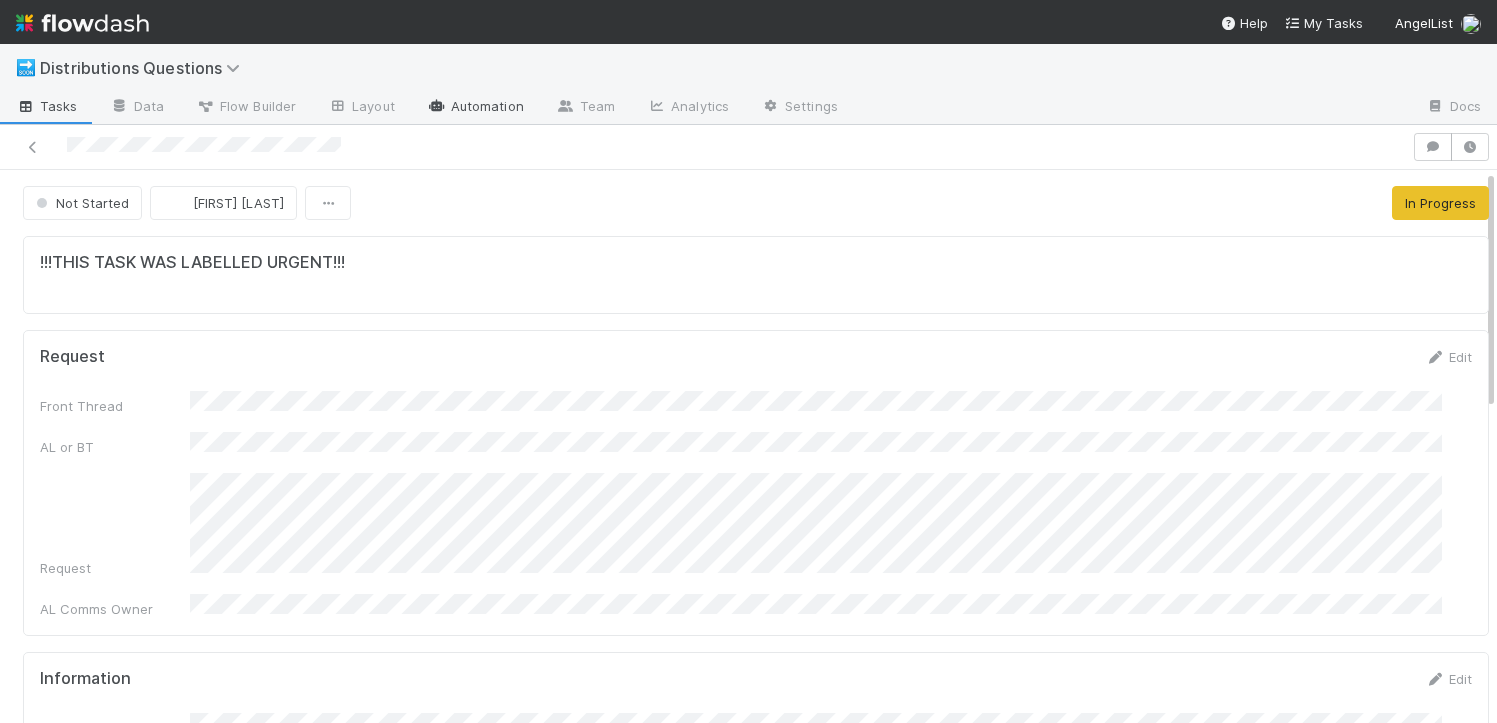 click on "Automation" at bounding box center [475, 108] 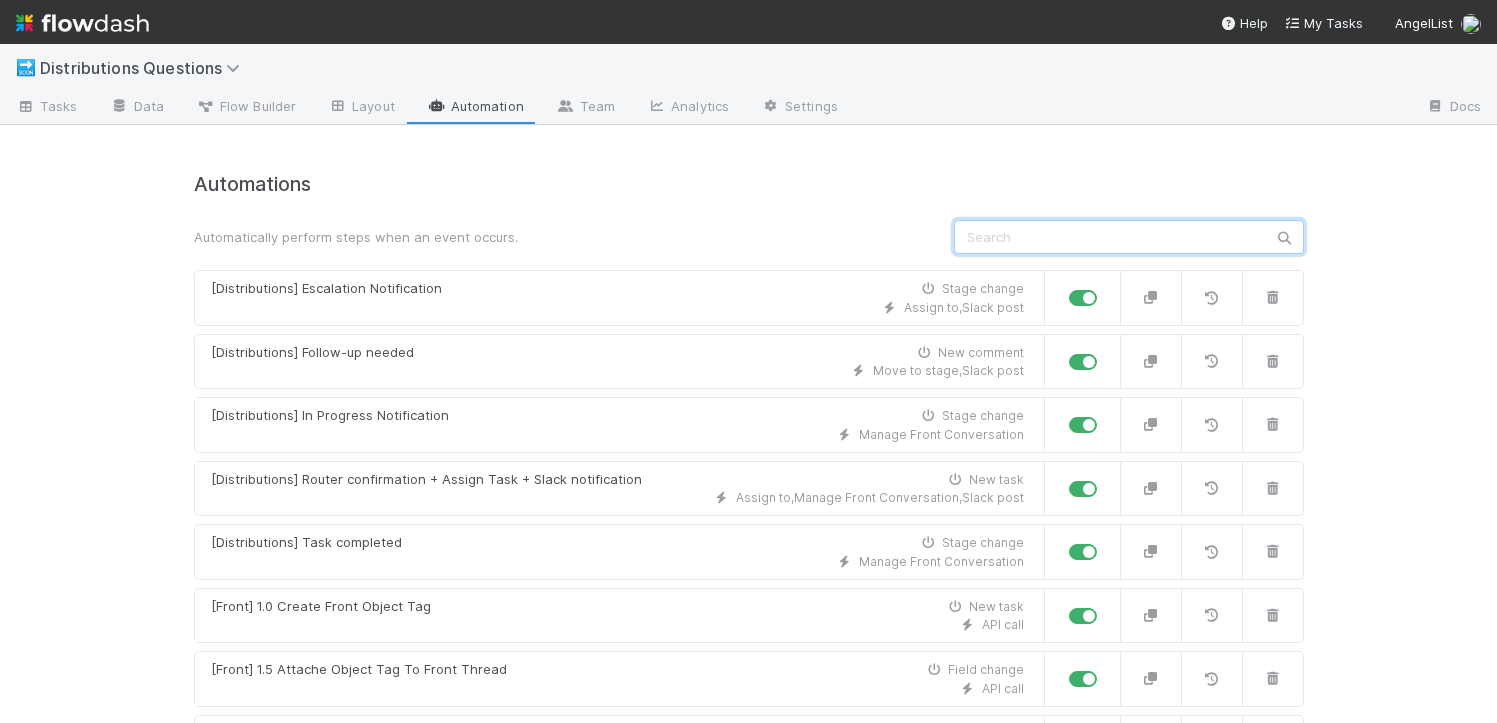 click at bounding box center (1129, 237) 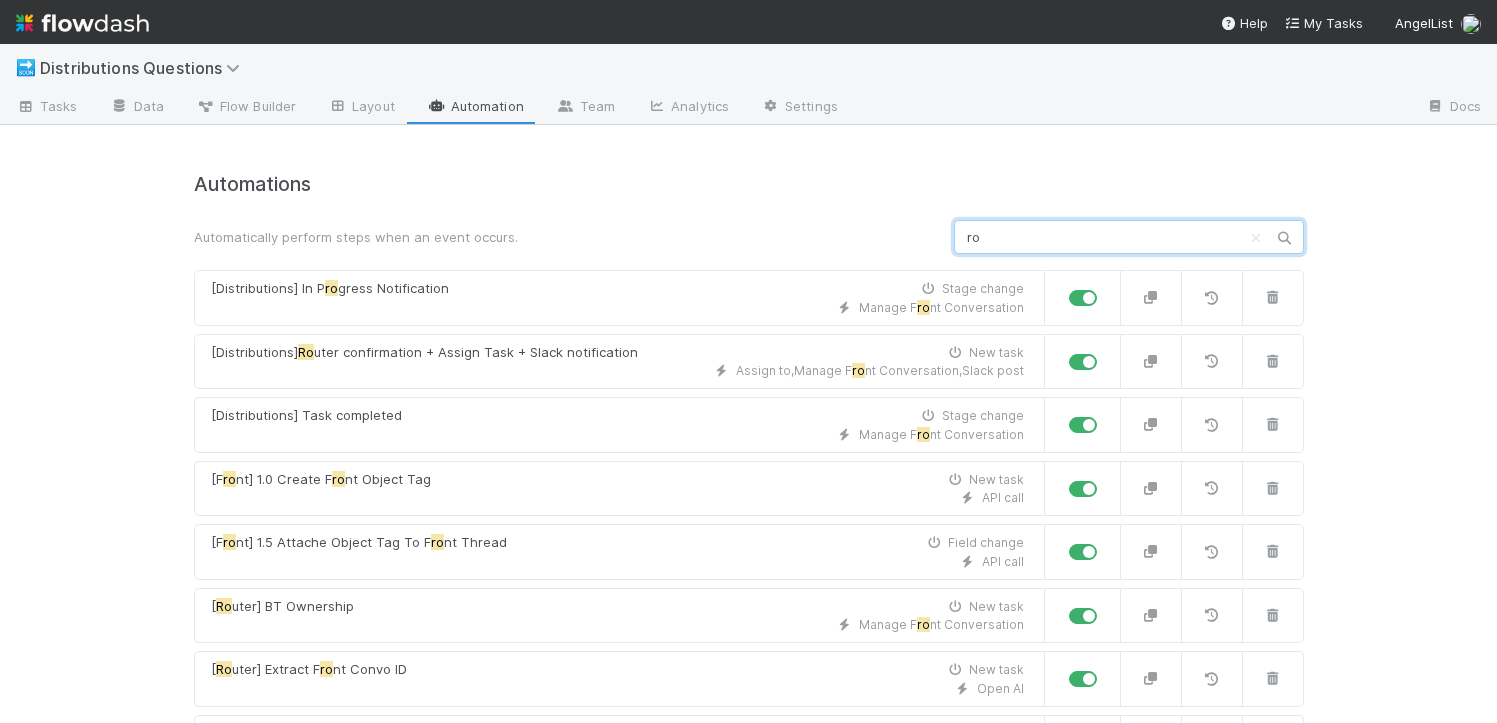 type on "r" 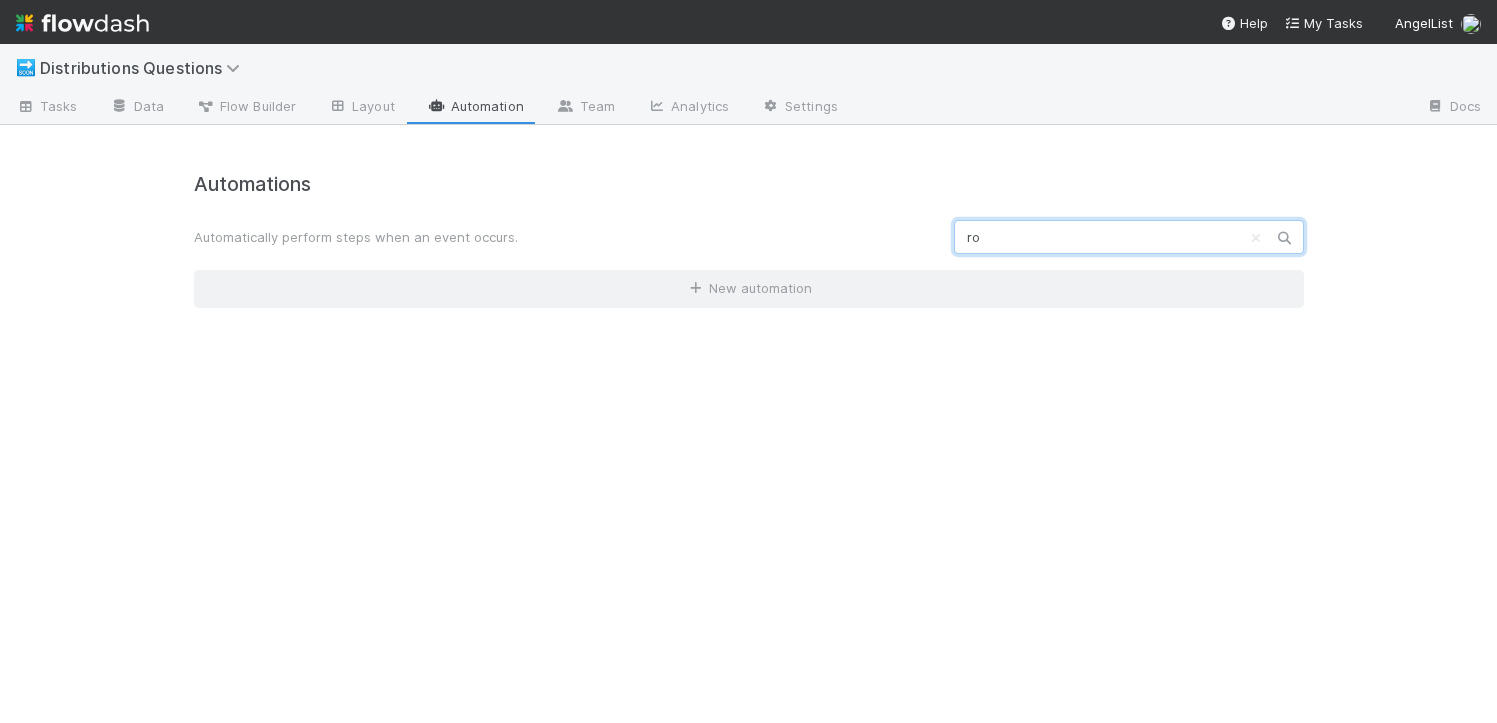 type on "r" 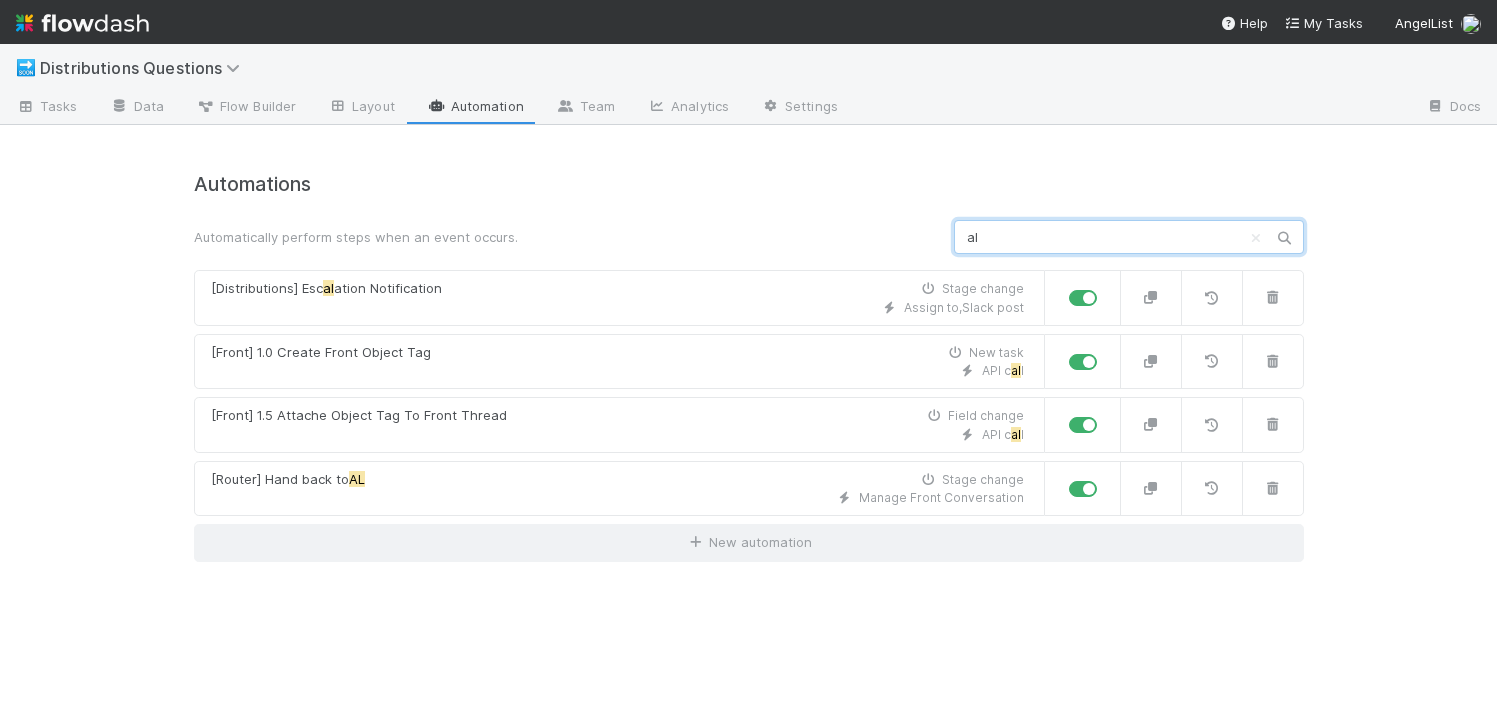 type on "a" 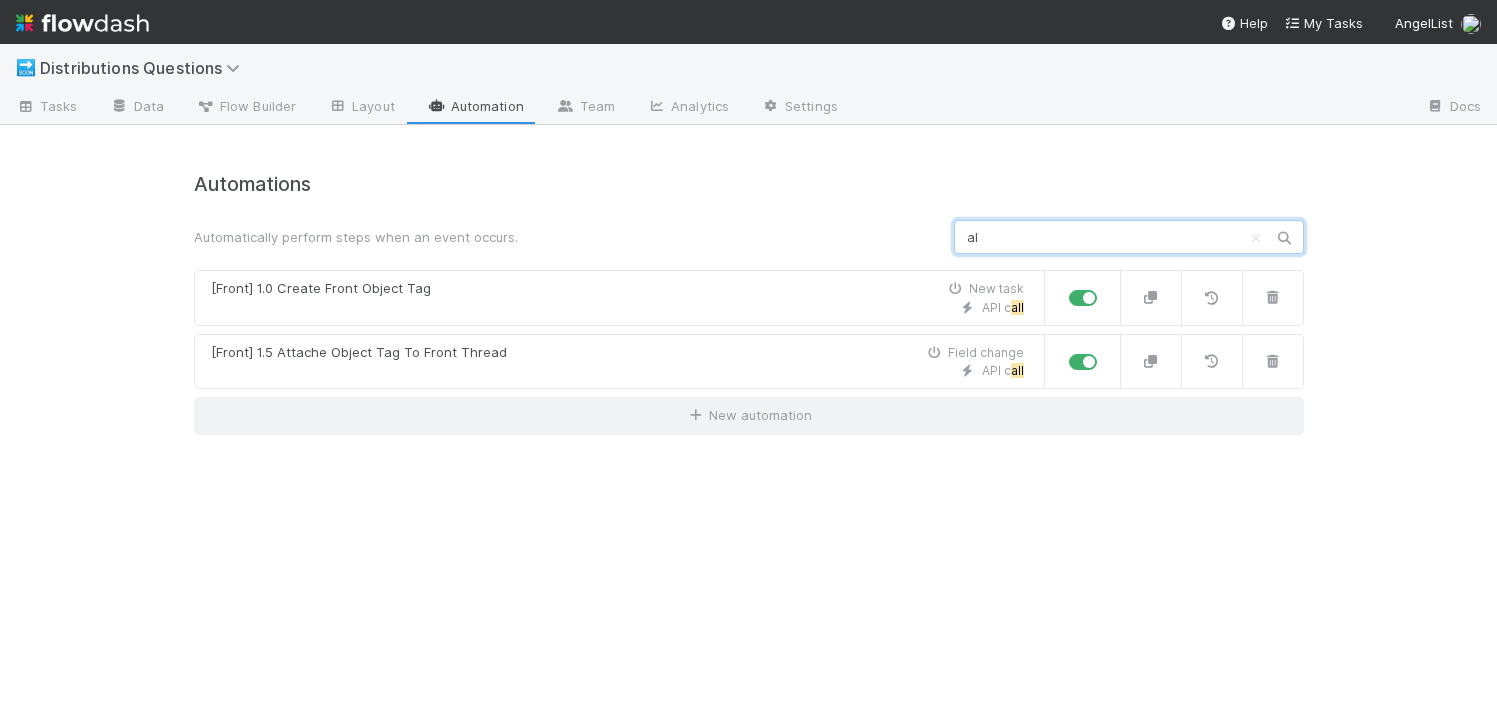 type on "a" 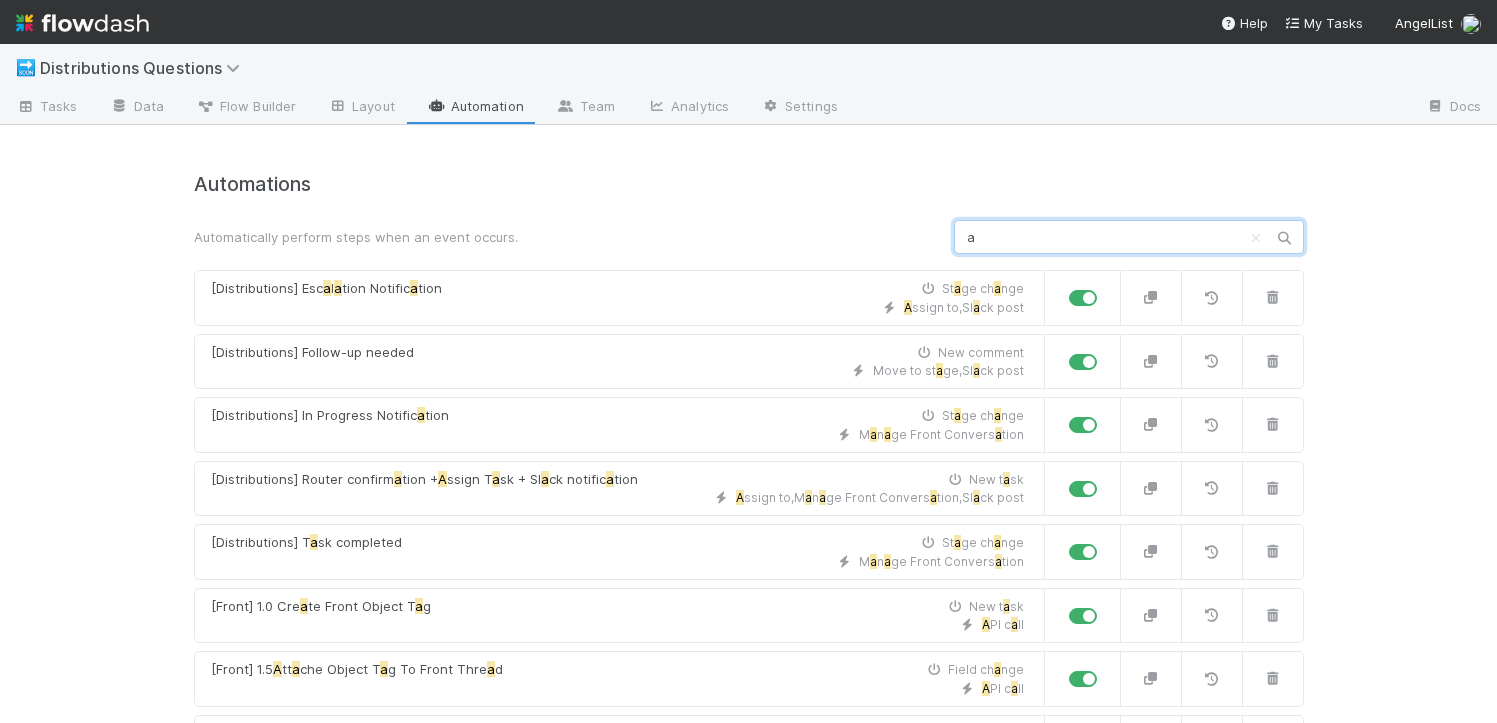 type 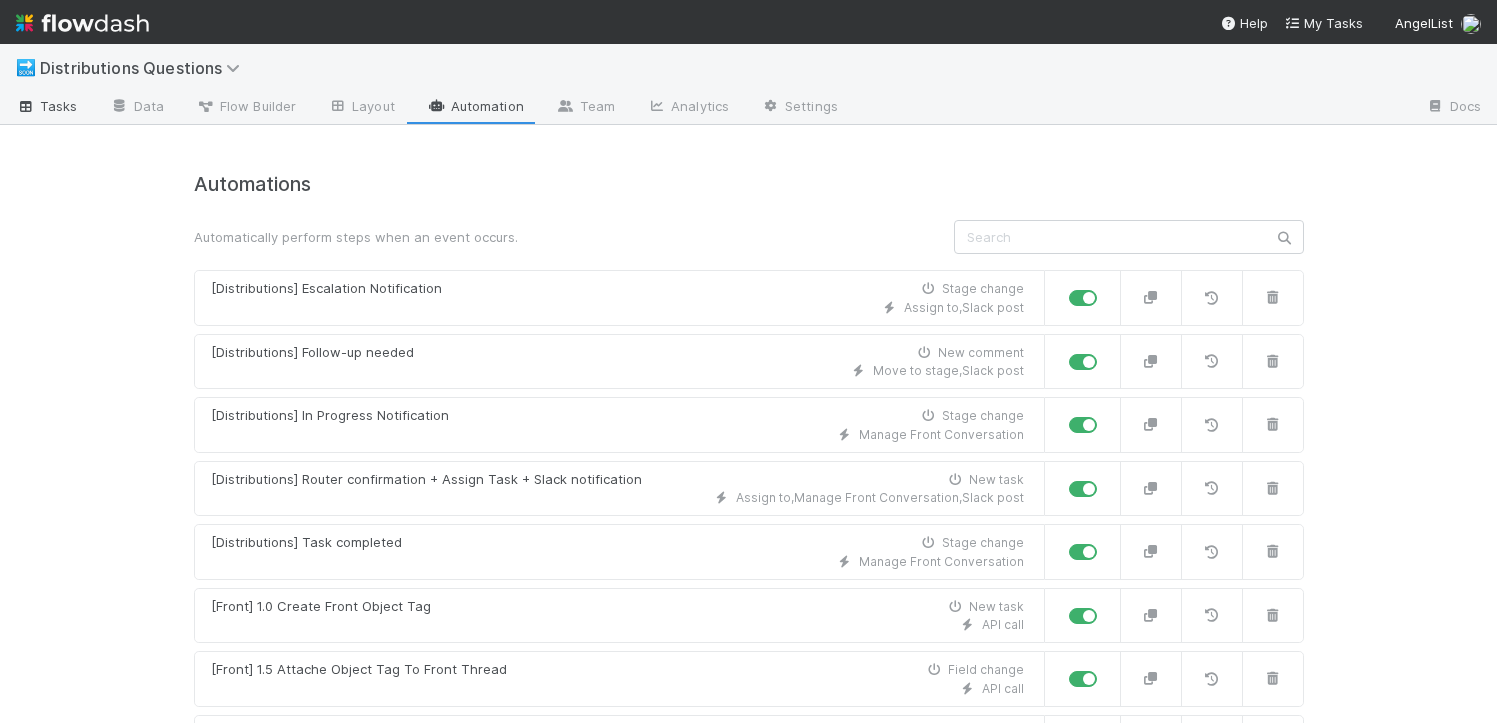 click on "Tasks" at bounding box center (47, 106) 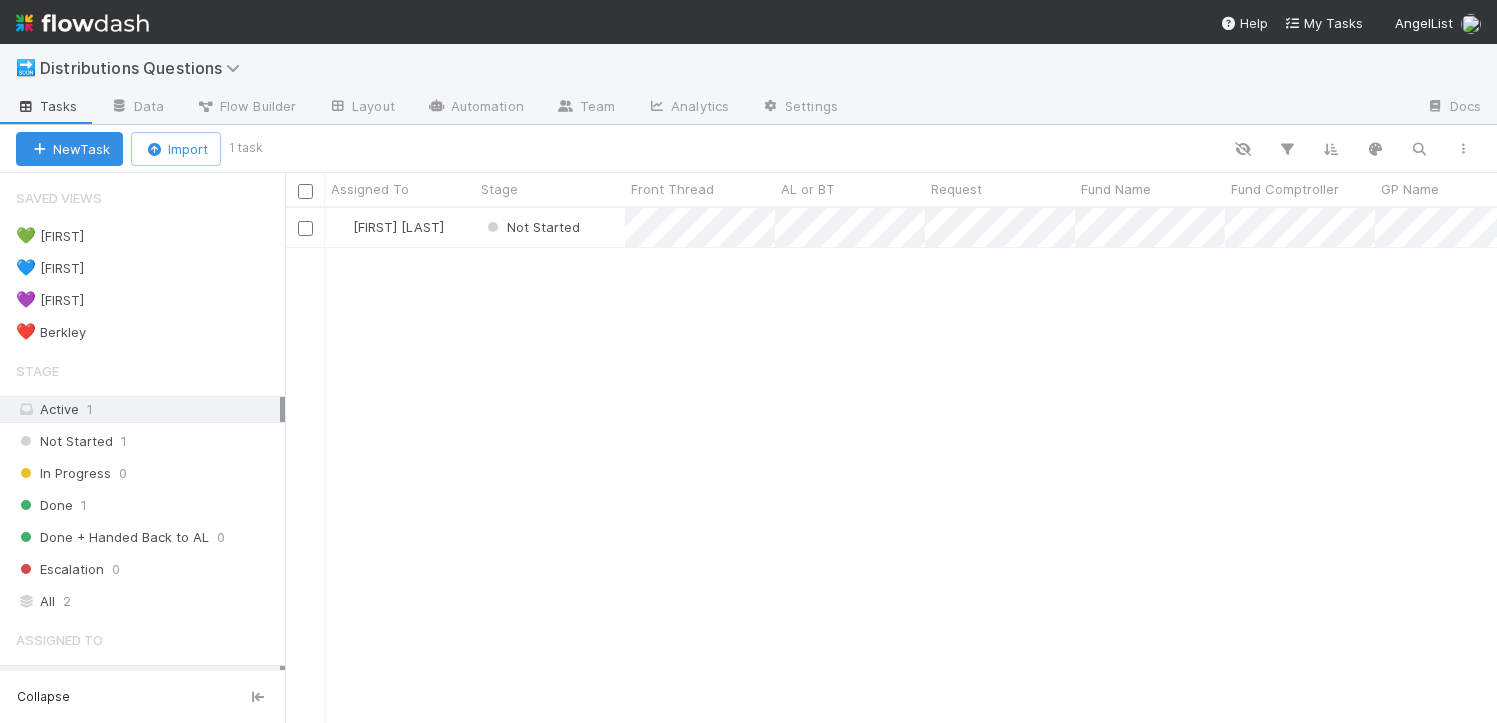 scroll, scrollTop: 15, scrollLeft: 16, axis: both 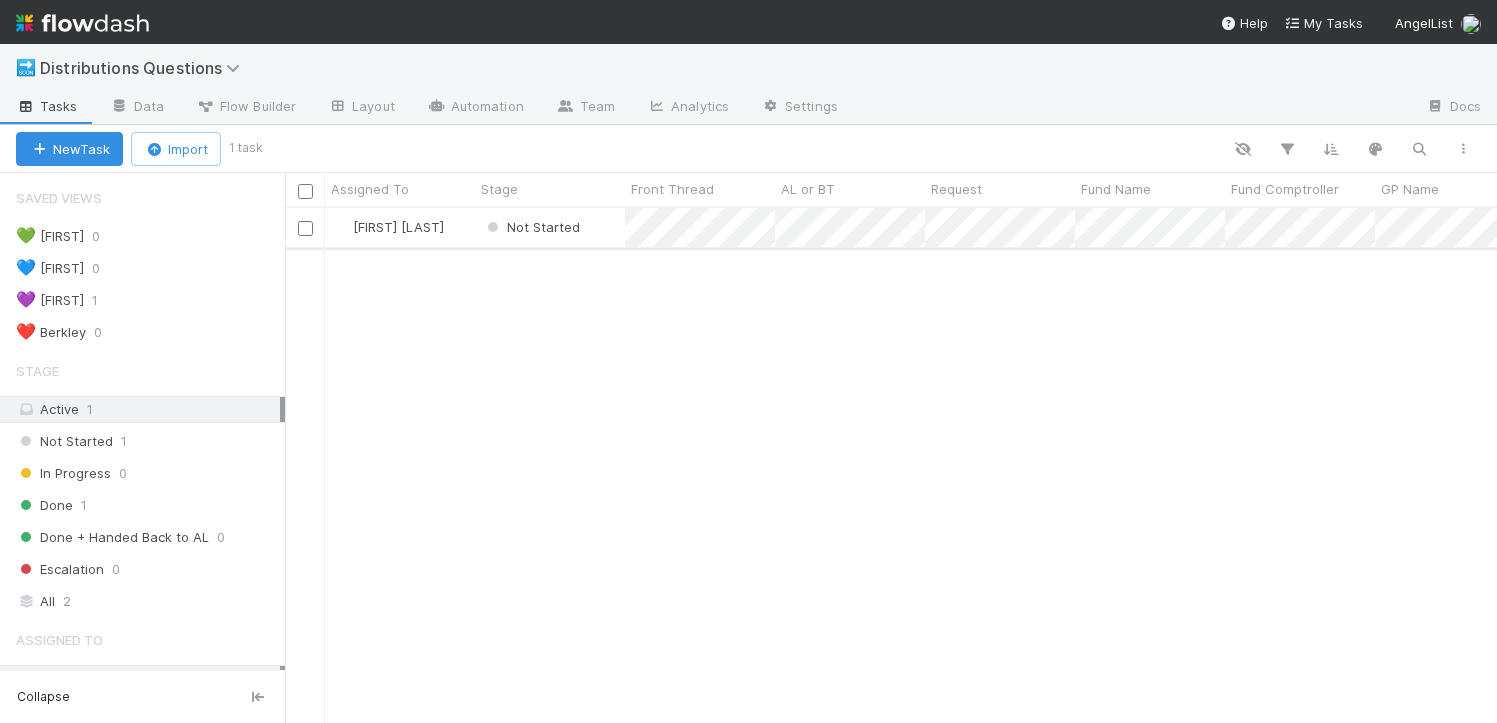 click on "Allison Donlevy" at bounding box center [400, 227] 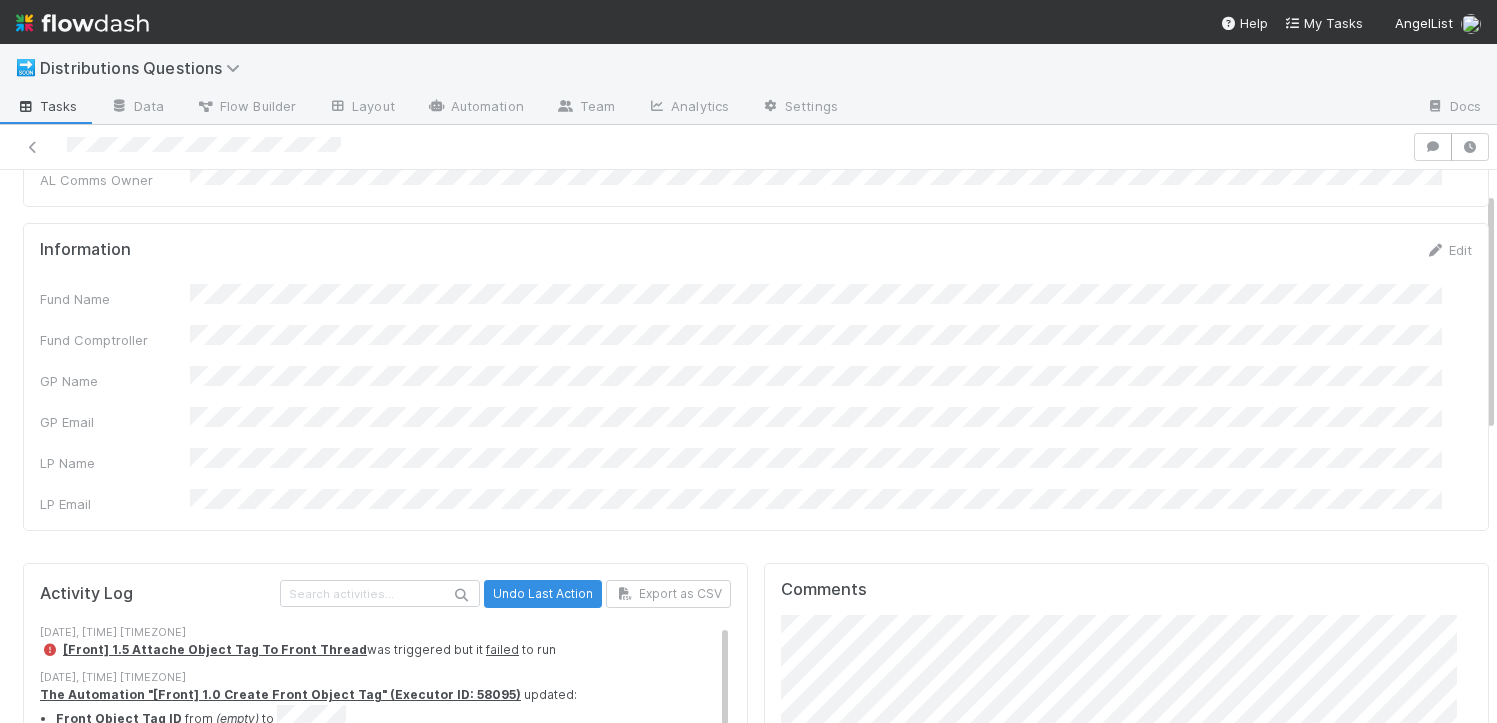 scroll, scrollTop: 686, scrollLeft: 0, axis: vertical 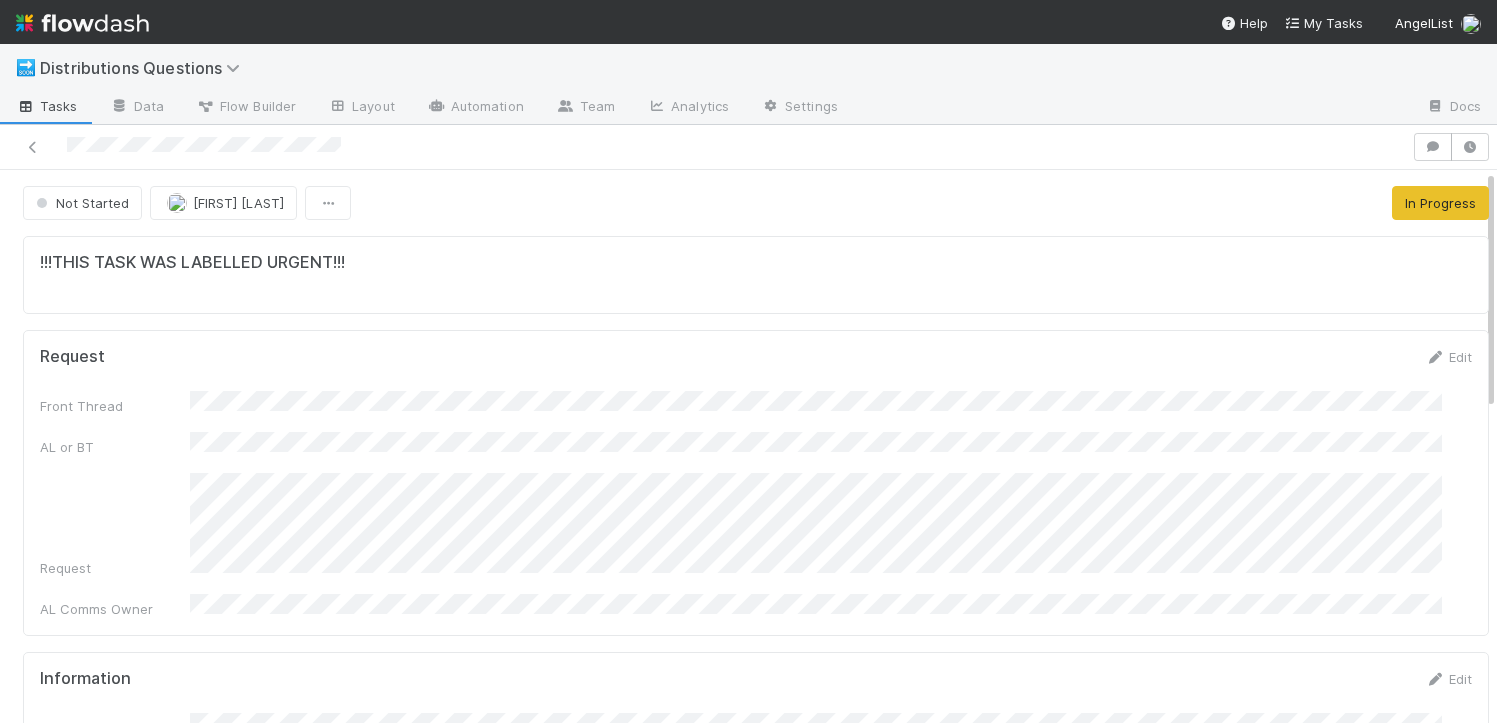 click on "Tasks" at bounding box center (47, 106) 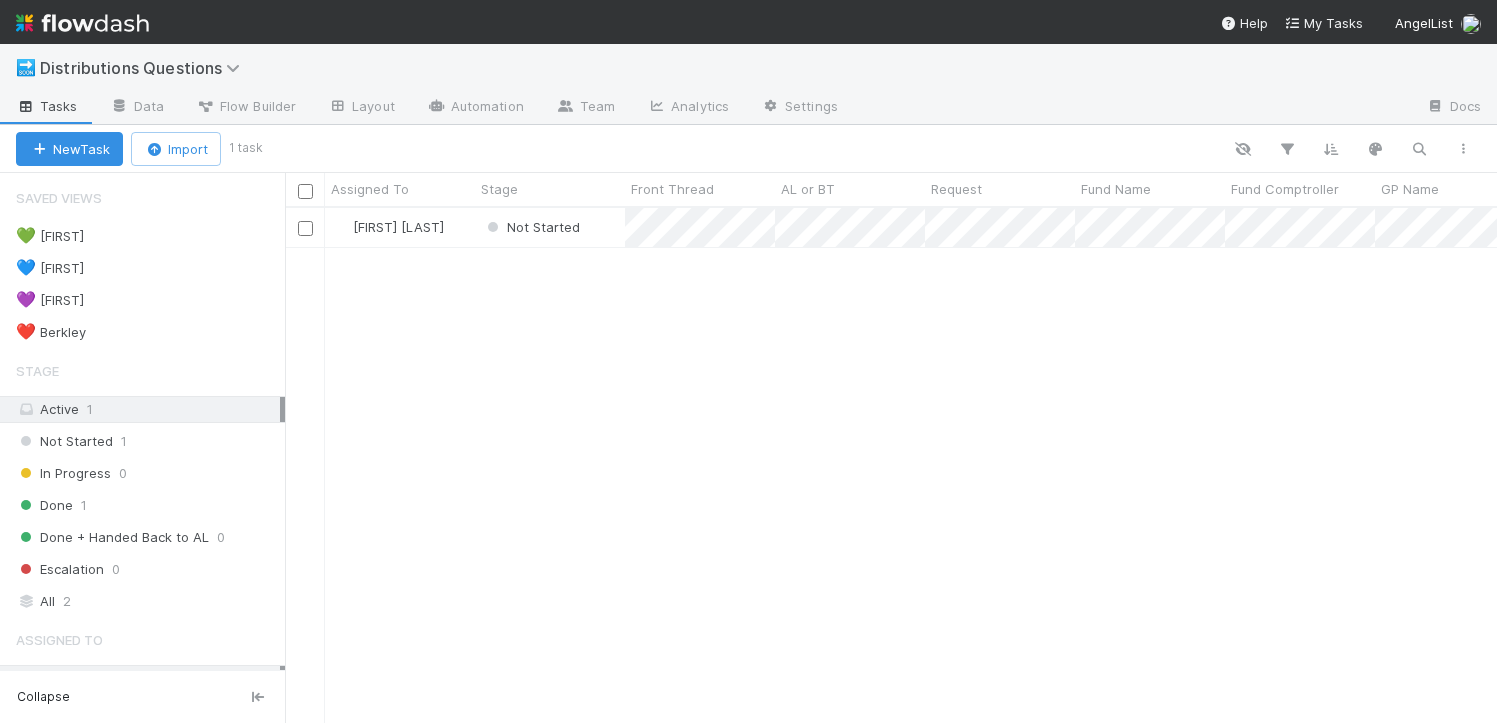 scroll, scrollTop: 15, scrollLeft: 16, axis: both 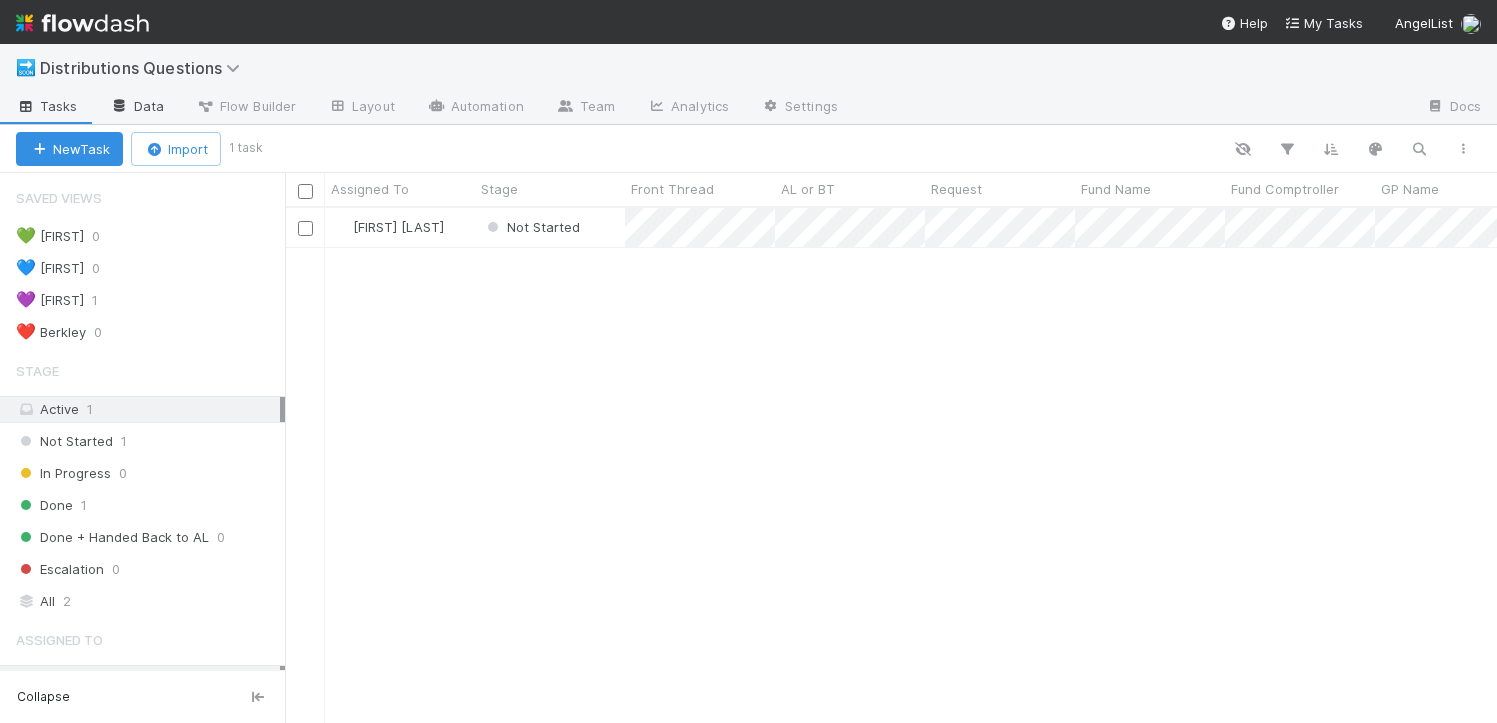 click on "Data" at bounding box center [137, 108] 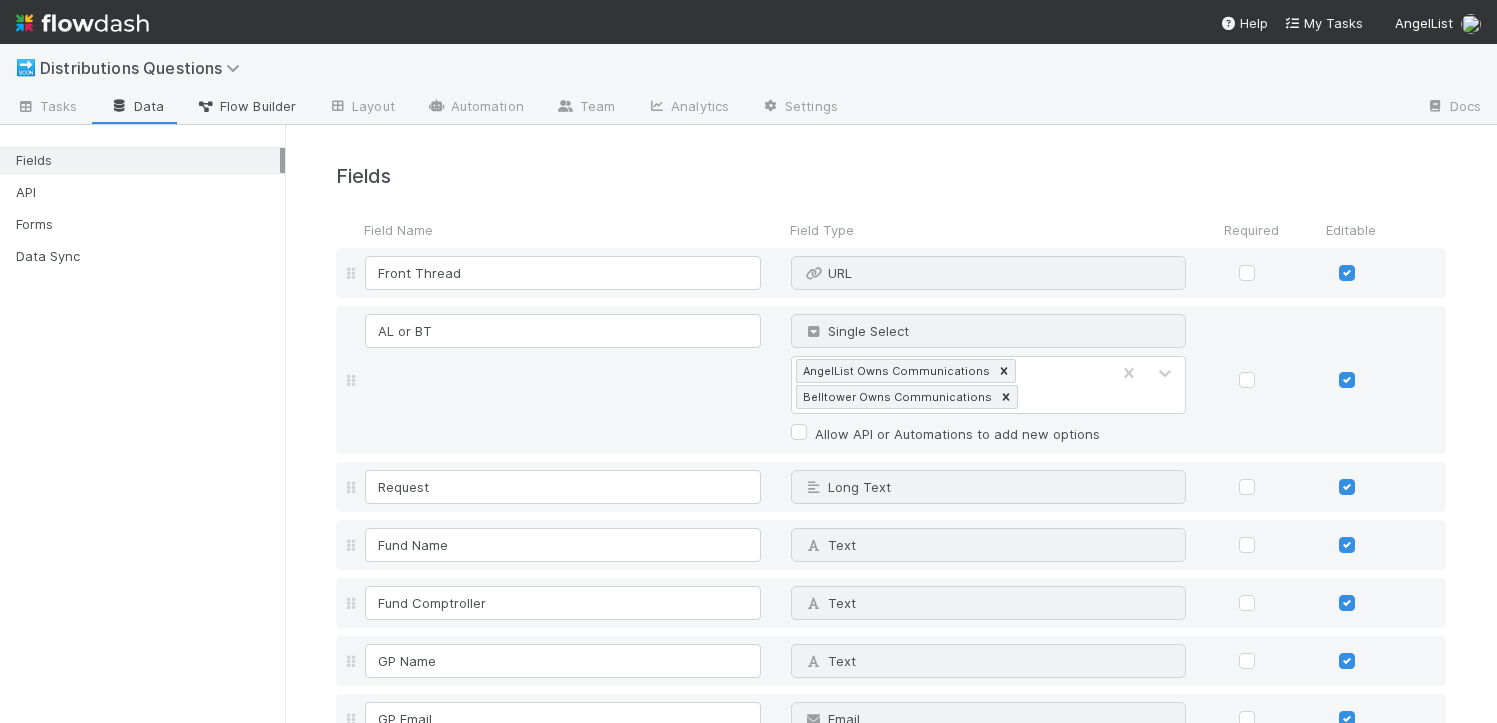 click on "Flow Builder" at bounding box center (246, 106) 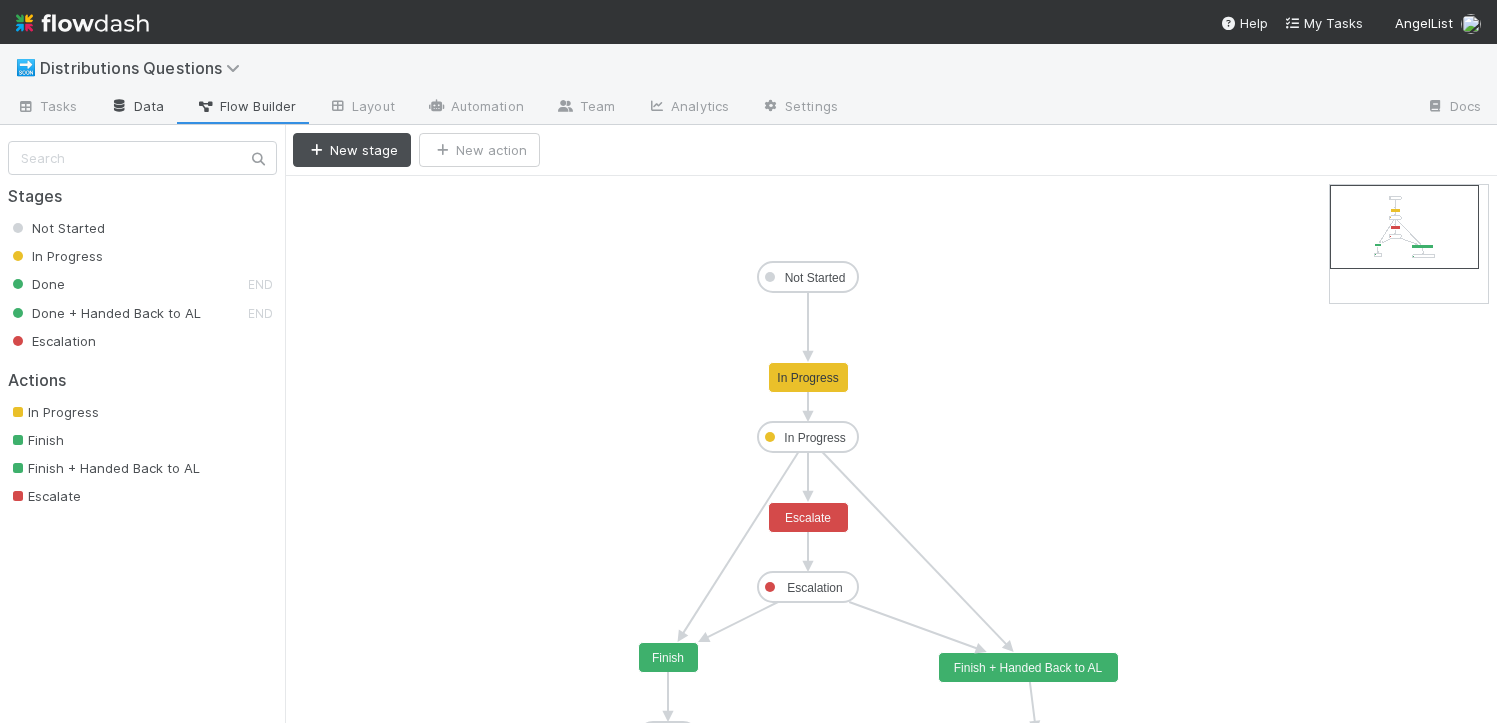 click on "Data" at bounding box center [137, 108] 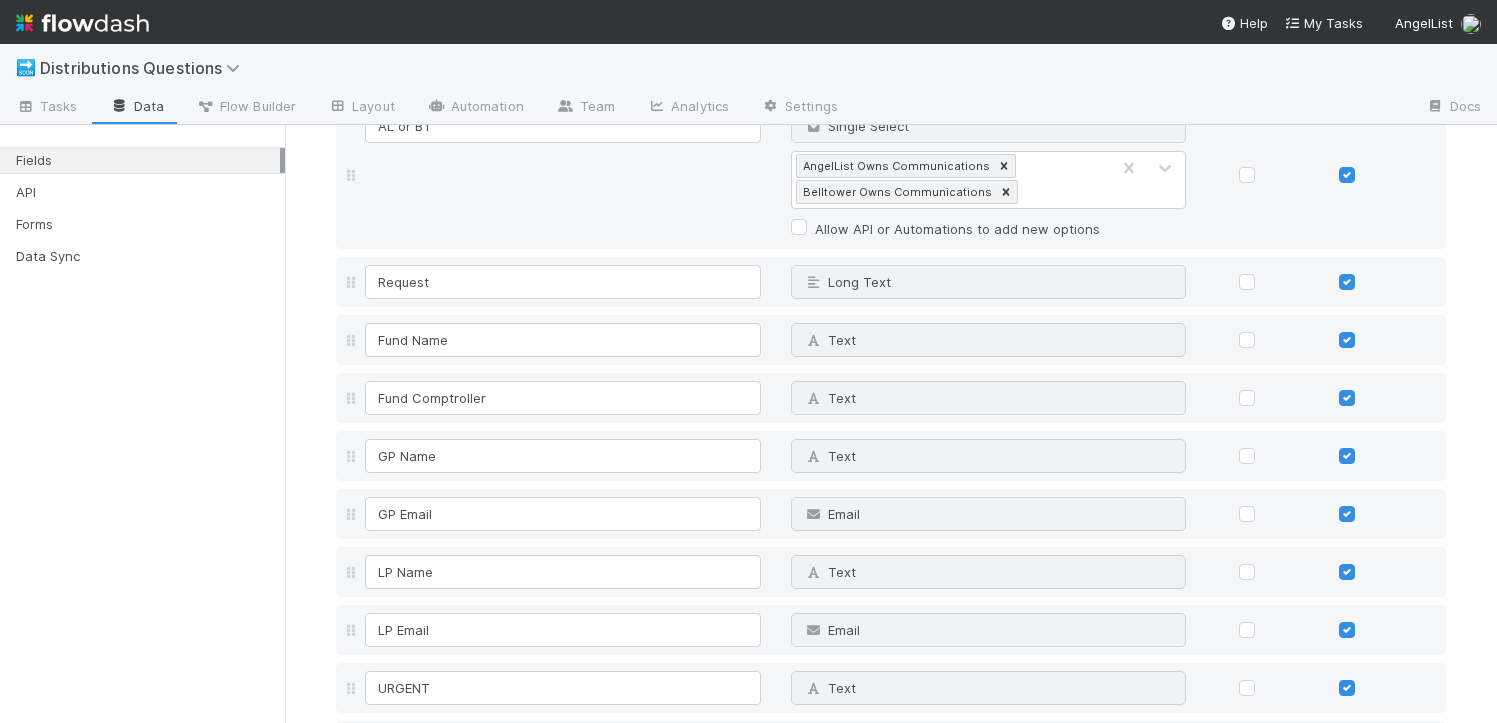 scroll, scrollTop: 0, scrollLeft: 0, axis: both 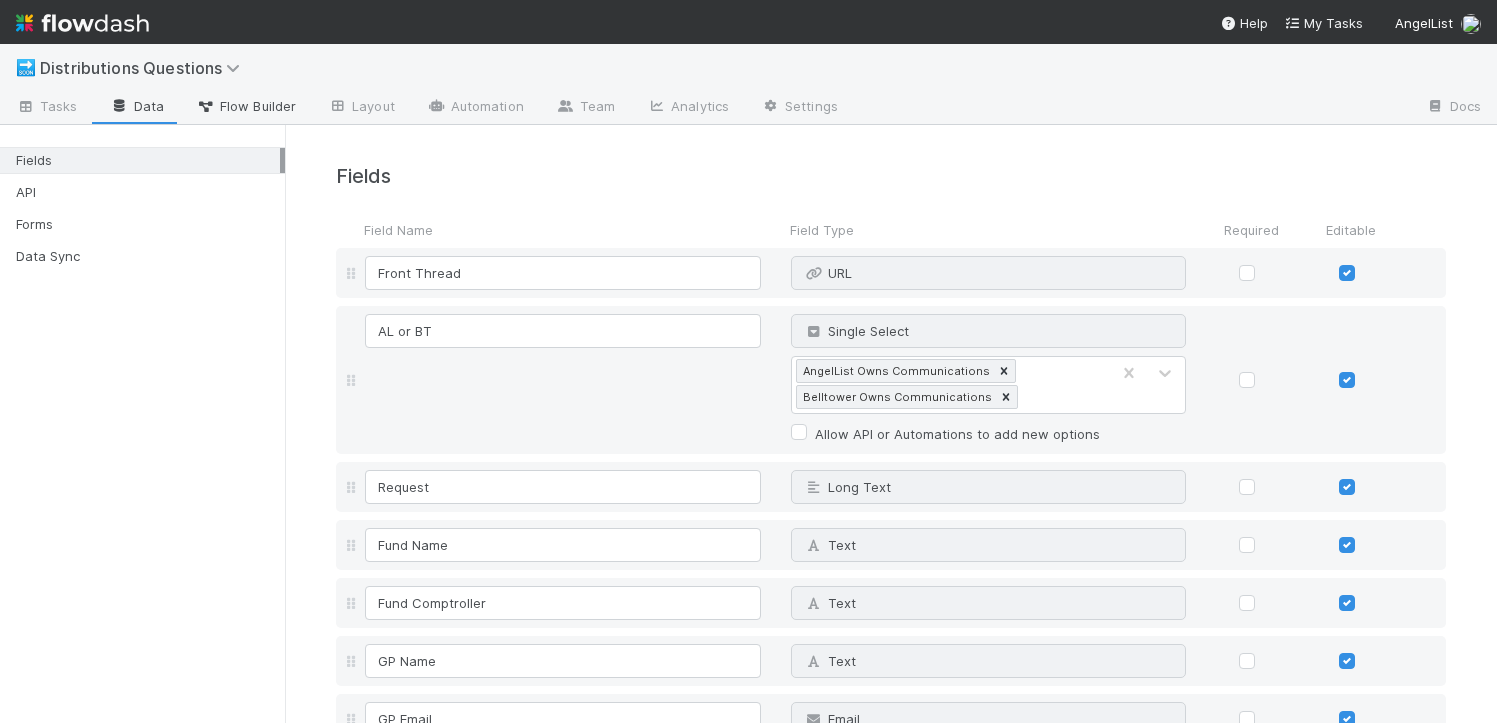click on "Flow Builder" at bounding box center [246, 106] 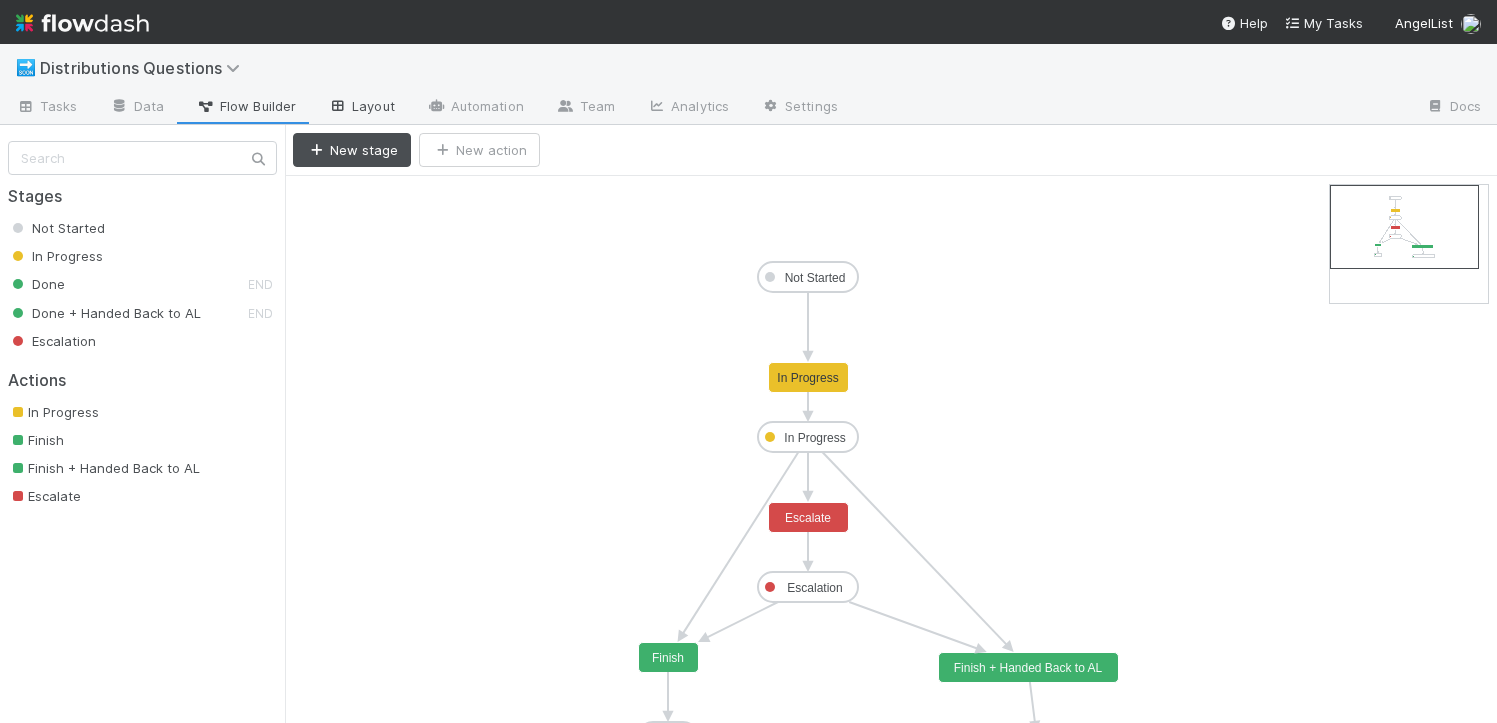 click on "Layout" at bounding box center [361, 108] 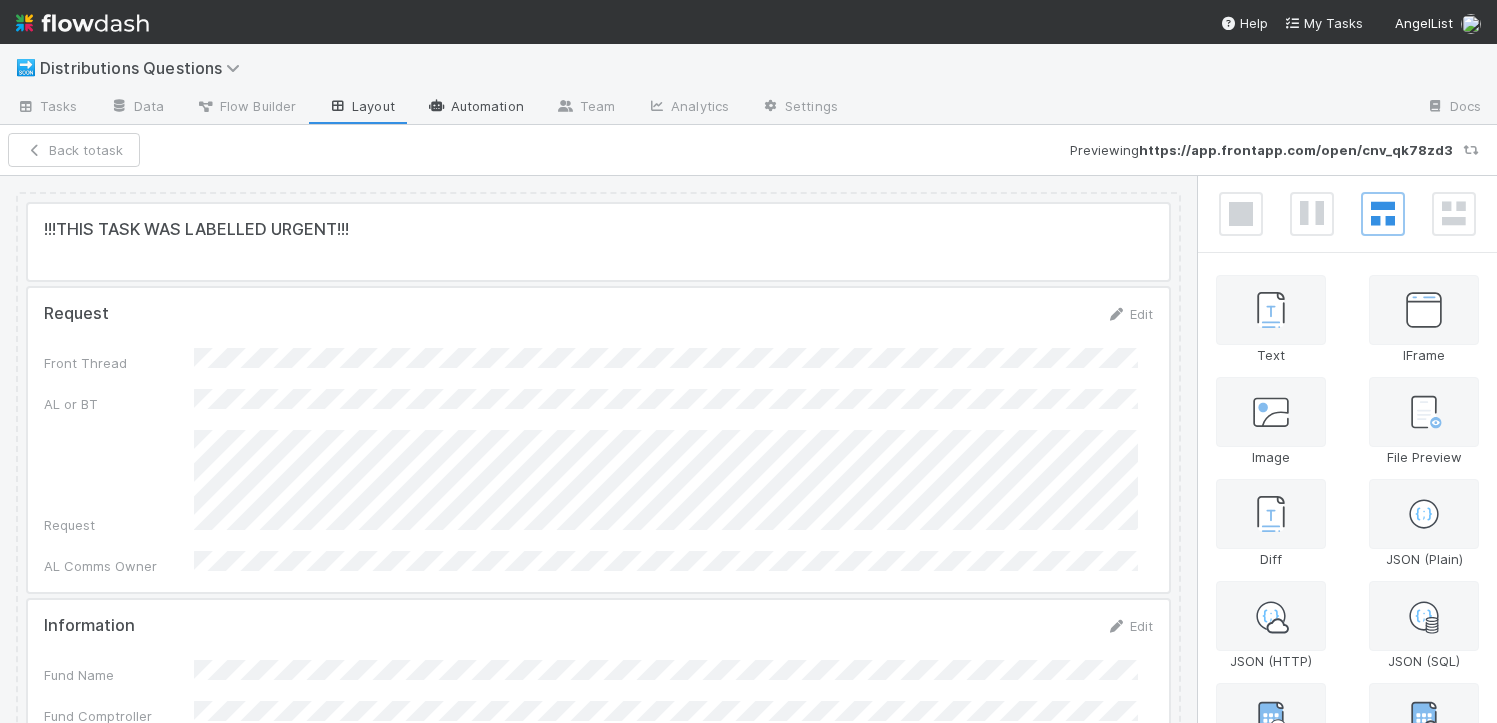 click on "Automation" at bounding box center [475, 108] 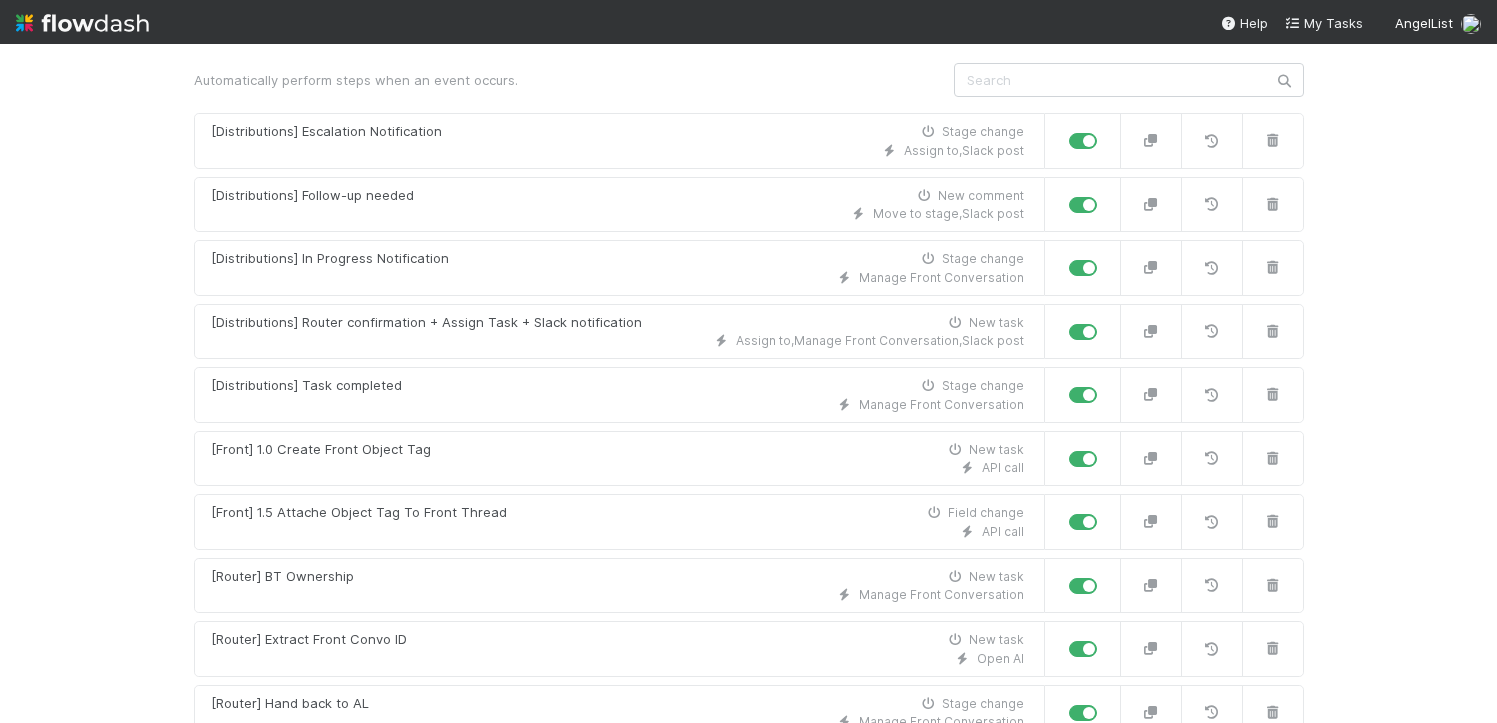 scroll, scrollTop: 220, scrollLeft: 0, axis: vertical 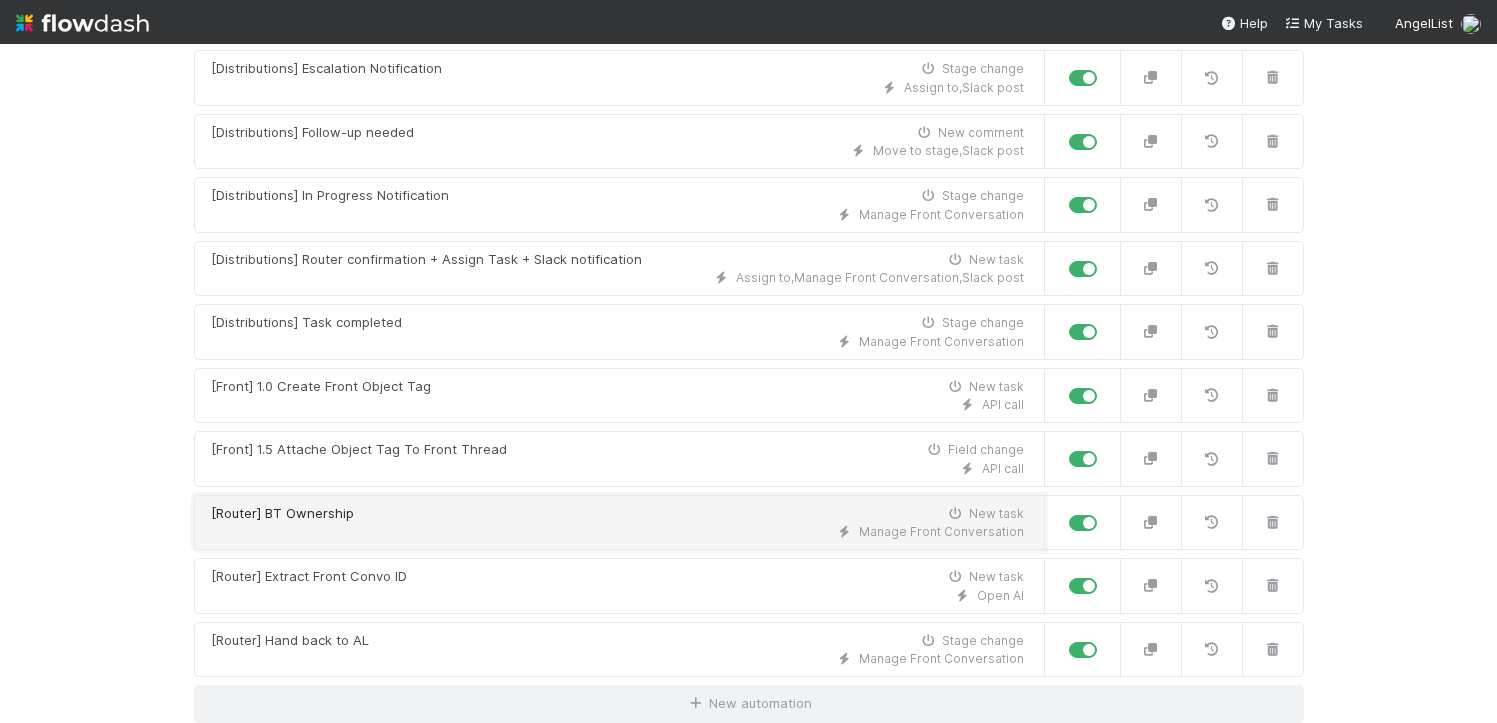 click on "Manage Front Conversation" at bounding box center (617, 532) 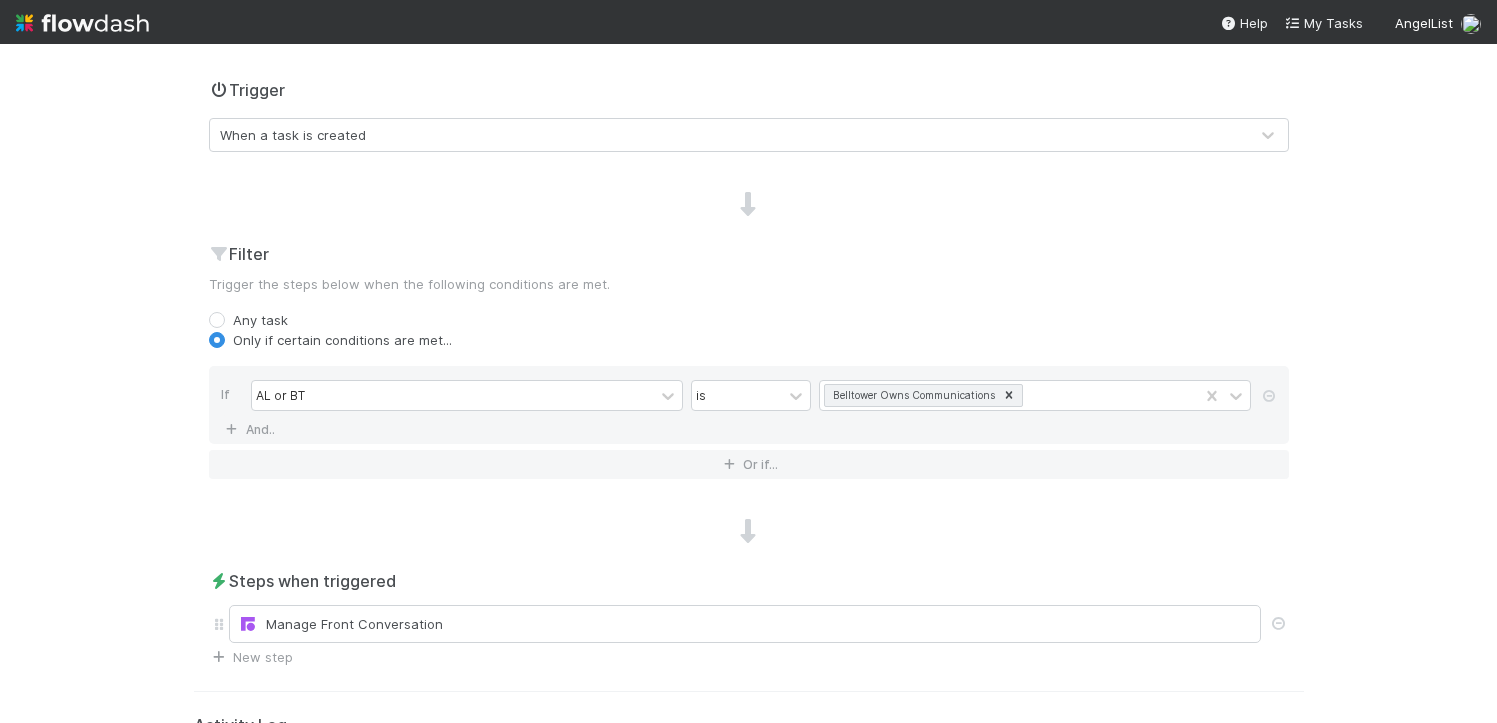 scroll, scrollTop: 0, scrollLeft: 0, axis: both 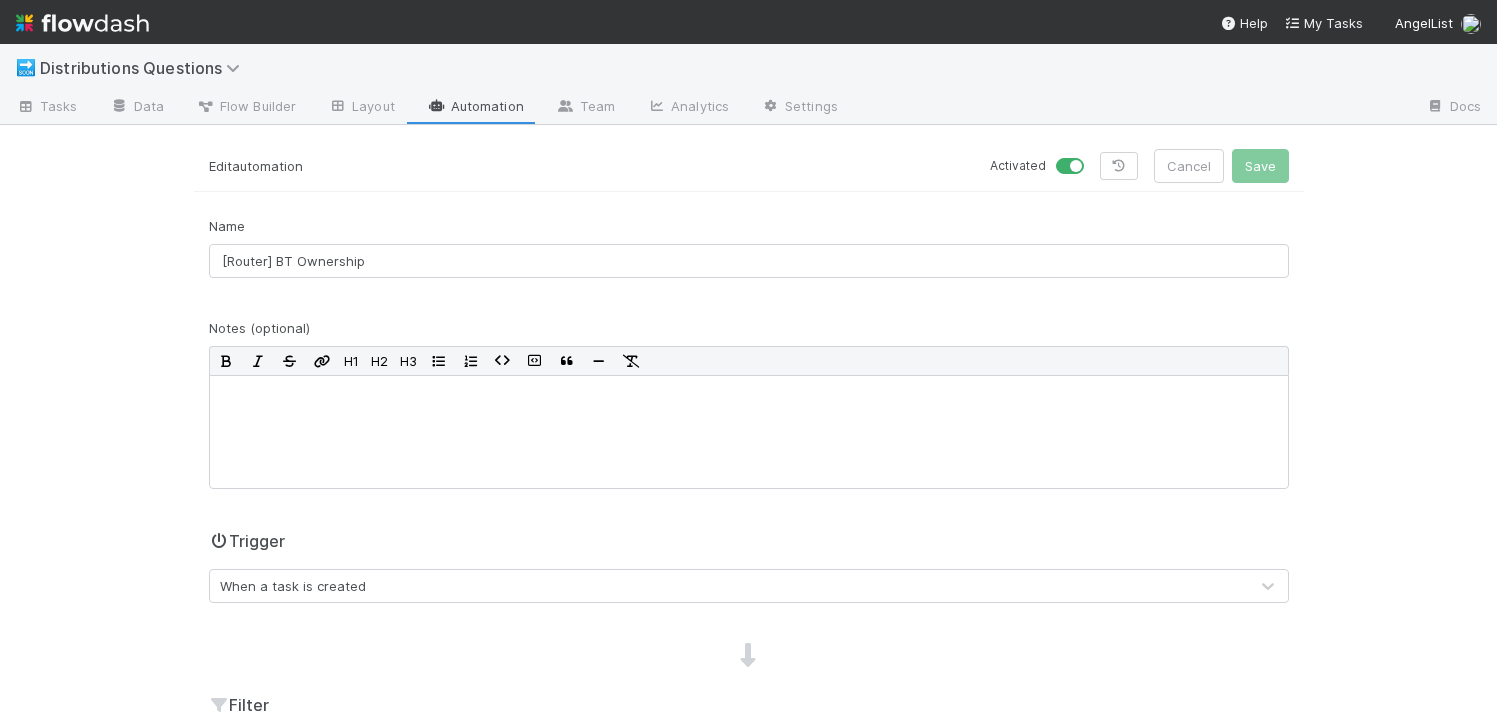 click on "Automation" at bounding box center (475, 108) 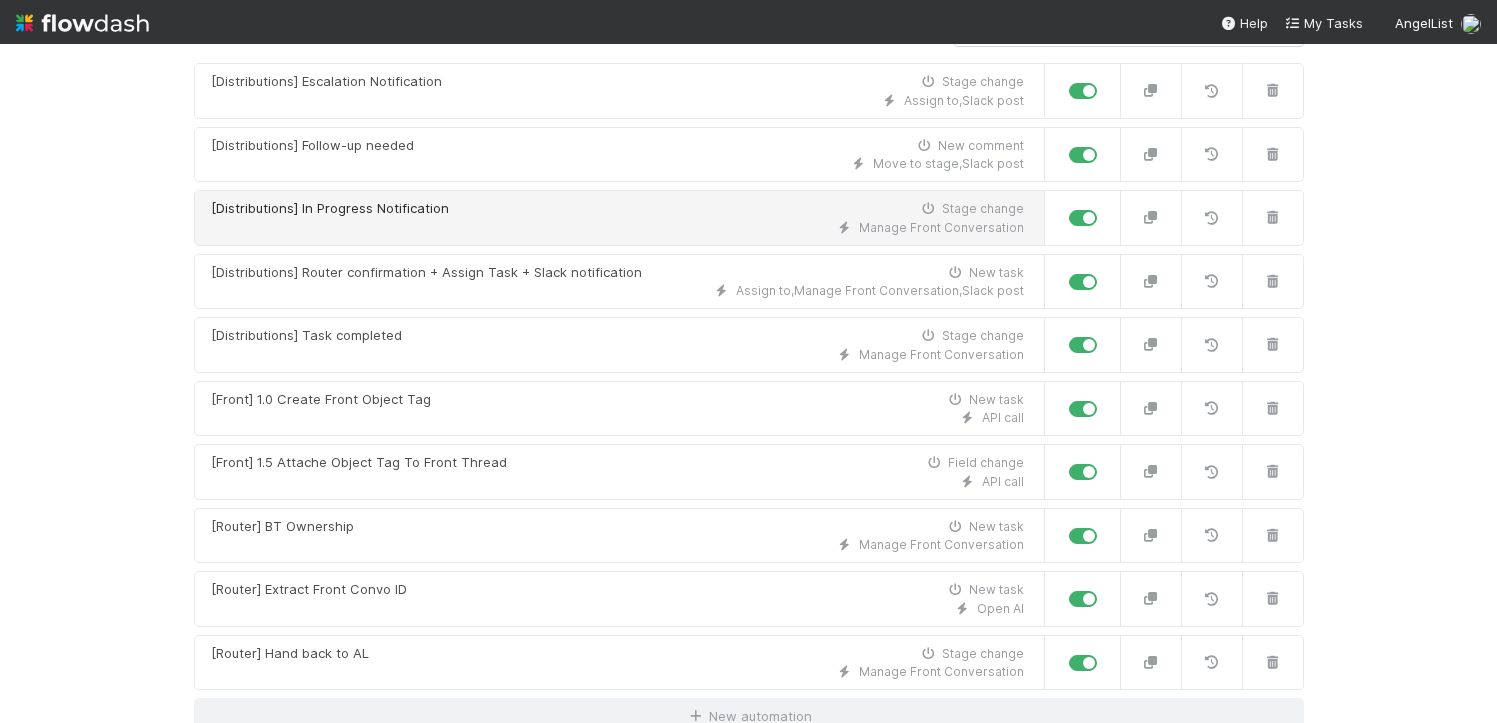 scroll, scrollTop: 220, scrollLeft: 0, axis: vertical 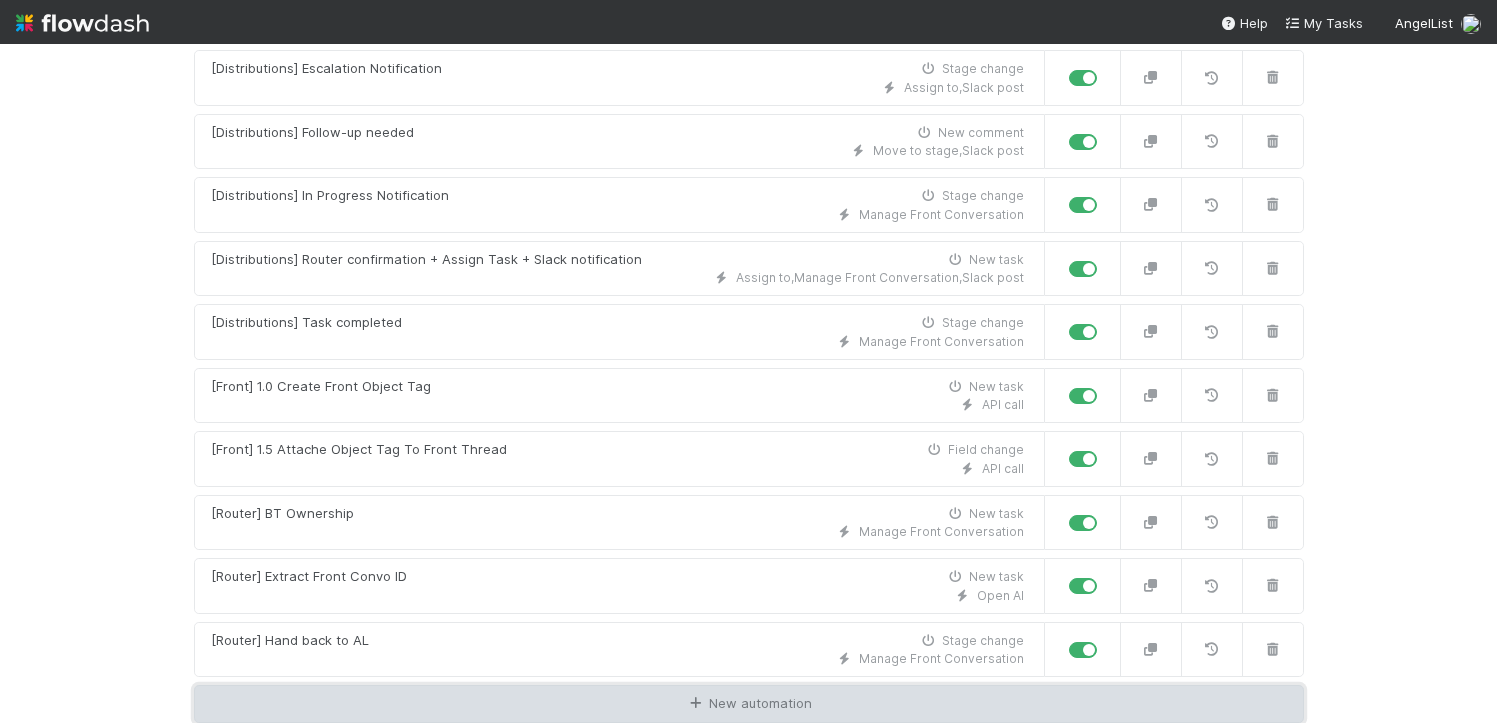 click on "New automation" at bounding box center (749, 704) 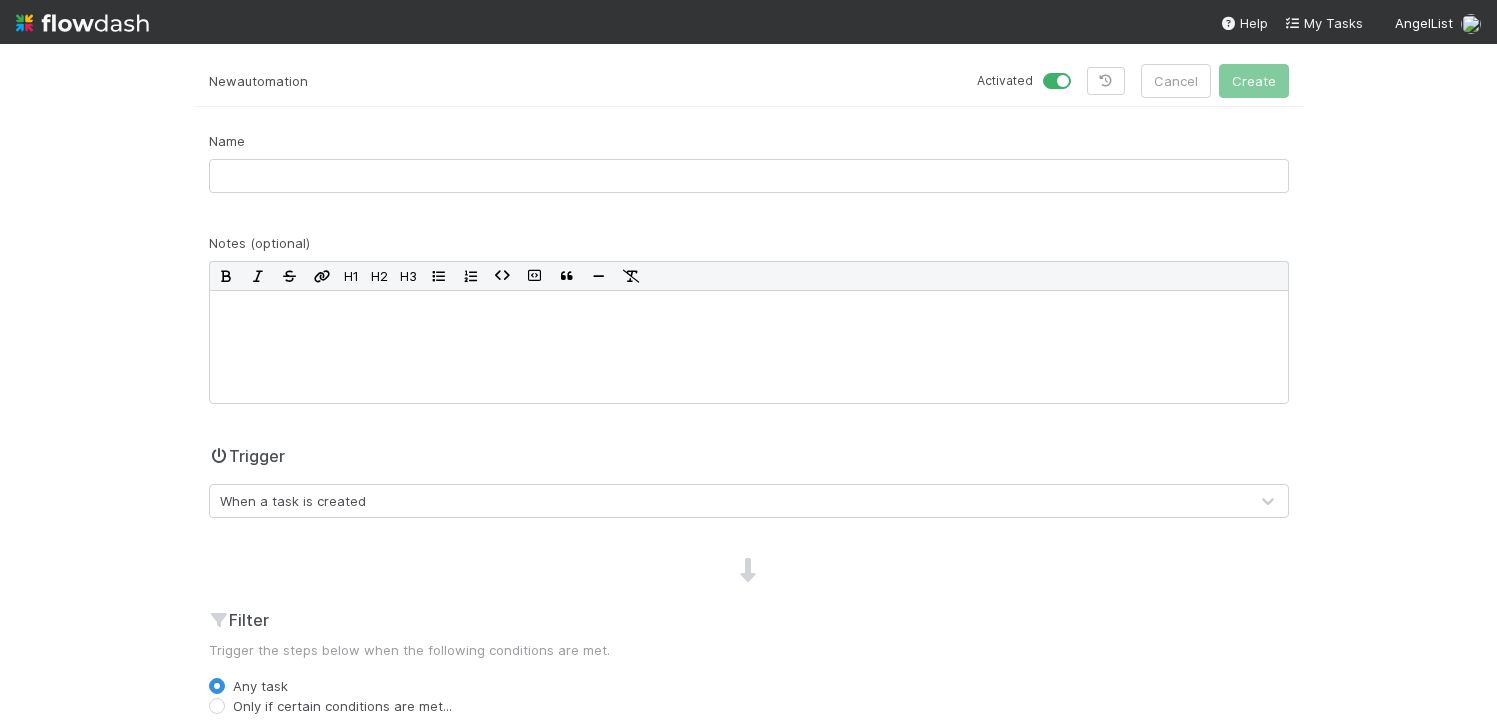 scroll, scrollTop: 0, scrollLeft: 0, axis: both 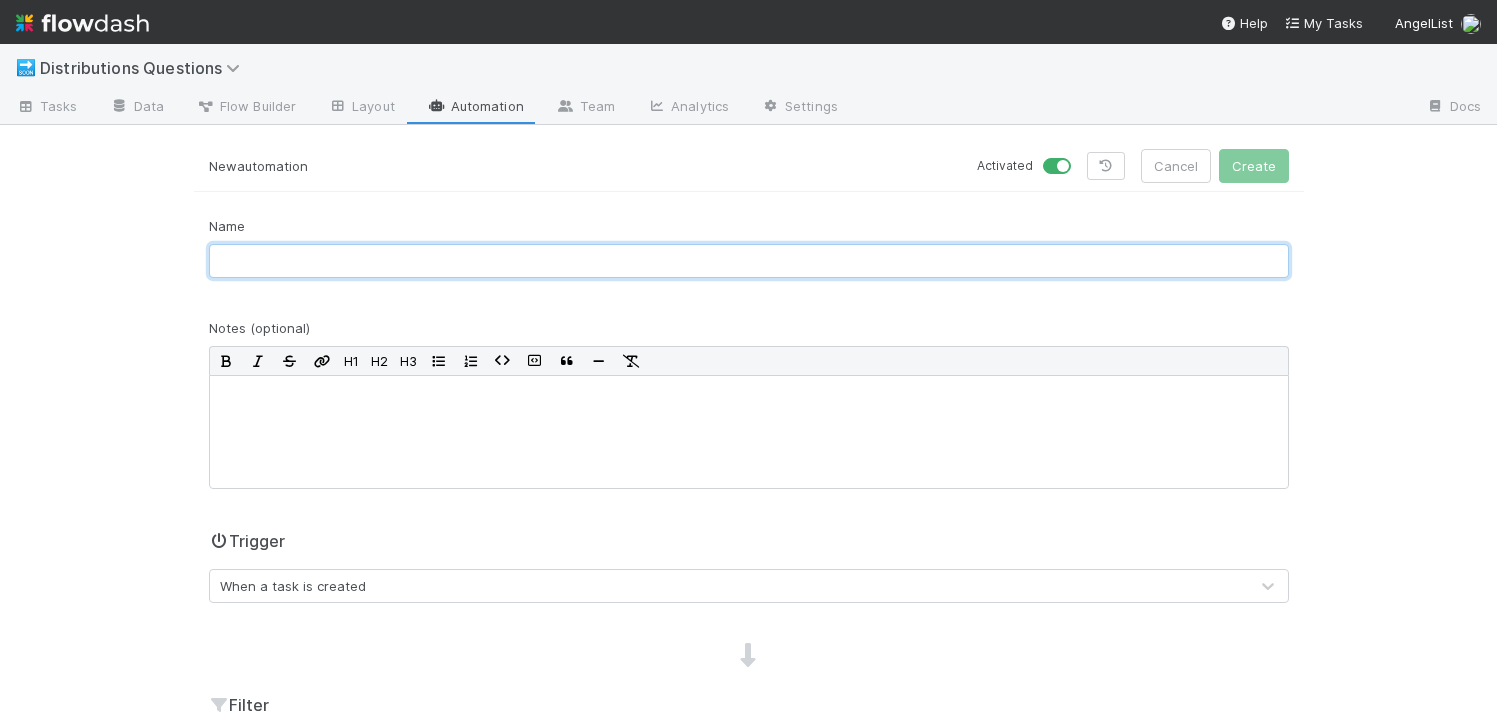 click at bounding box center [749, 261] 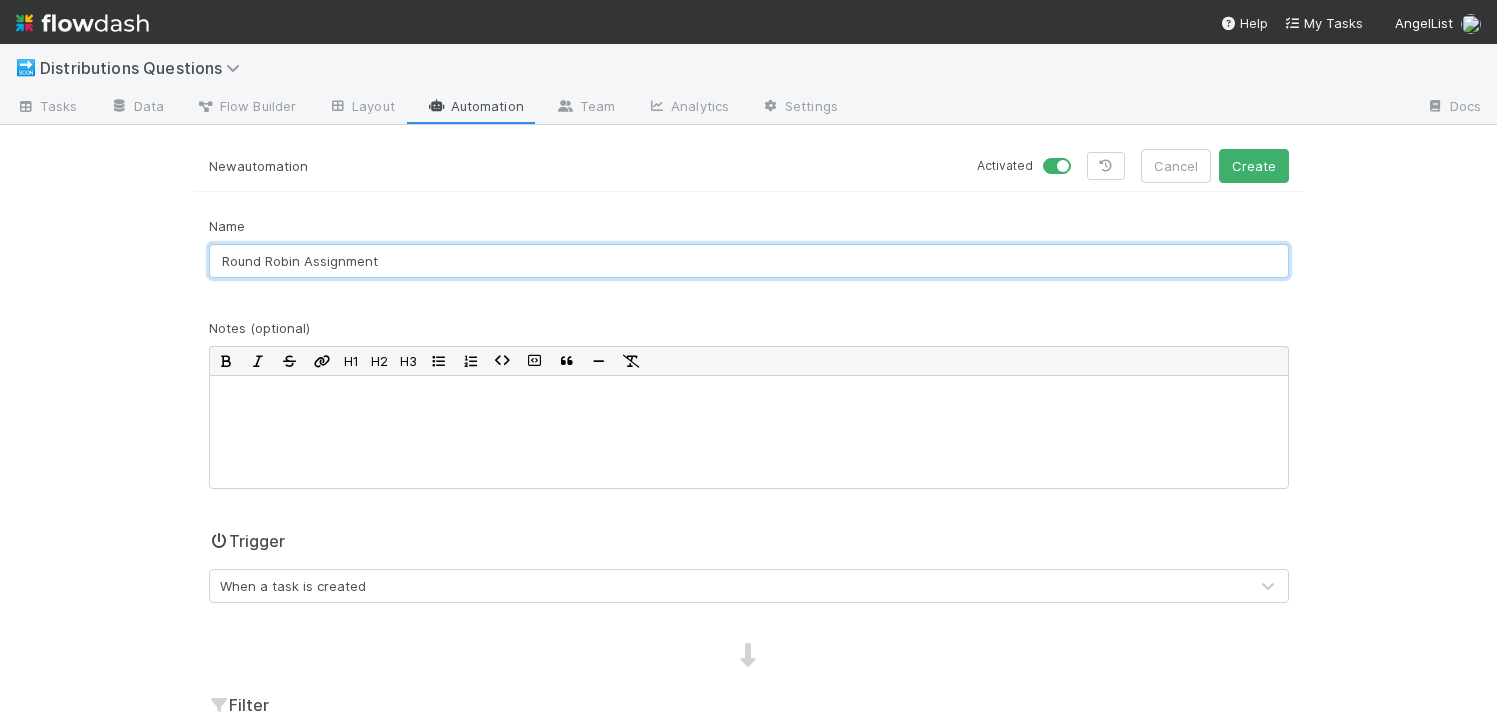 type on "Round Robin Assignment" 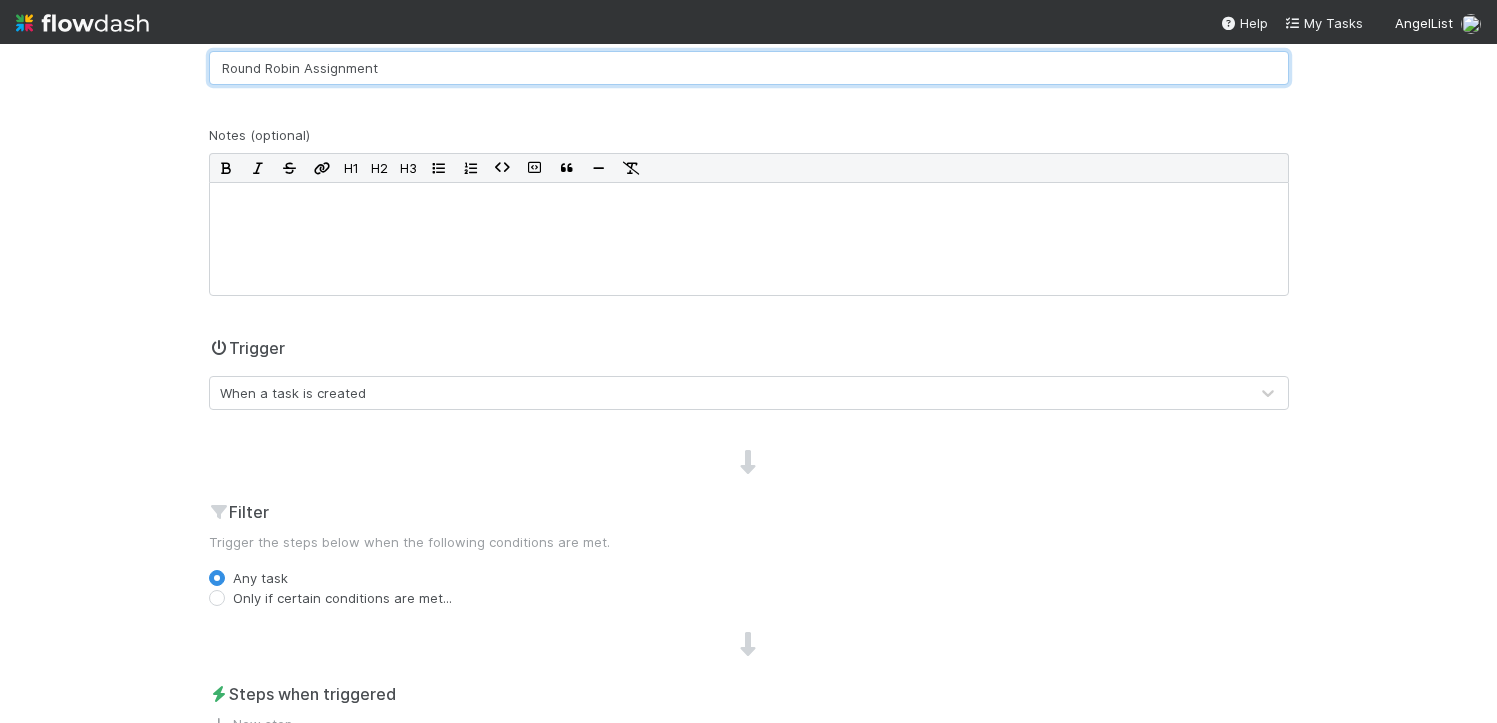 scroll, scrollTop: 369, scrollLeft: 0, axis: vertical 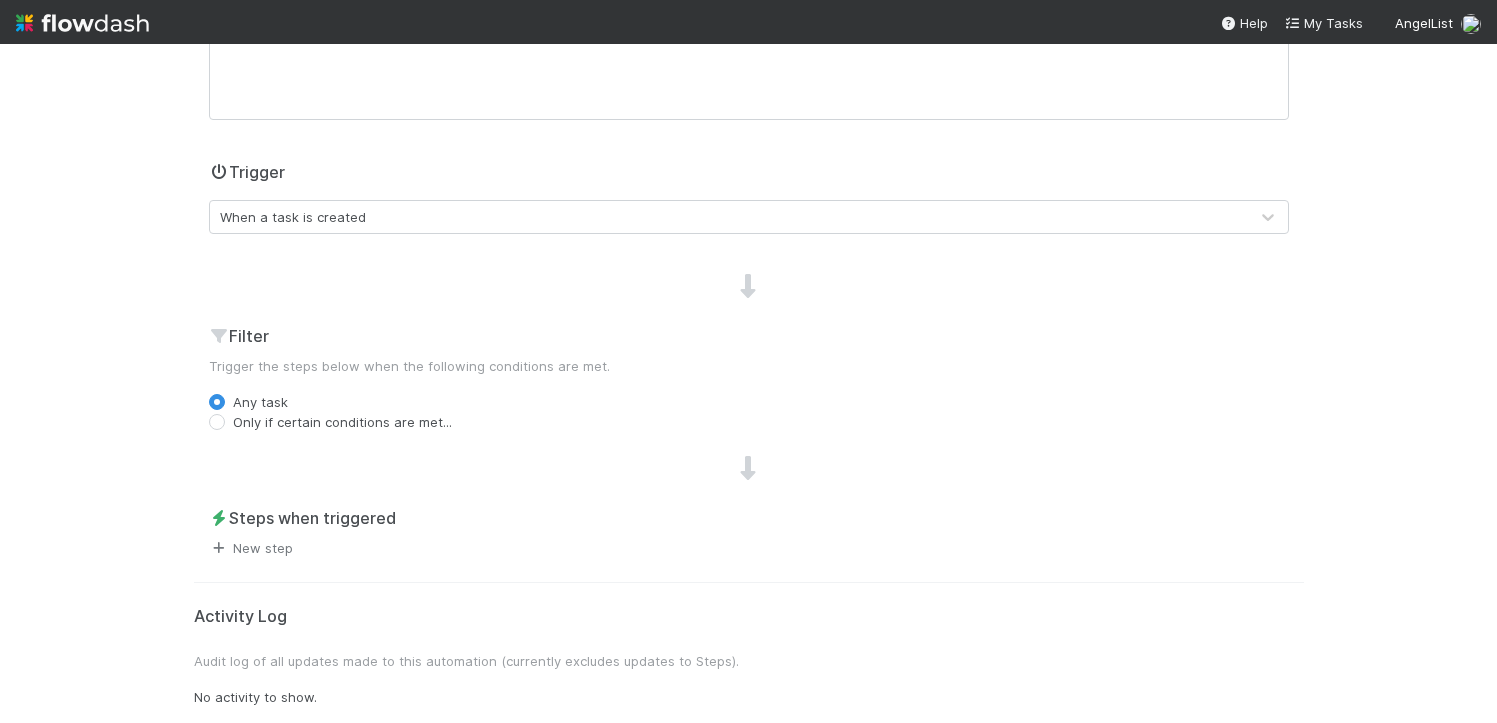 click on "New step" at bounding box center [251, 548] 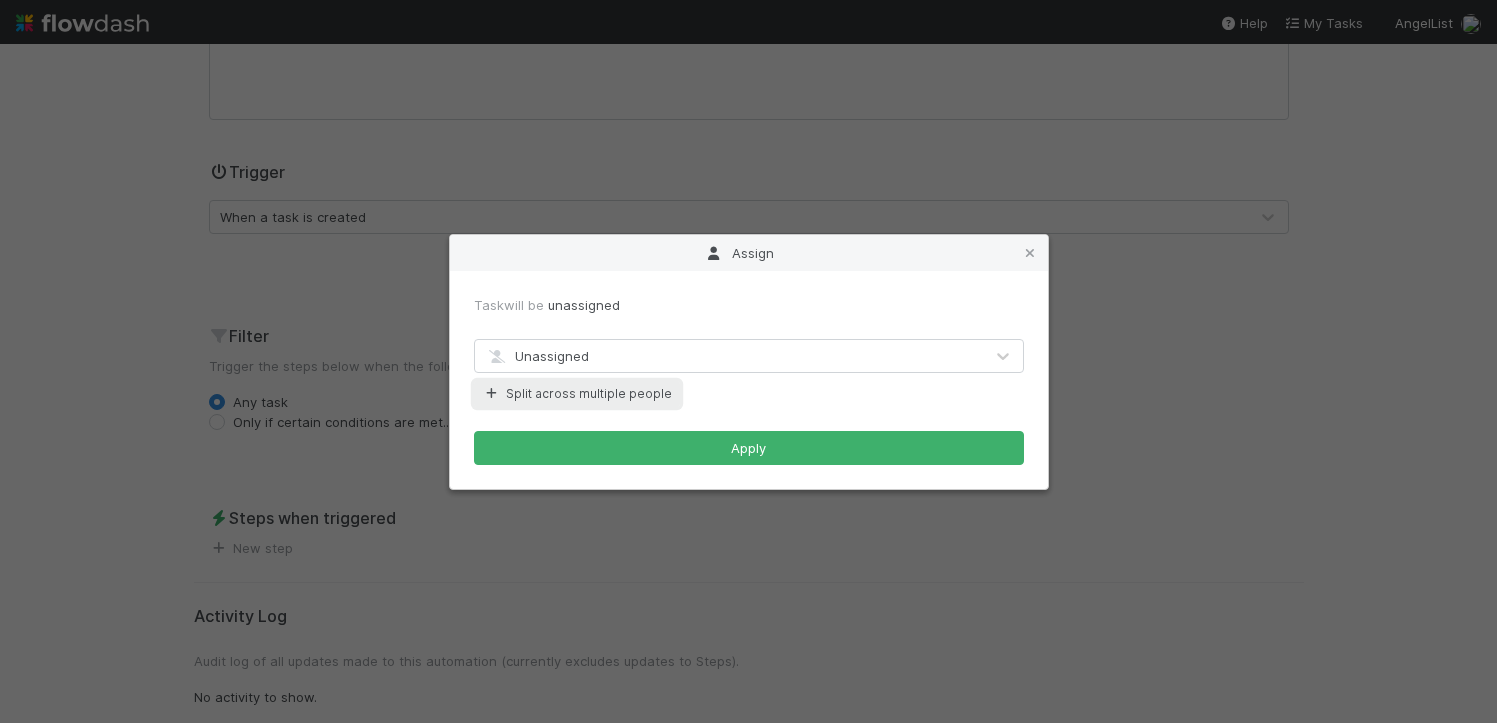 click on "Split across multiple people" at bounding box center (577, 394) 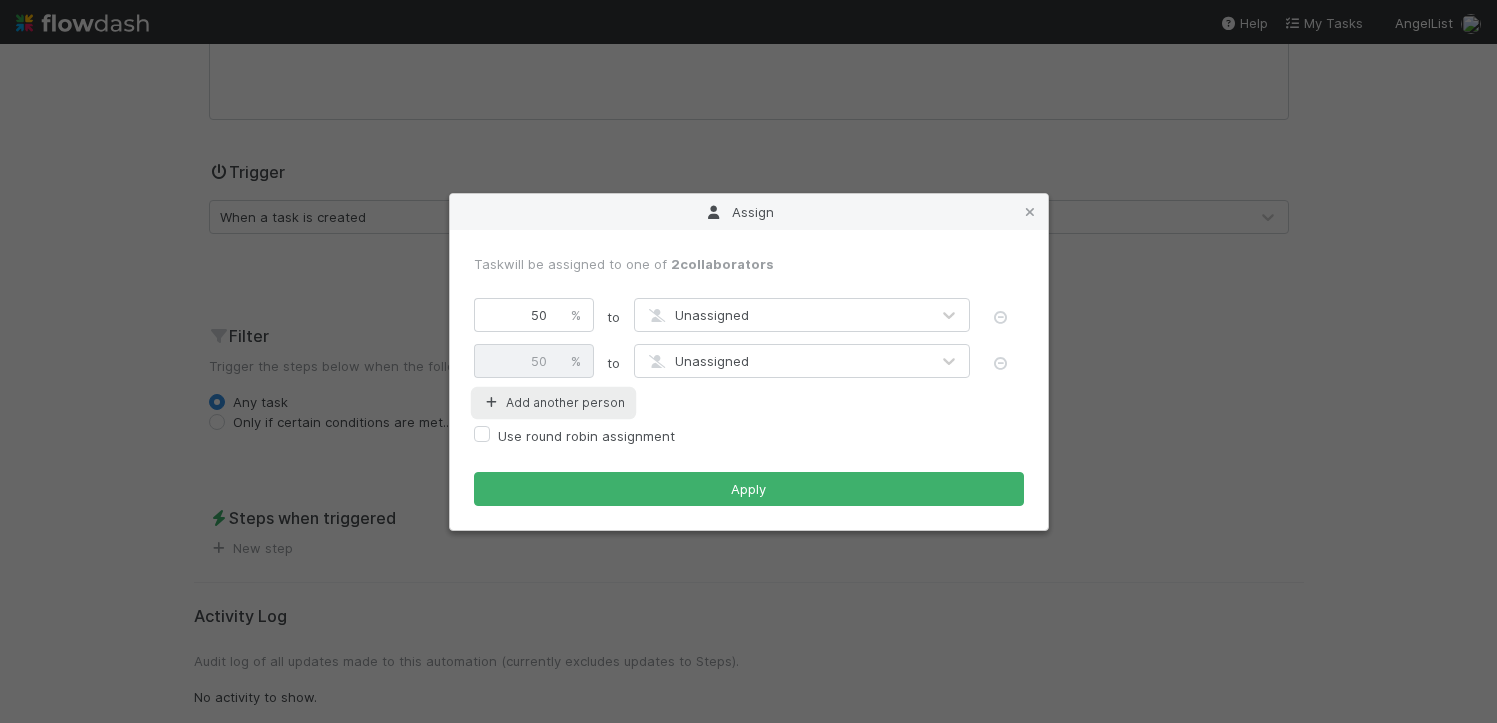 click on "Add another person" at bounding box center (553, 403) 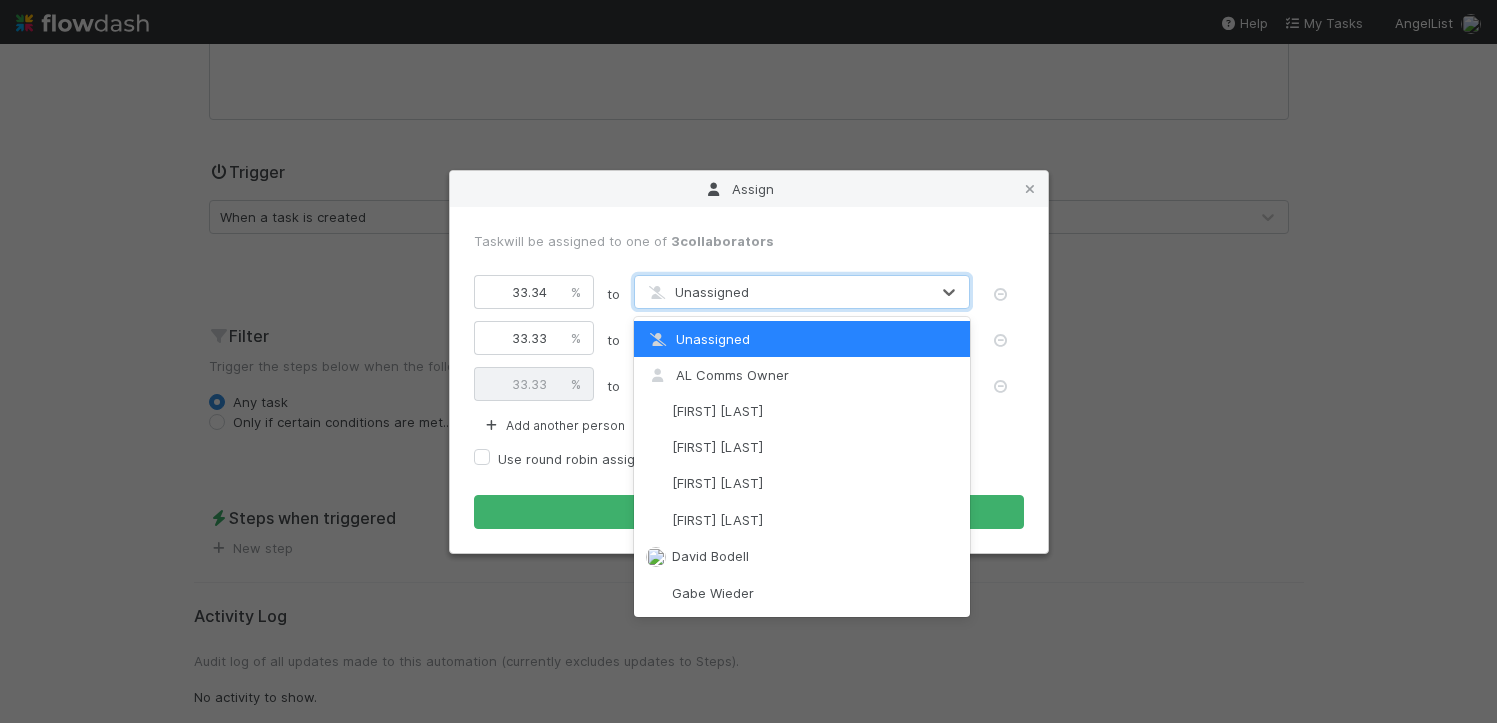 click on "Unassigned" at bounding box center (697, 292) 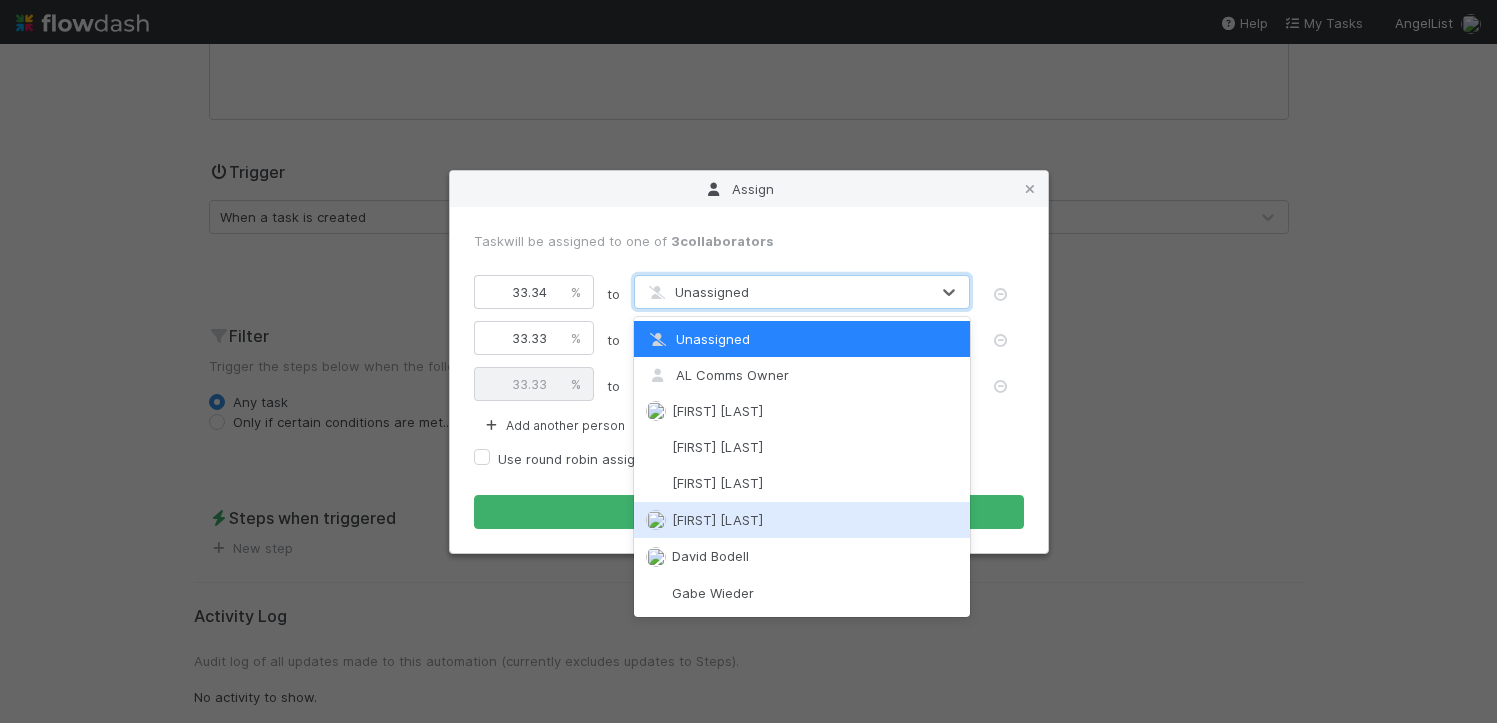 click on "[FIRST] [LAST]" at bounding box center [717, 520] 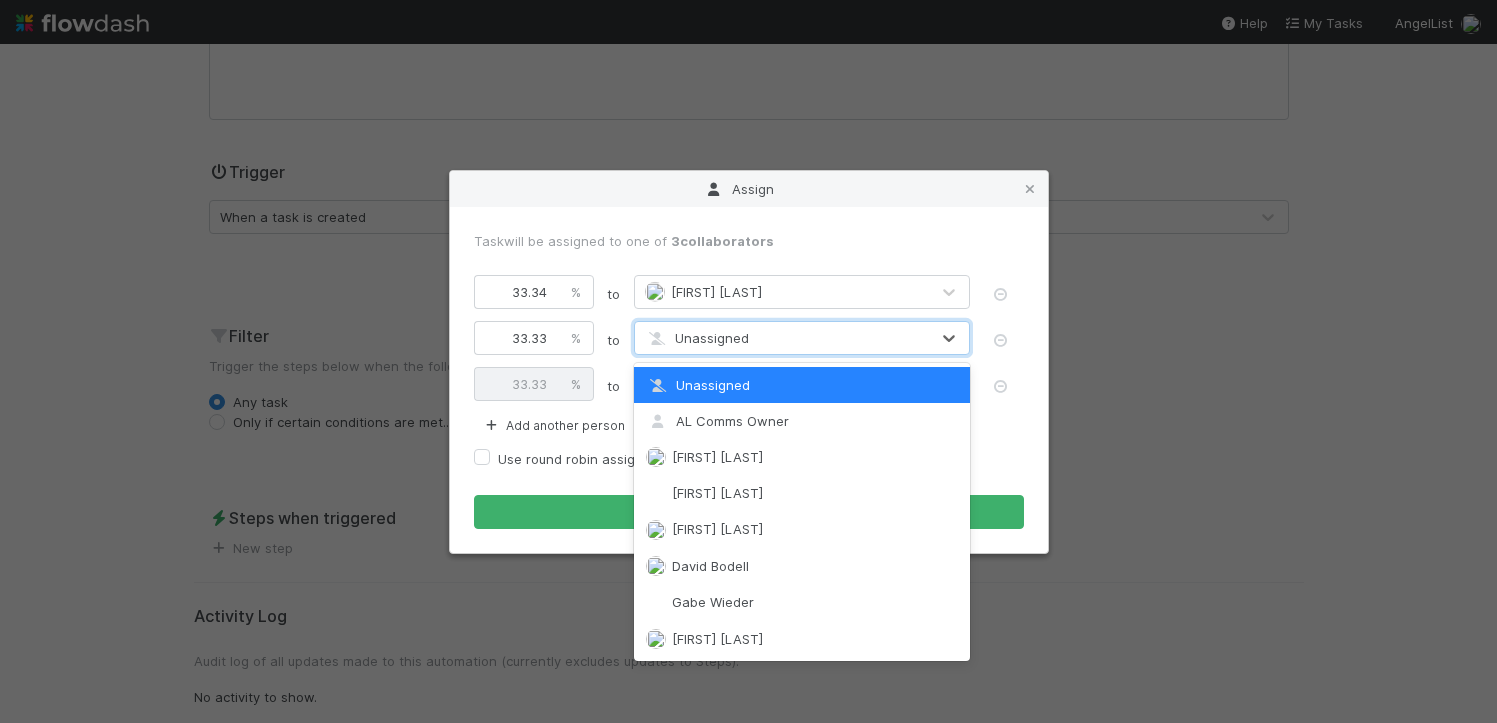 click on "Unassigned" at bounding box center (697, 338) 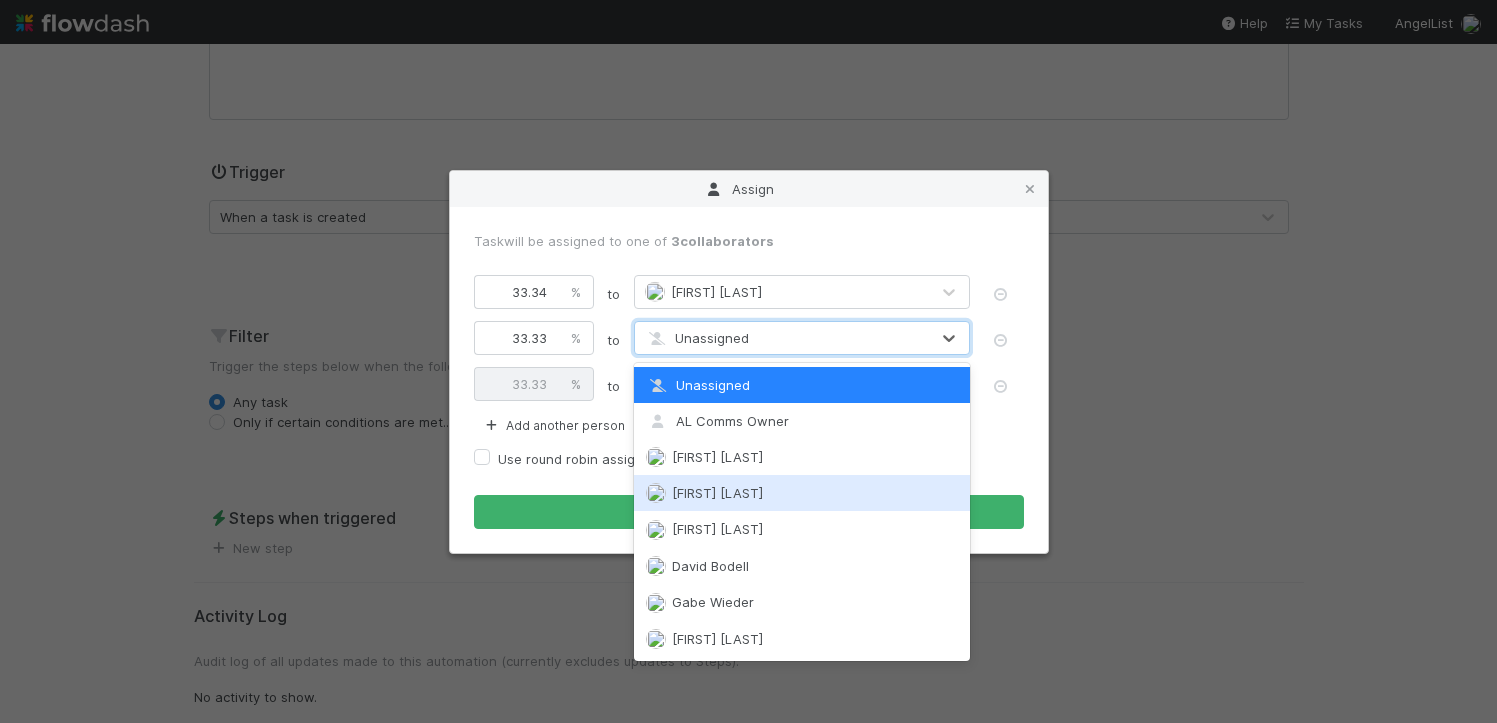 click on "[FIRST] [LAST]" at bounding box center (717, 493) 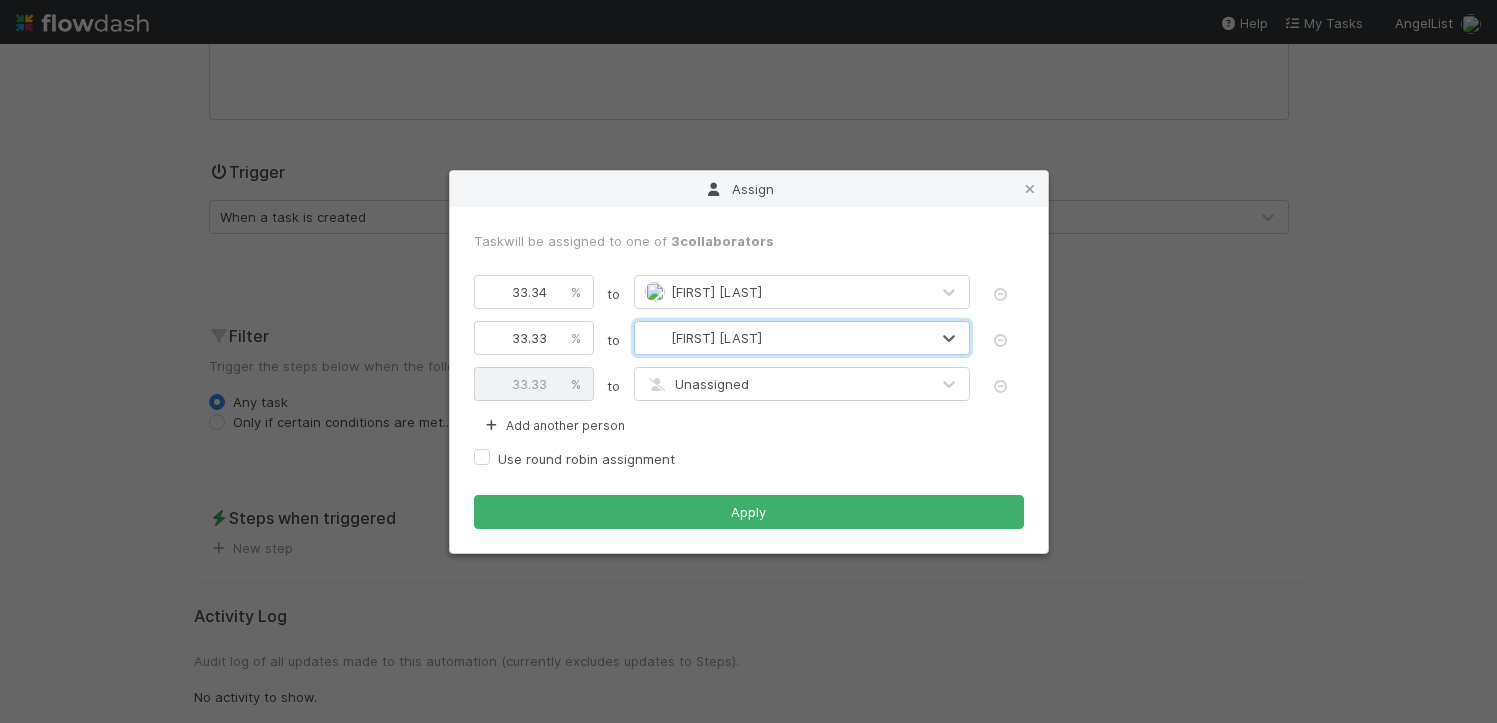 click on "Unassigned" at bounding box center [697, 384] 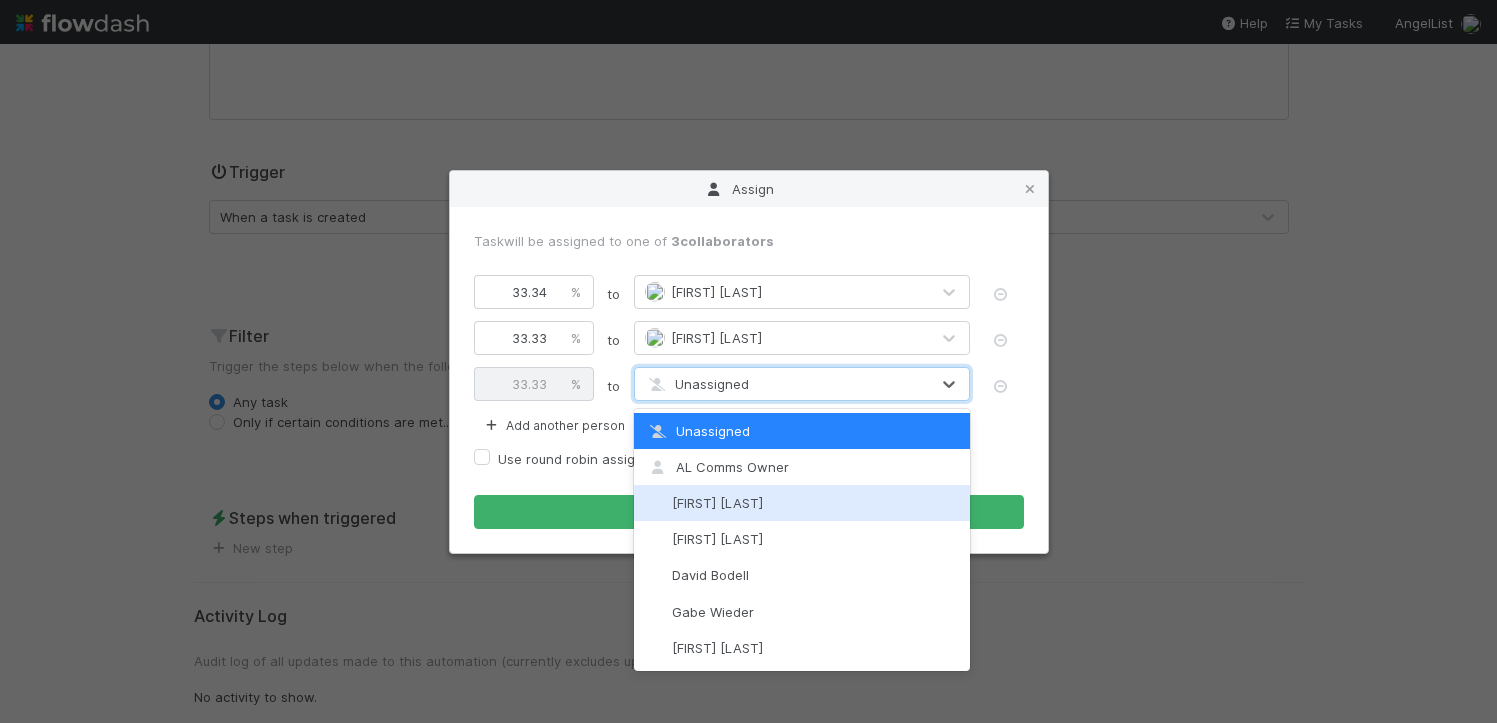 click on "[FIRST] [LAST]" at bounding box center (717, 503) 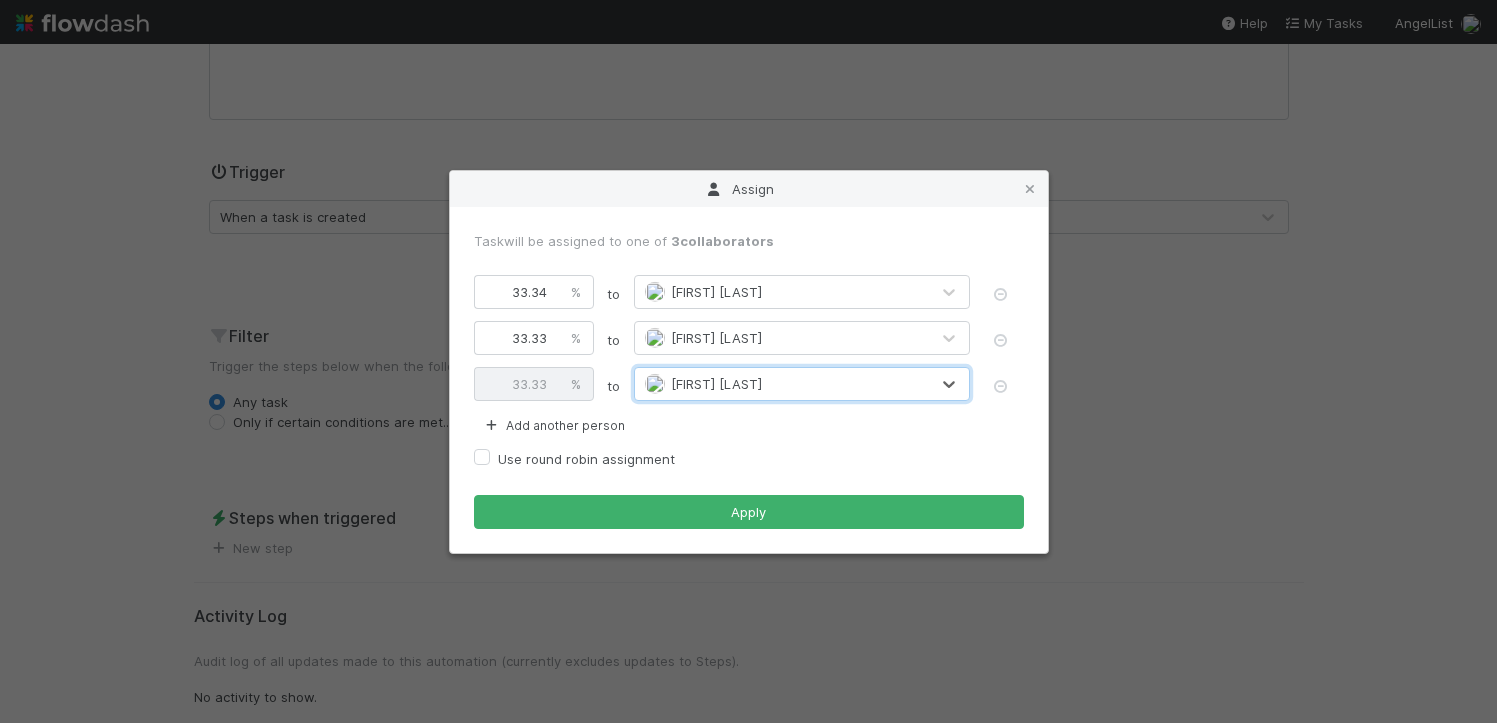 click on "Use round robin assignment" at bounding box center [586, 459] 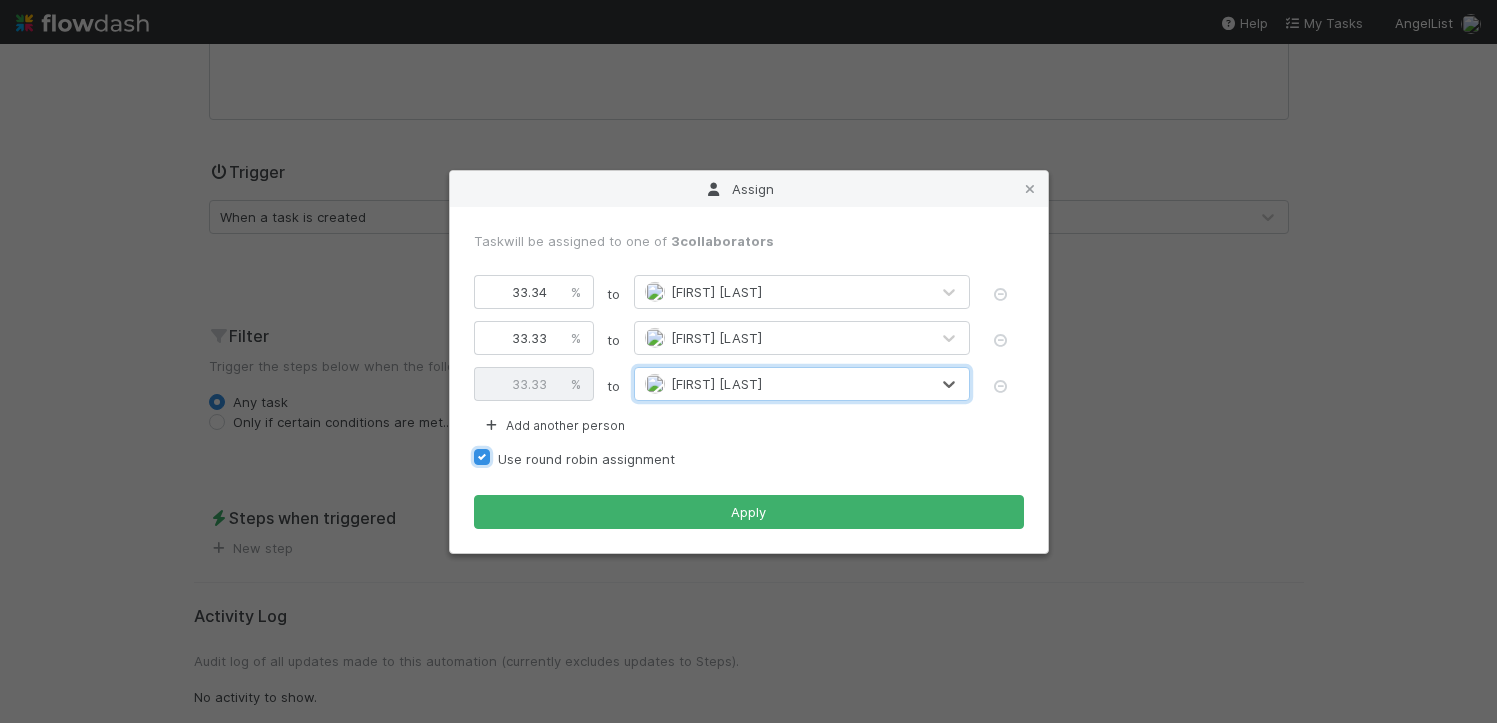 checkbox on "true" 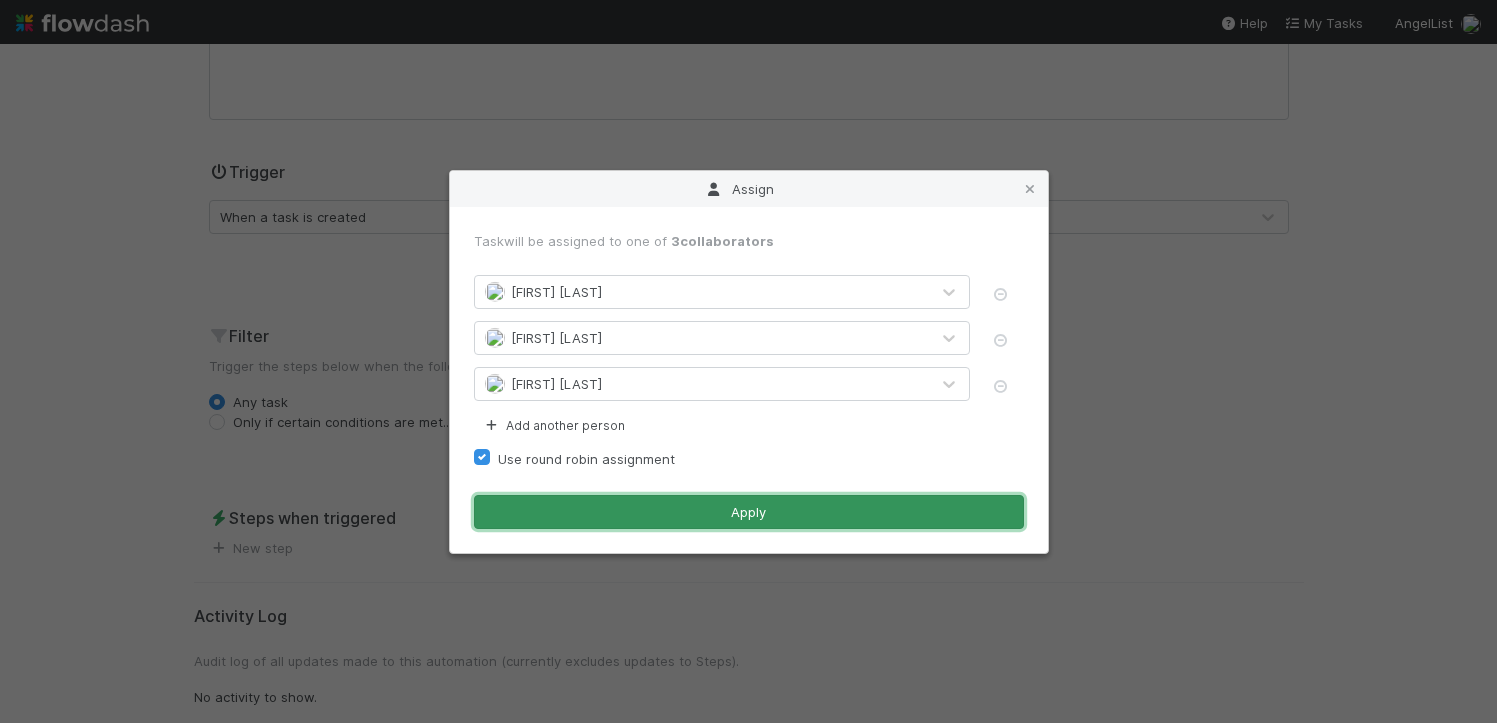 click on "Apply" at bounding box center [749, 512] 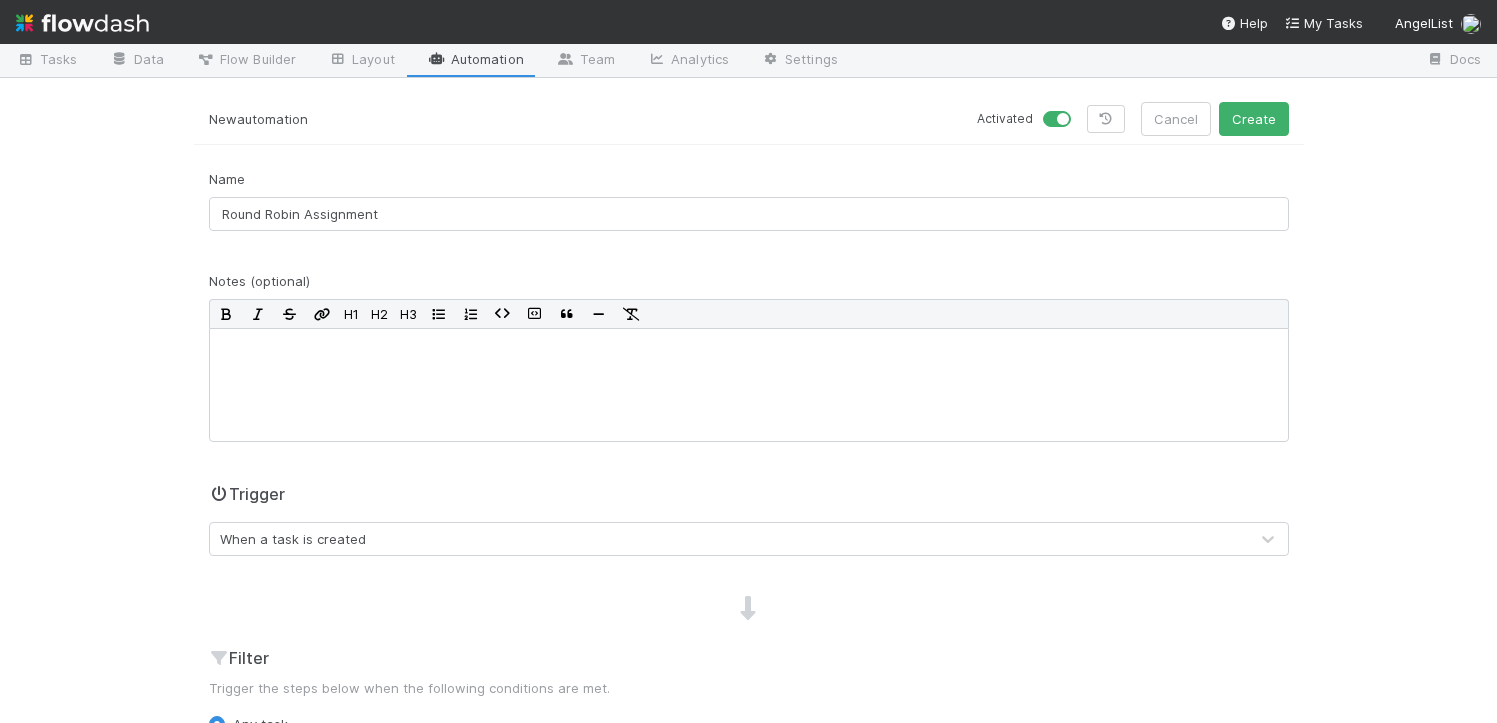 scroll, scrollTop: 0, scrollLeft: 0, axis: both 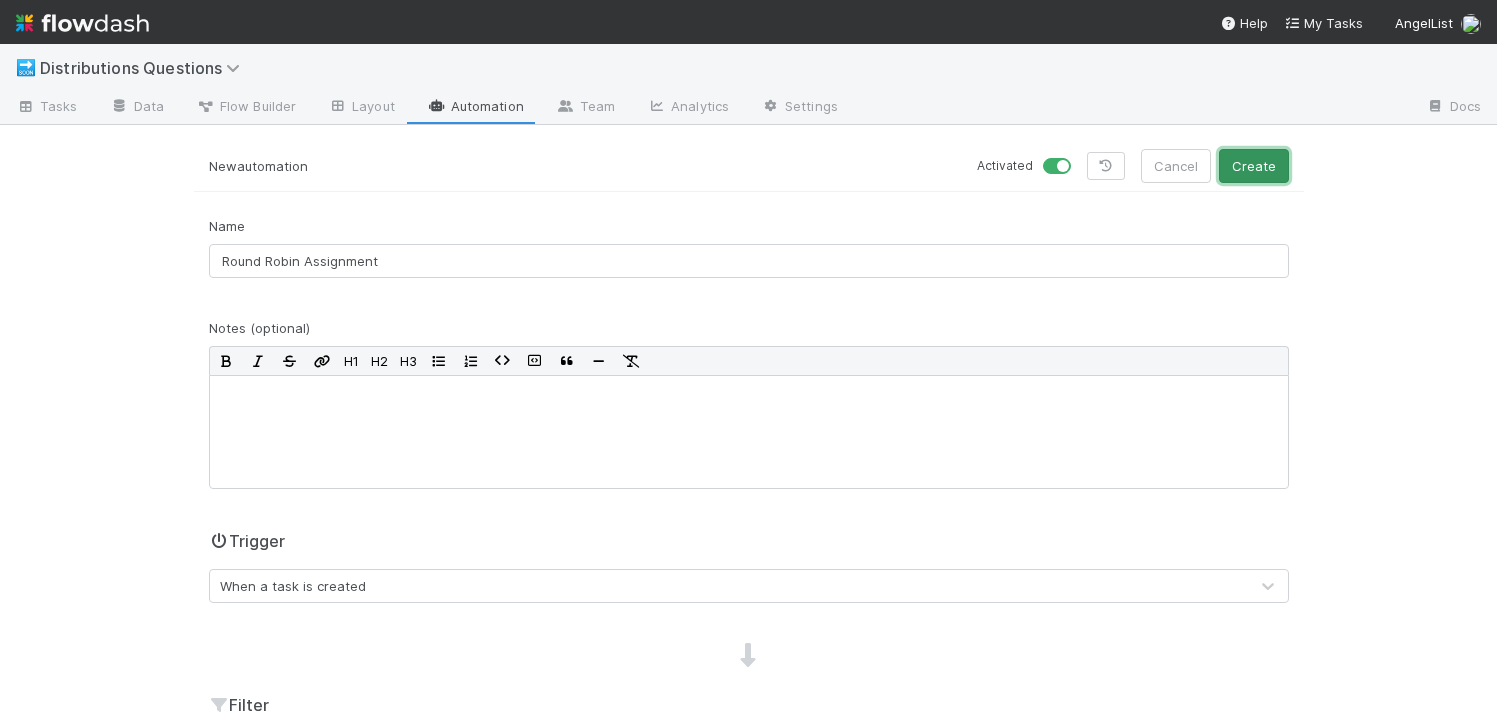 click on "Create" at bounding box center [1254, 166] 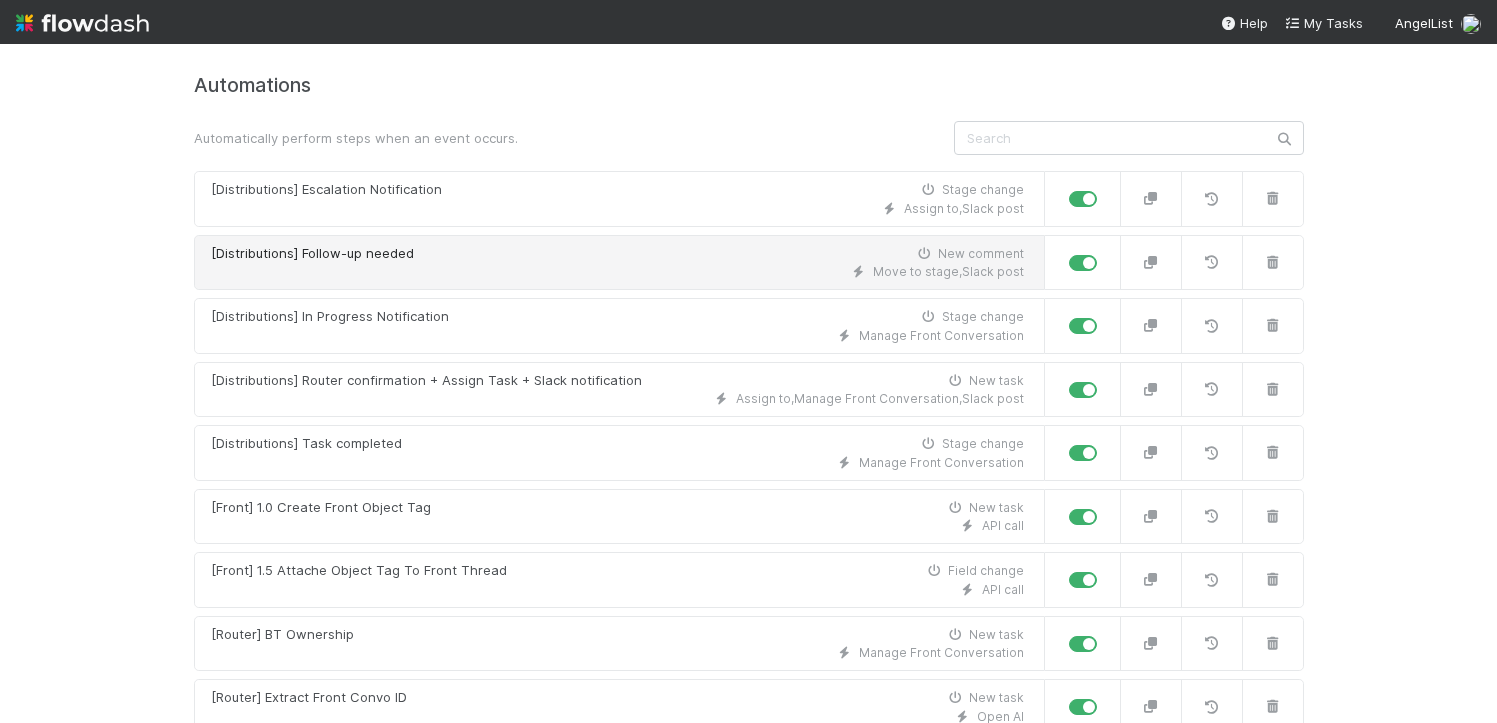 scroll, scrollTop: 101, scrollLeft: 0, axis: vertical 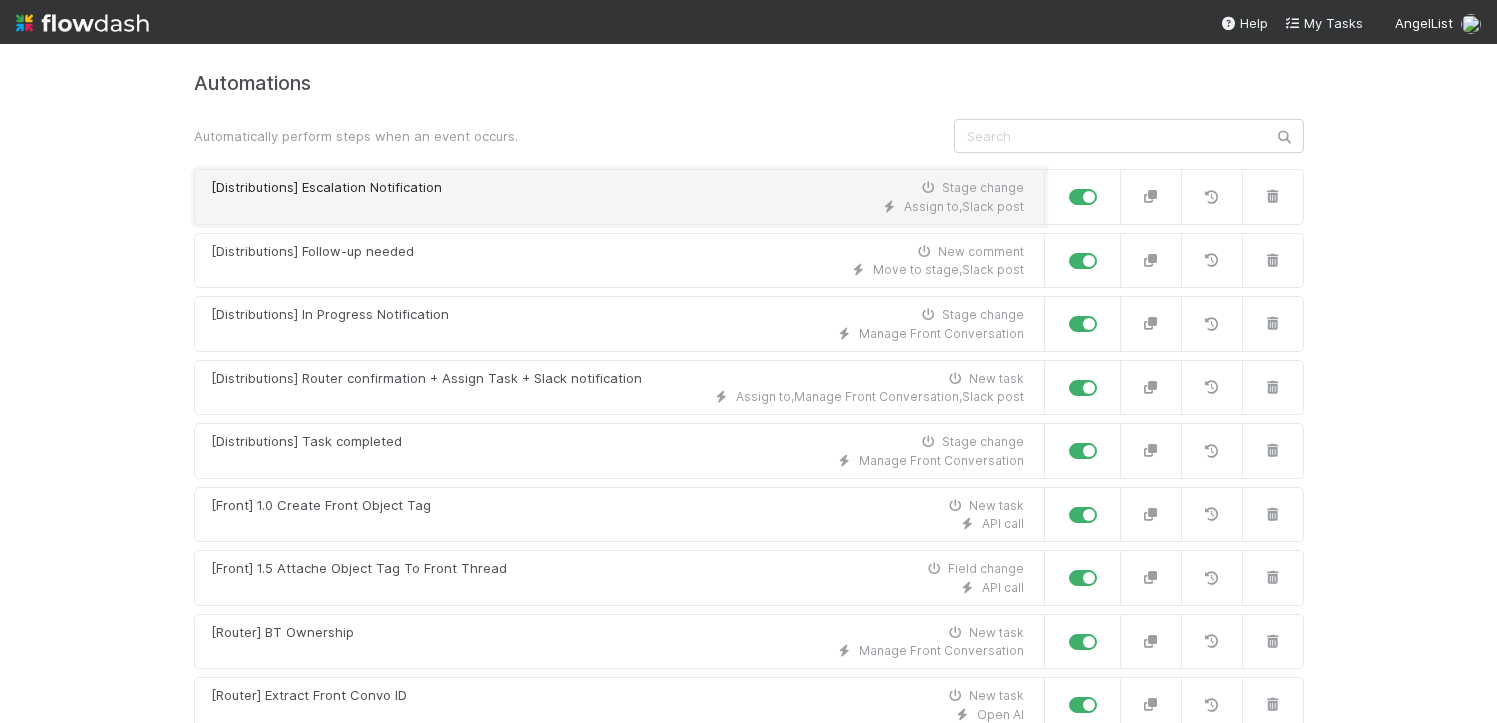 click on "[Distributions] Escalation Notification" at bounding box center (326, 188) 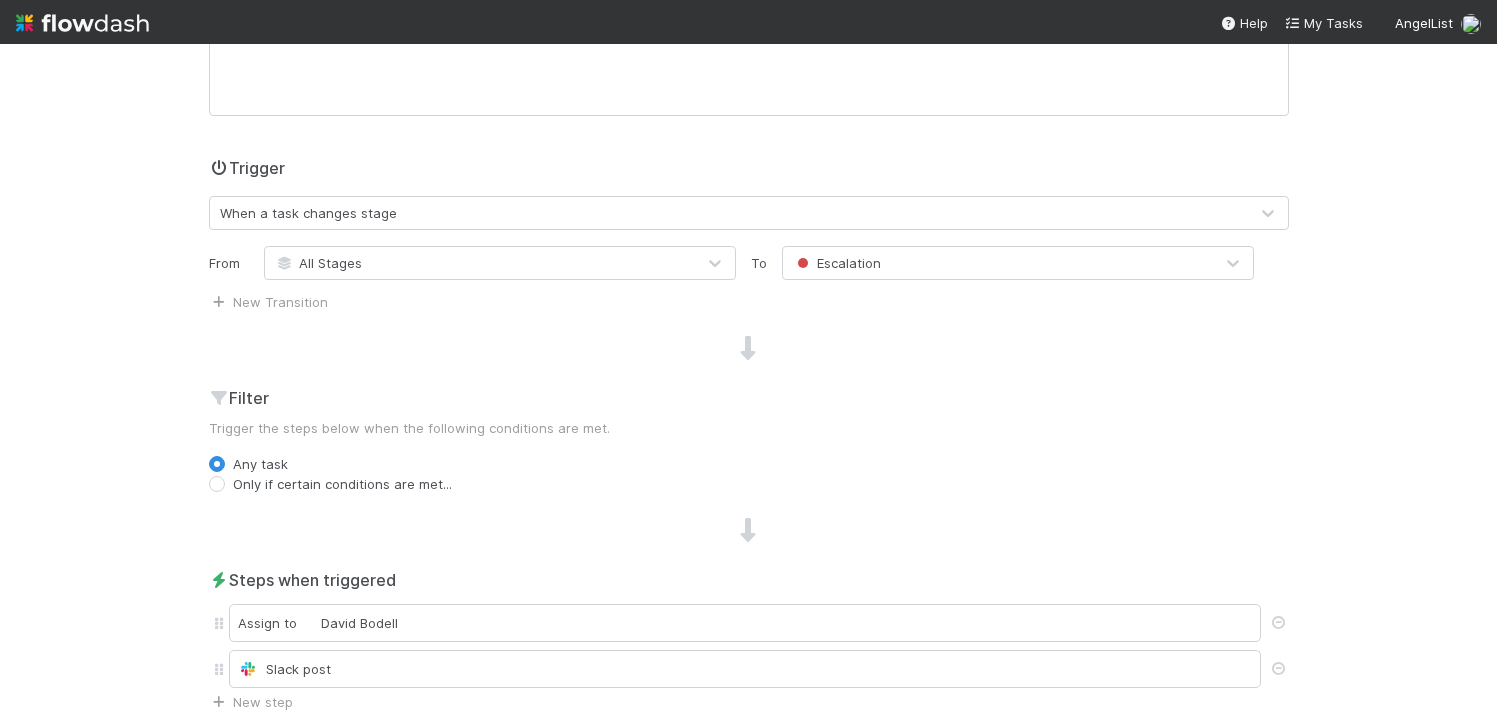scroll, scrollTop: 0, scrollLeft: 0, axis: both 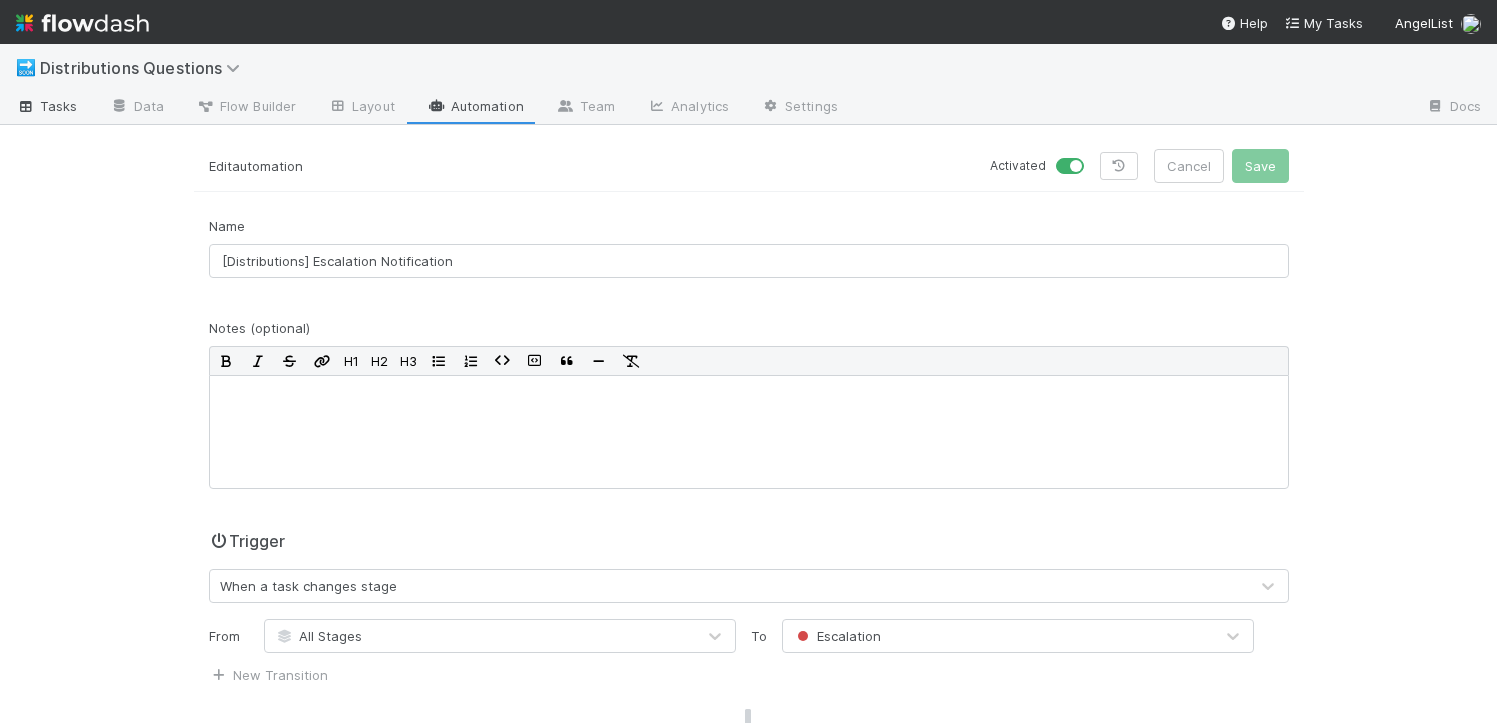 click on "Tasks" at bounding box center (47, 106) 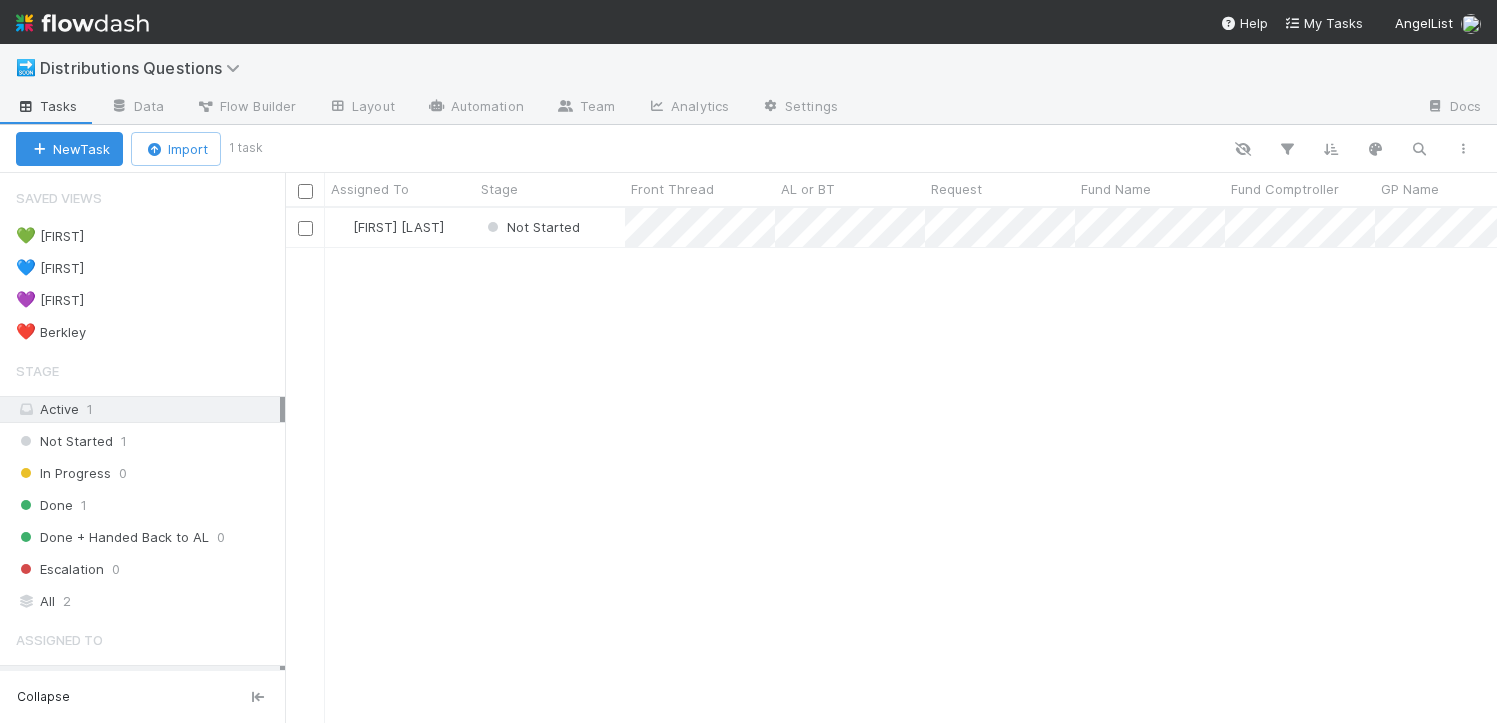 scroll, scrollTop: 15, scrollLeft: 16, axis: both 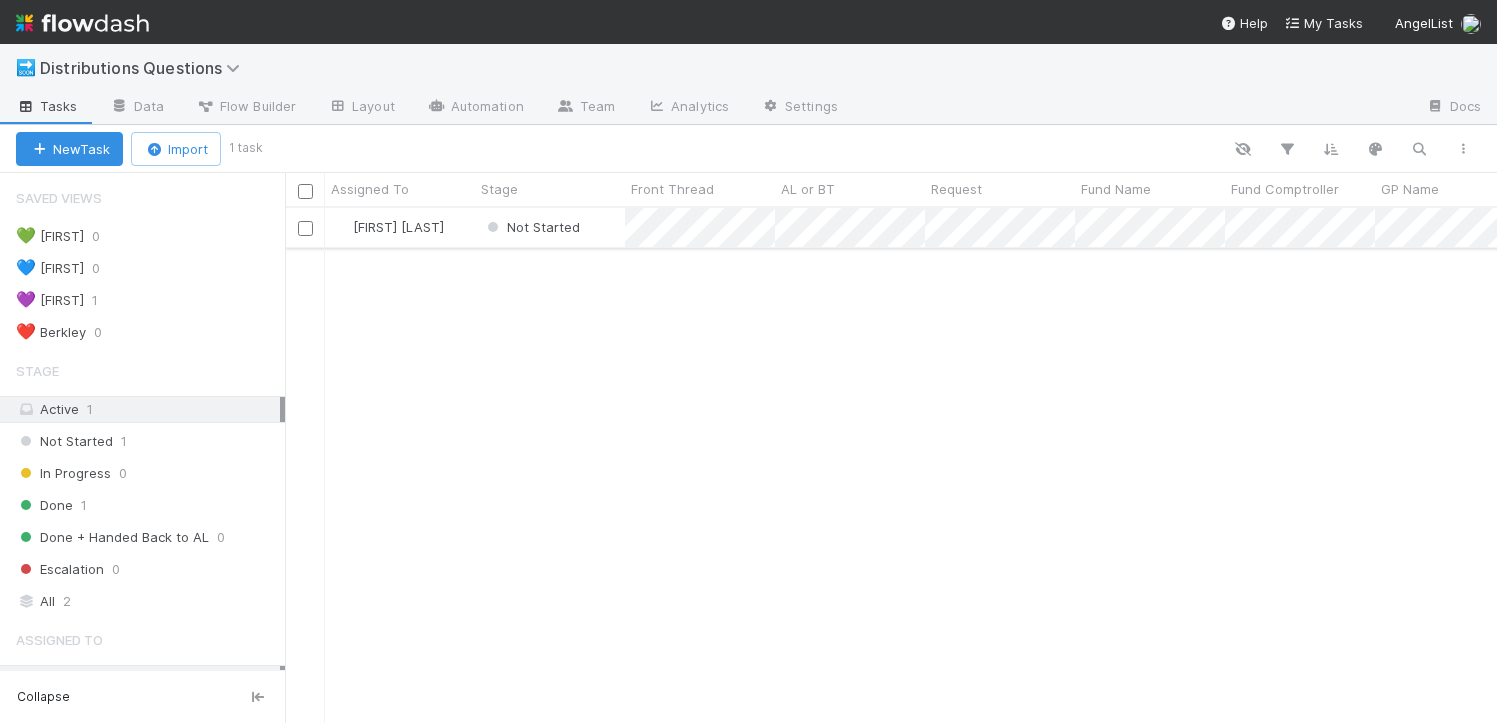 click on "[FIRST] [LAST]" at bounding box center [400, 227] 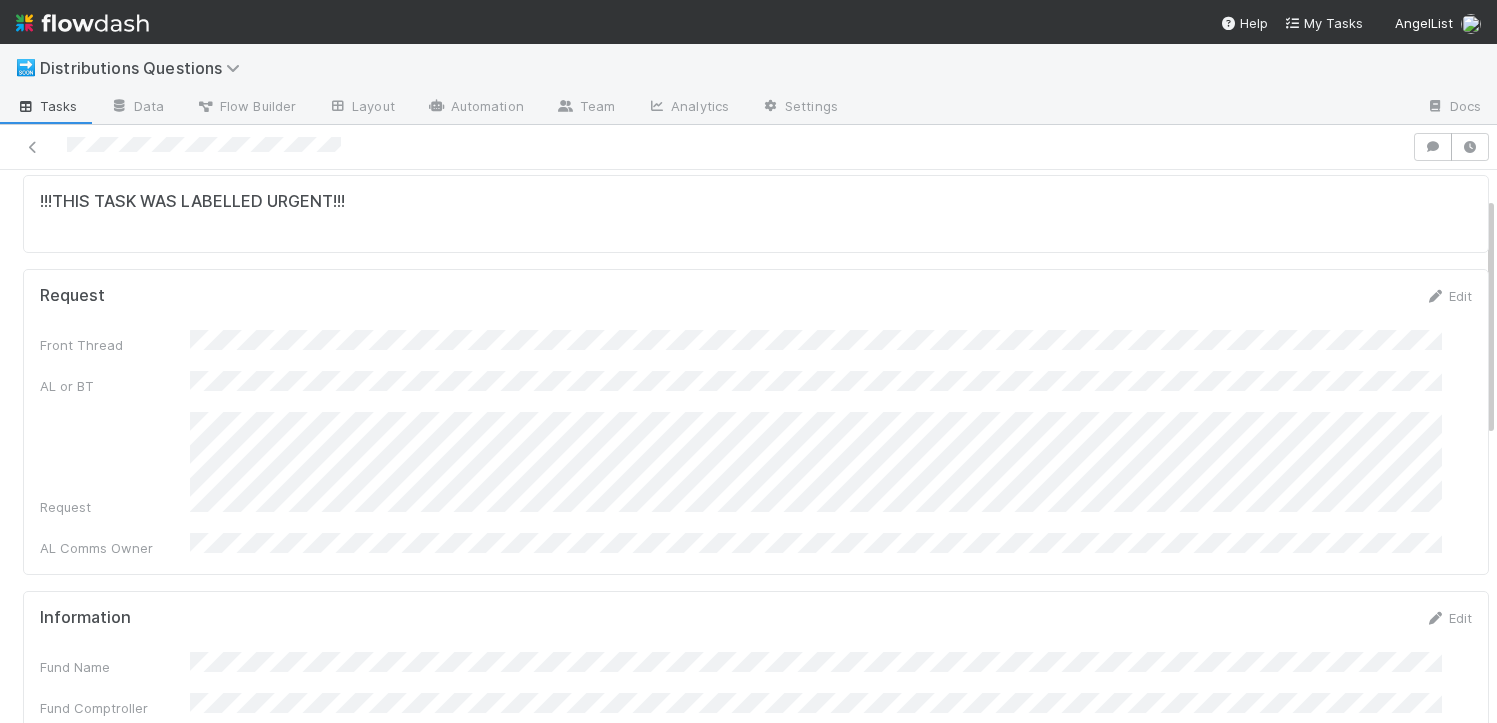 scroll, scrollTop: 0, scrollLeft: 0, axis: both 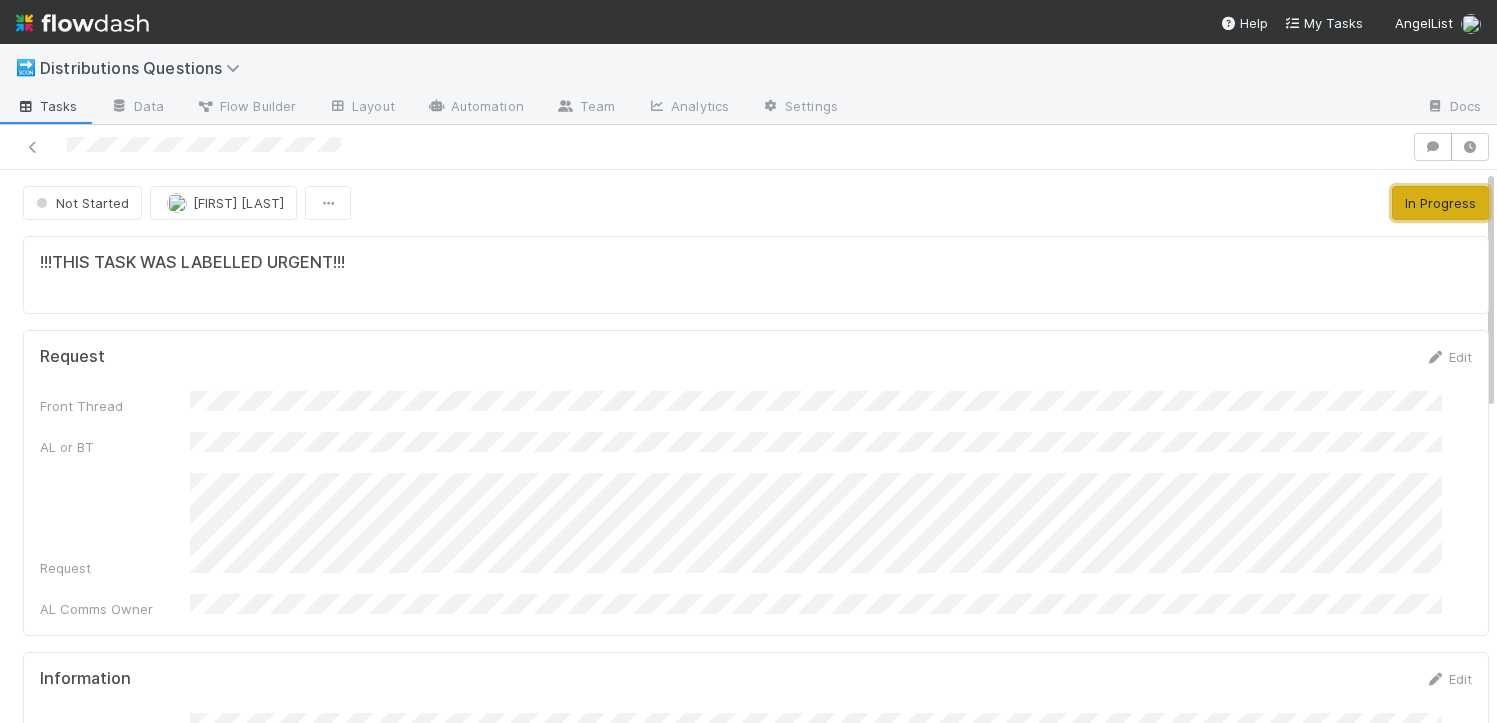click on "In Progress" at bounding box center (1440, 203) 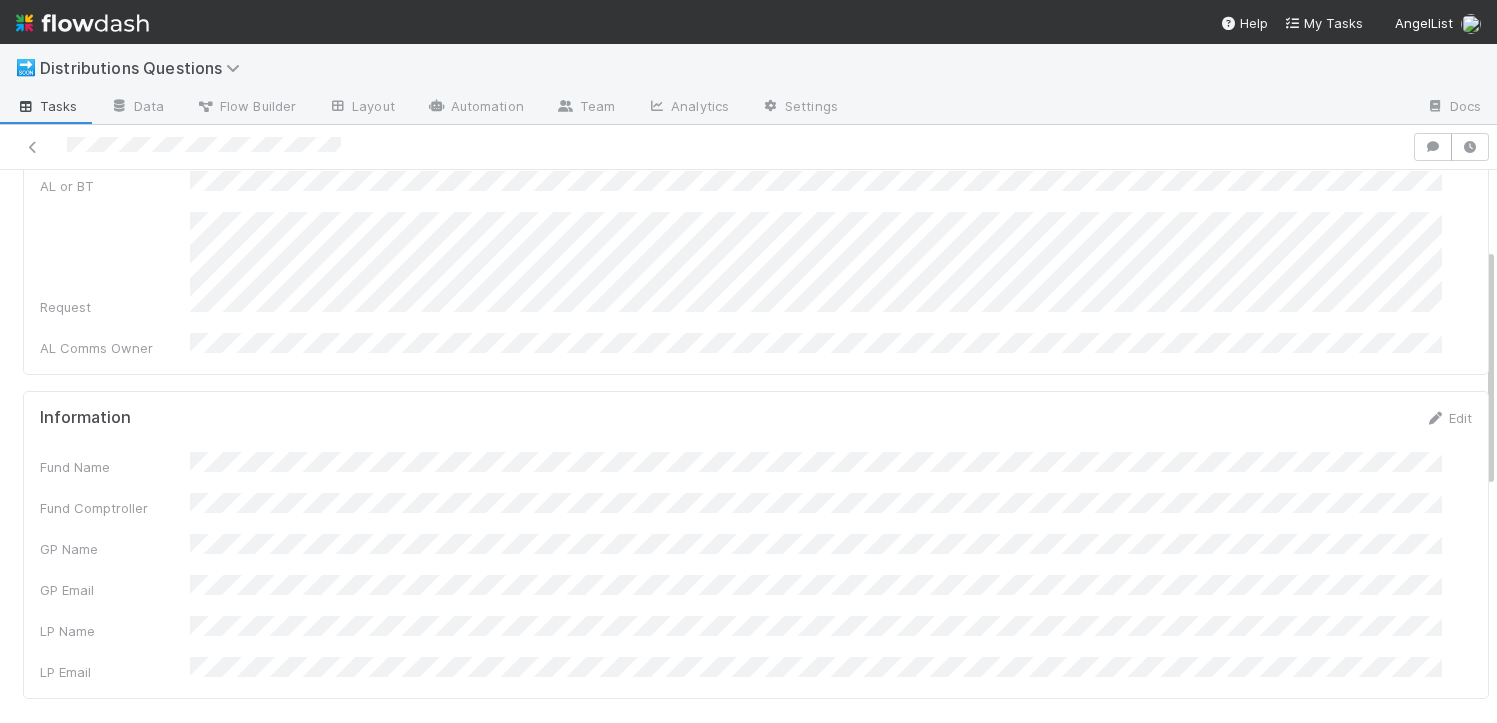 scroll, scrollTop: 606, scrollLeft: 0, axis: vertical 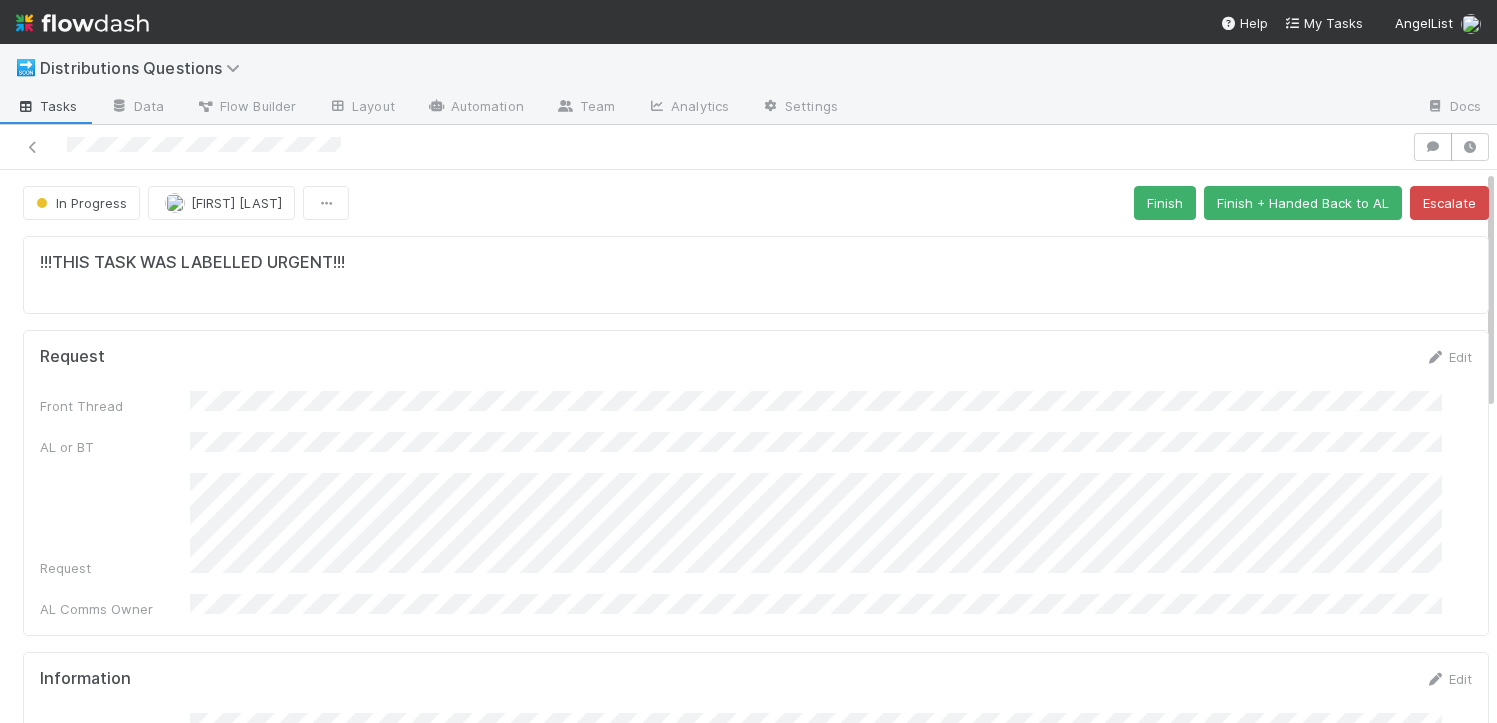 click on "Request Edit Front Thread  AL or BT  Request  AL Comms Owner" at bounding box center [756, 483] 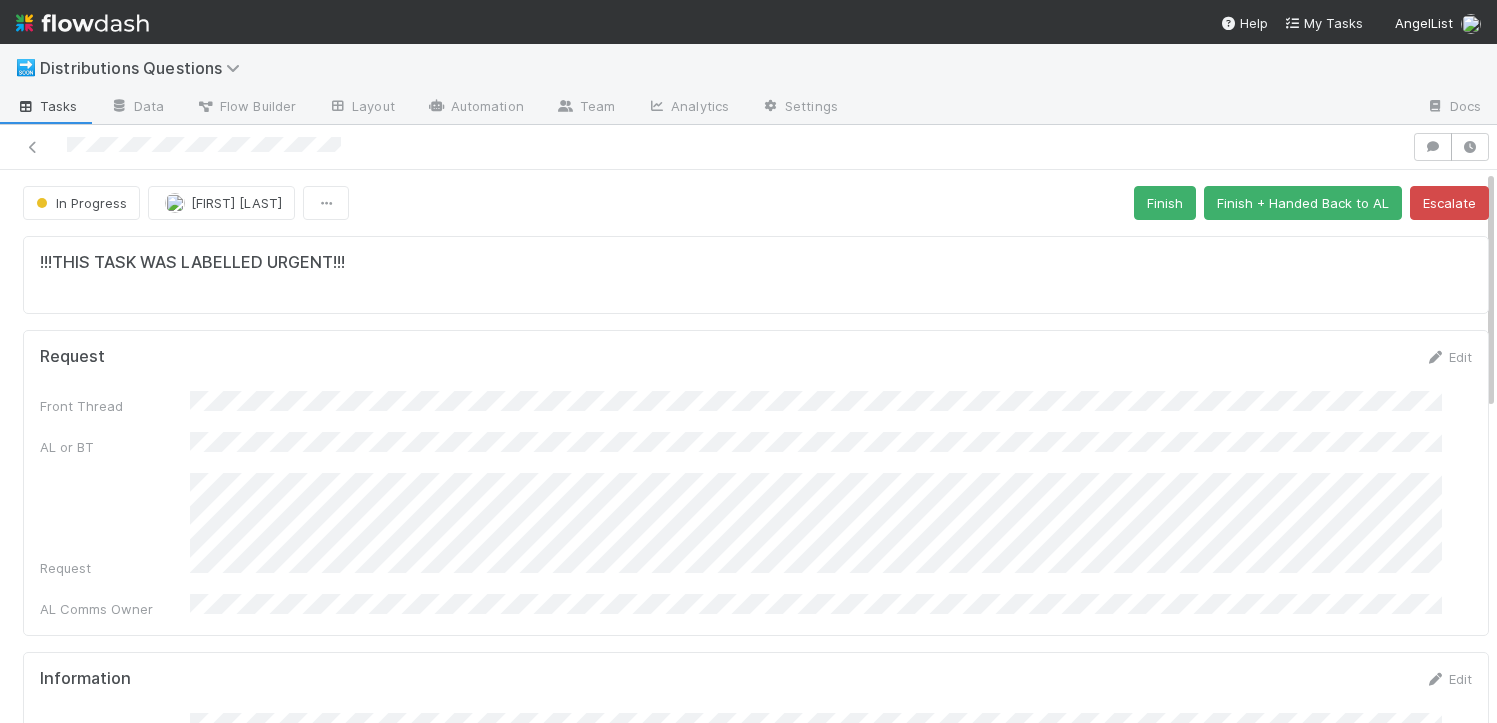 scroll, scrollTop: 720, scrollLeft: 0, axis: vertical 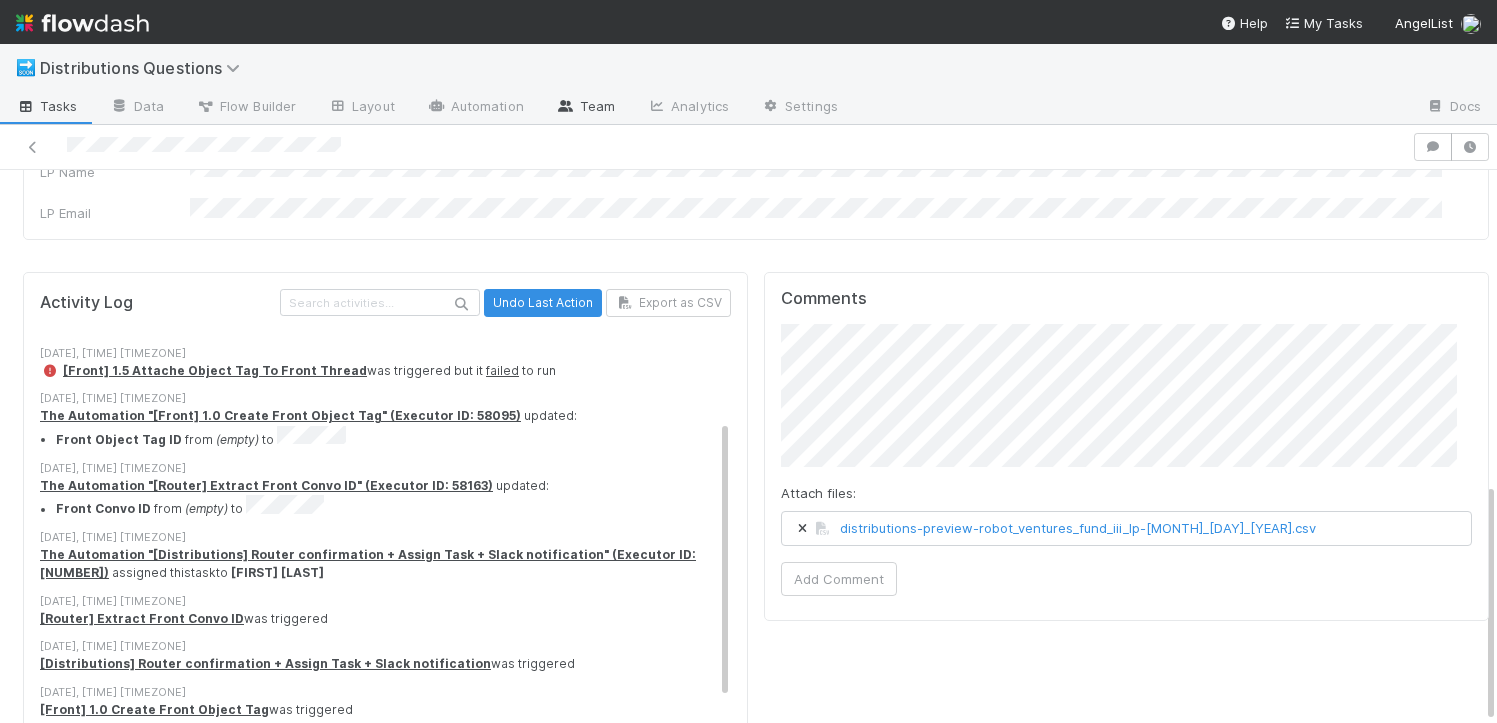 click on "Team" at bounding box center [585, 108] 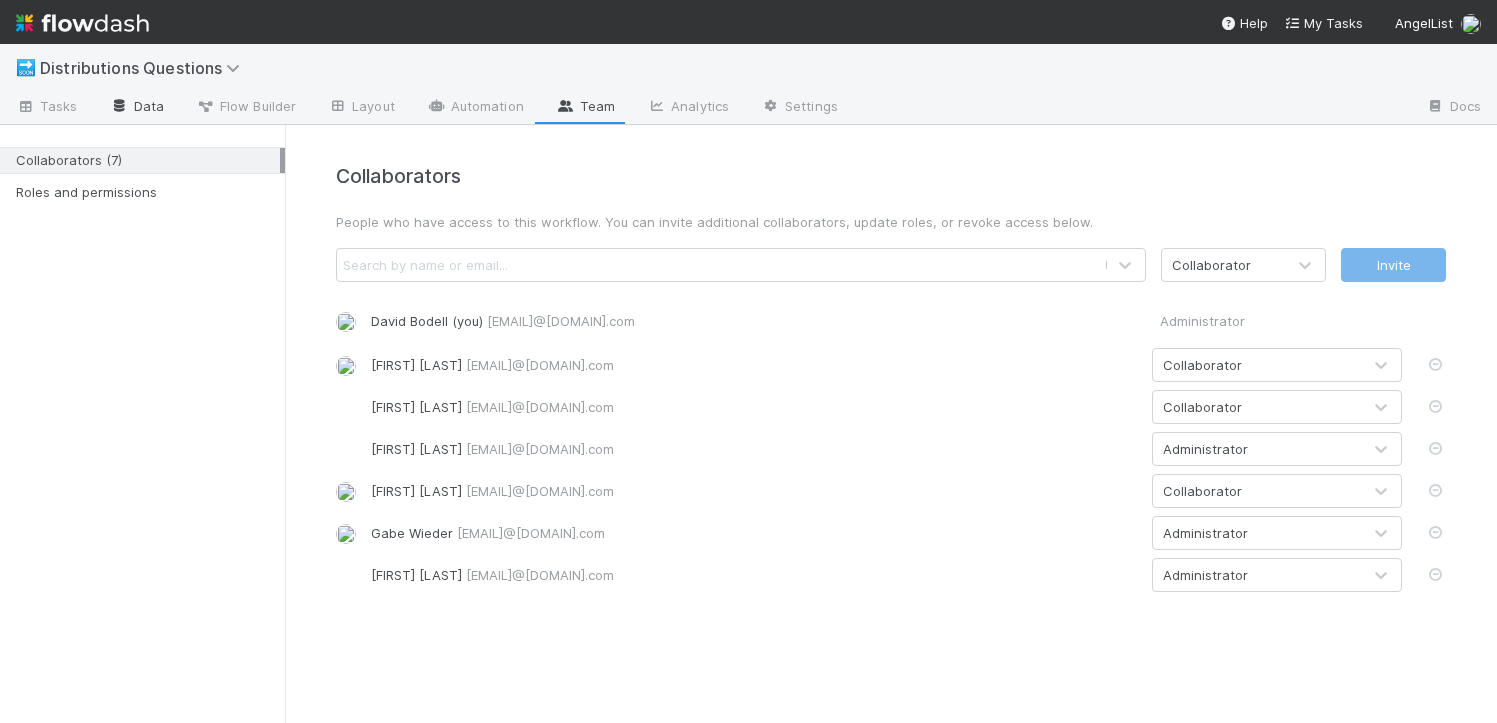click on "Data" at bounding box center (137, 108) 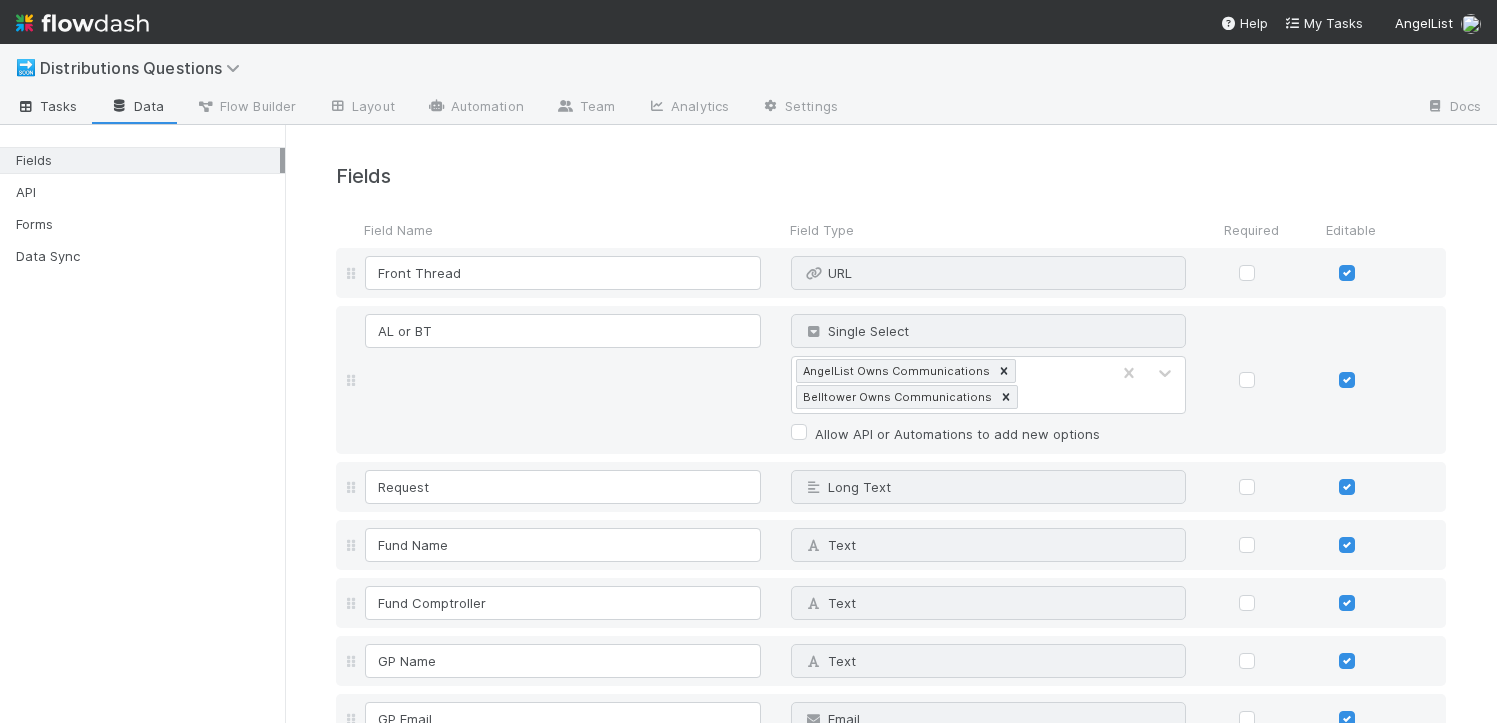 click on "Tasks" at bounding box center (47, 106) 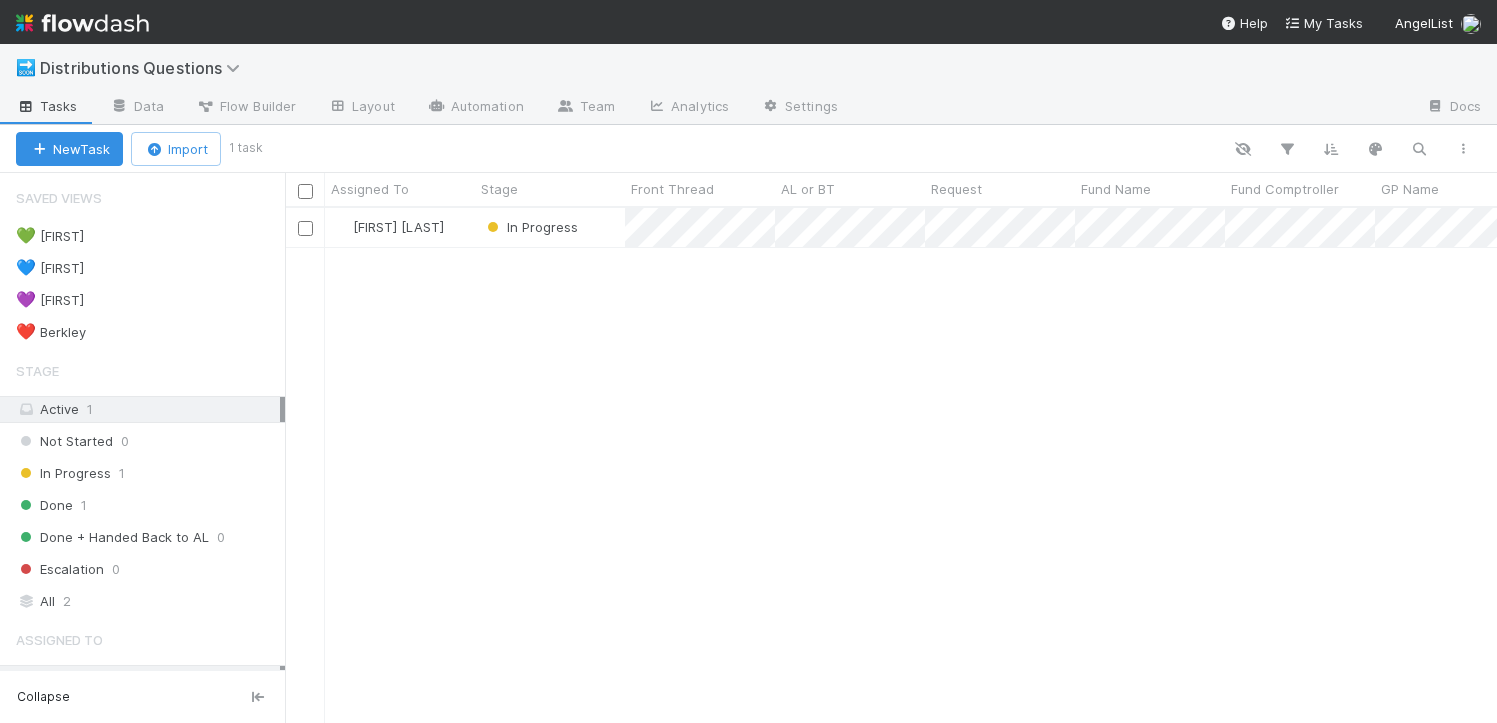 scroll, scrollTop: 15, scrollLeft: 16, axis: both 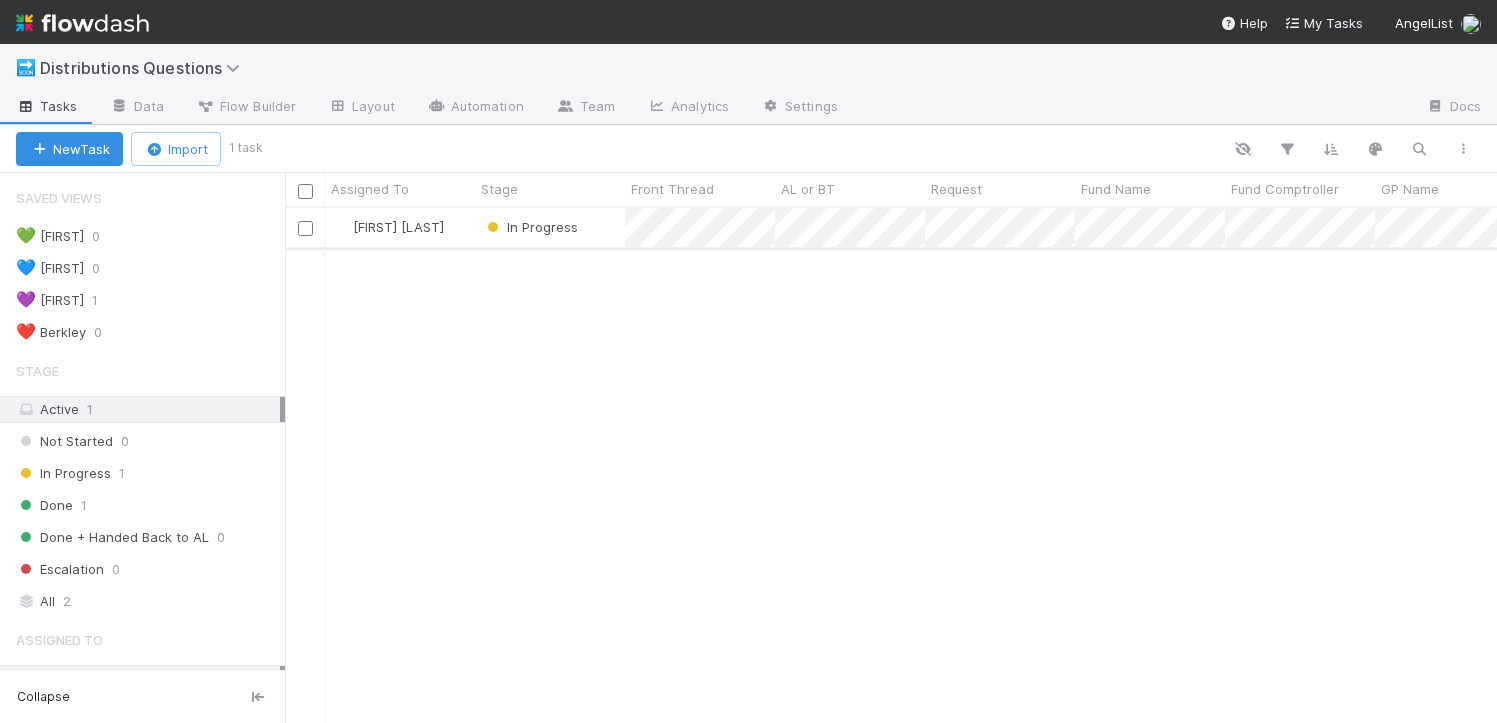 click on "In Progress" at bounding box center (550, 227) 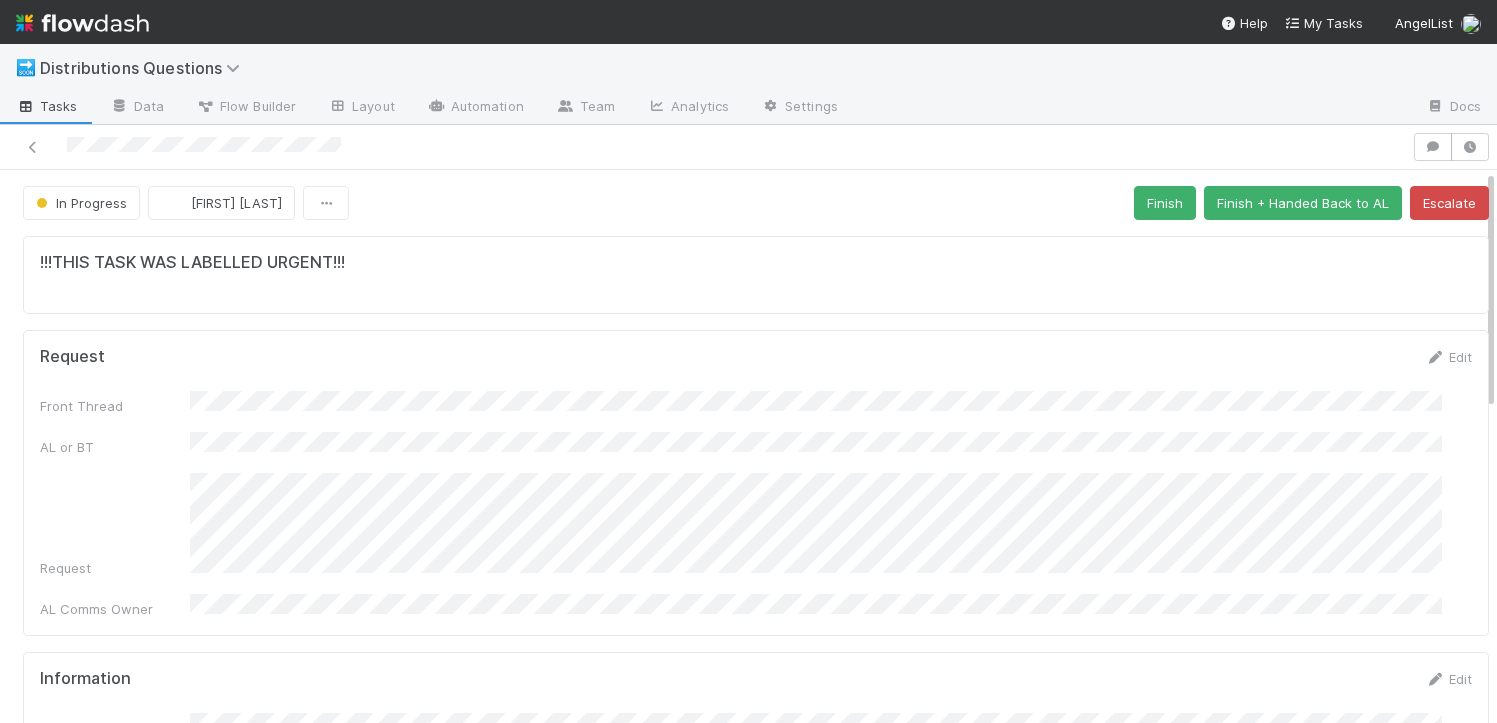 scroll, scrollTop: 720, scrollLeft: 0, axis: vertical 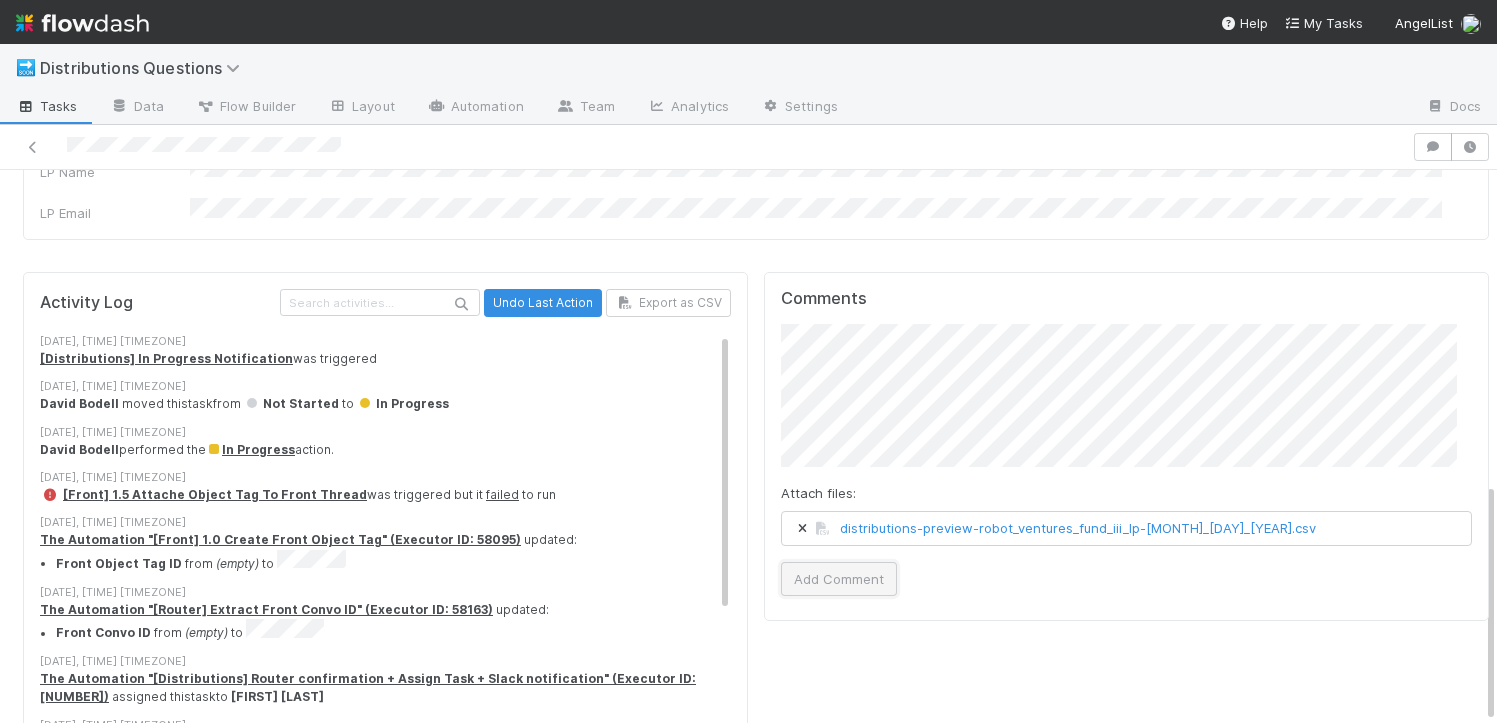 click on "Add Comment" at bounding box center (839, 579) 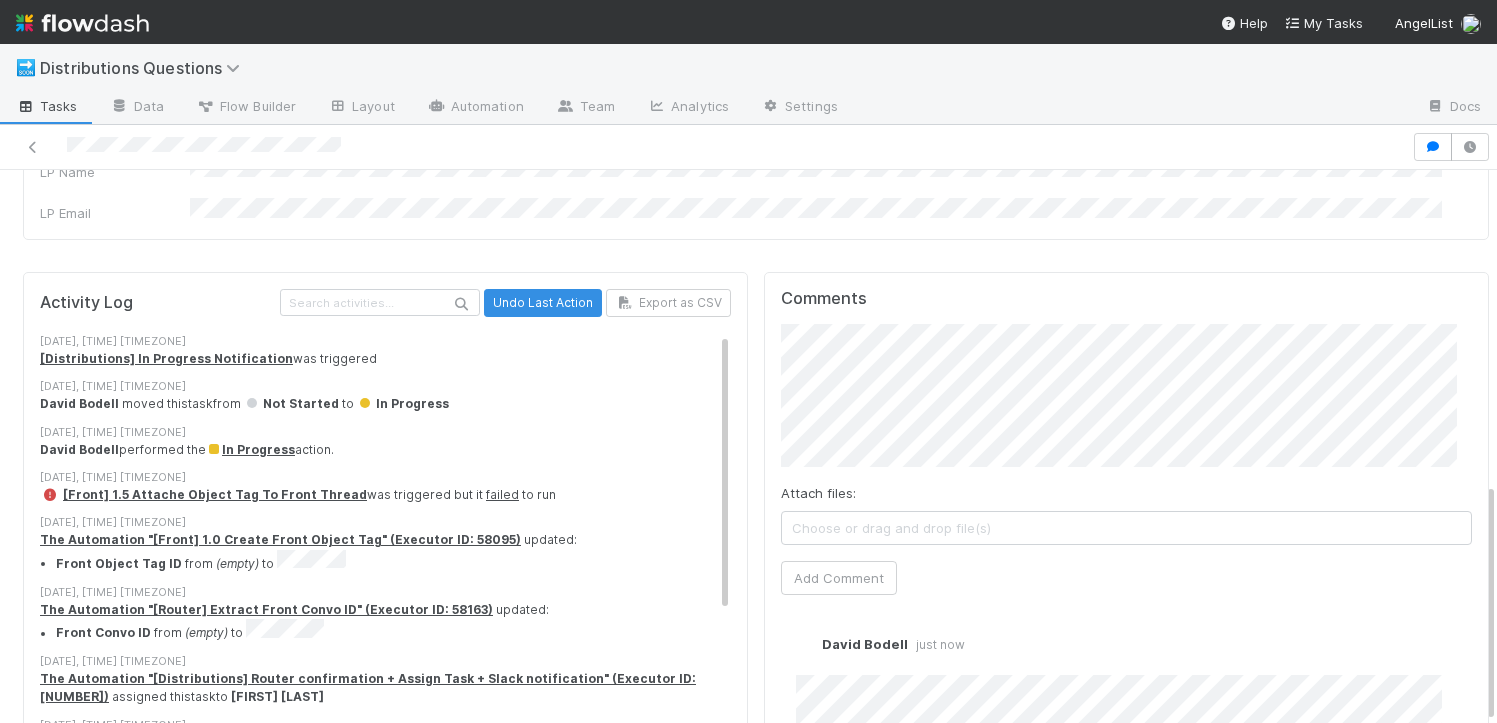 scroll, scrollTop: 0, scrollLeft: 0, axis: both 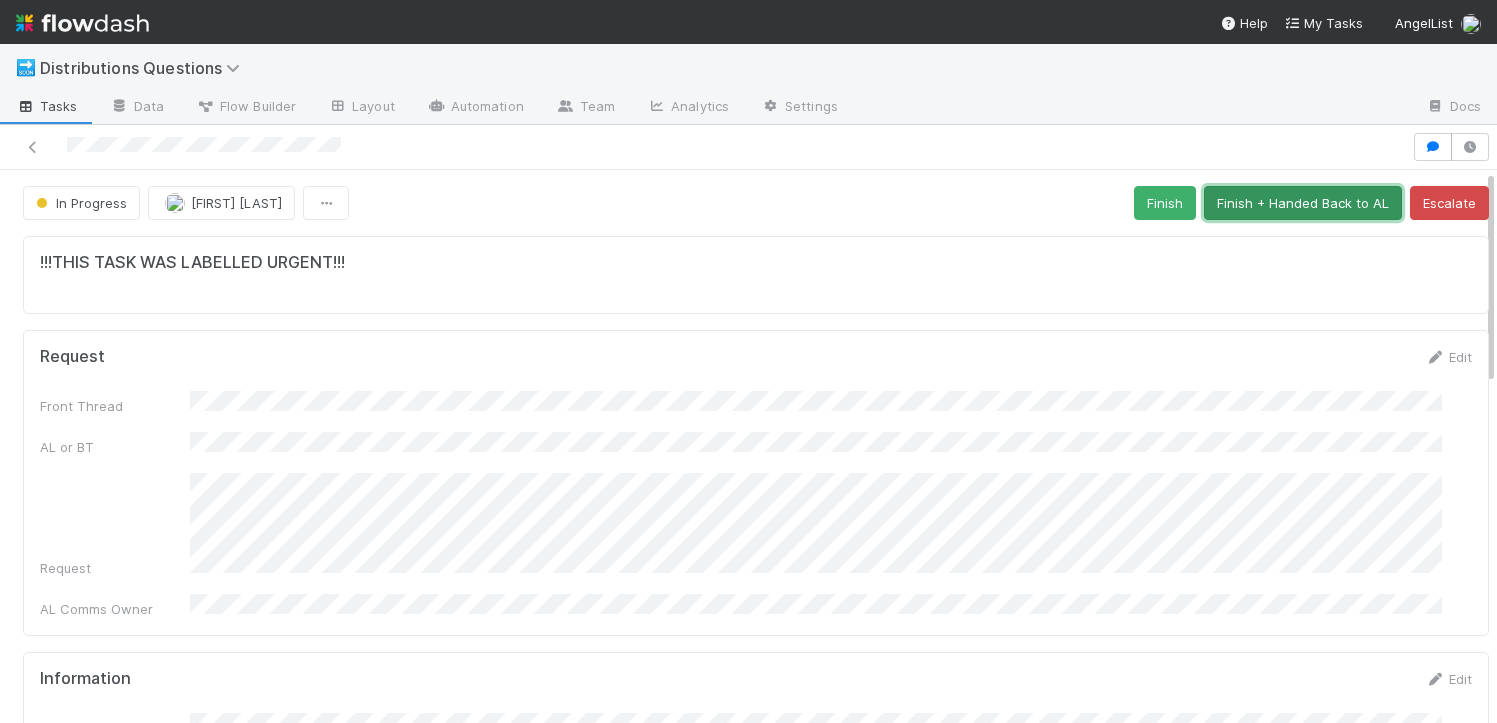 click on "Finish + Handed Back to AL" at bounding box center [1303, 203] 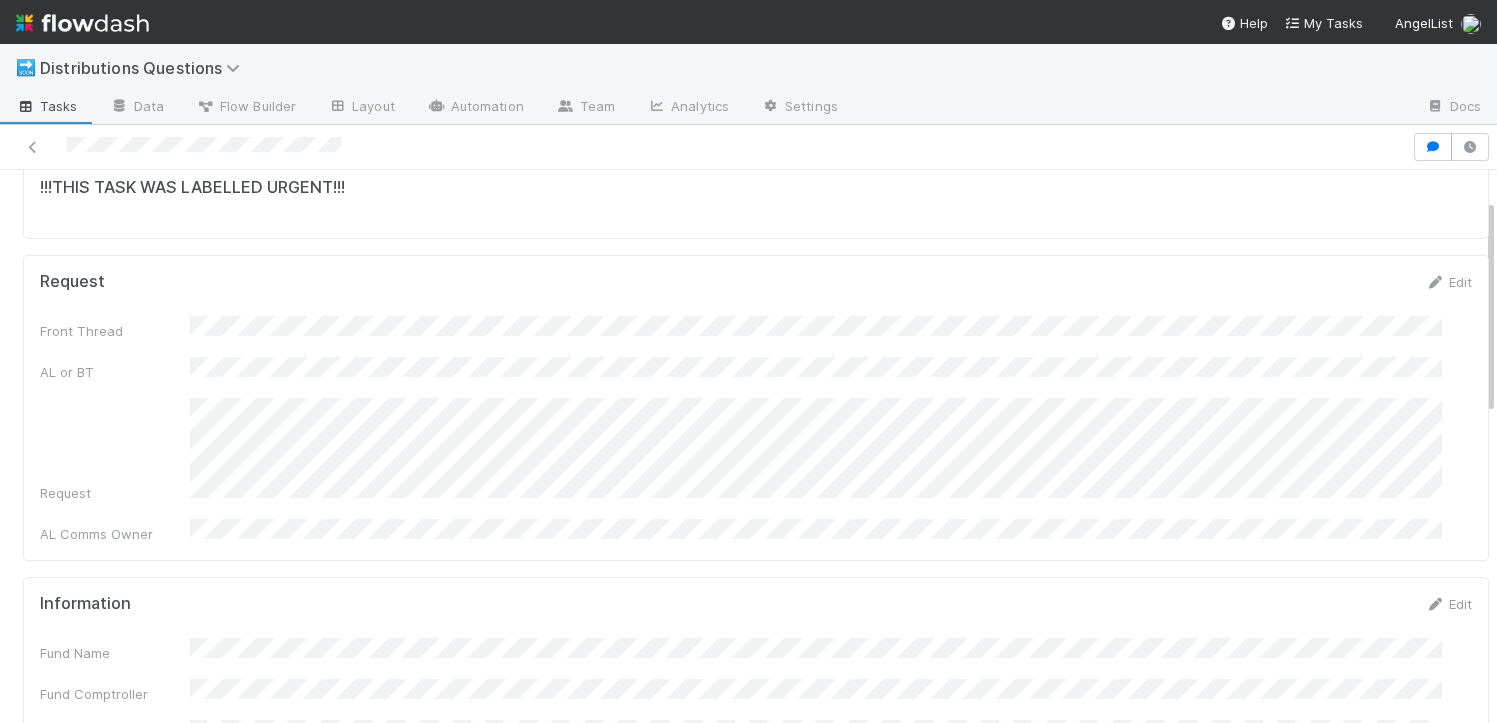 scroll, scrollTop: 160, scrollLeft: 0, axis: vertical 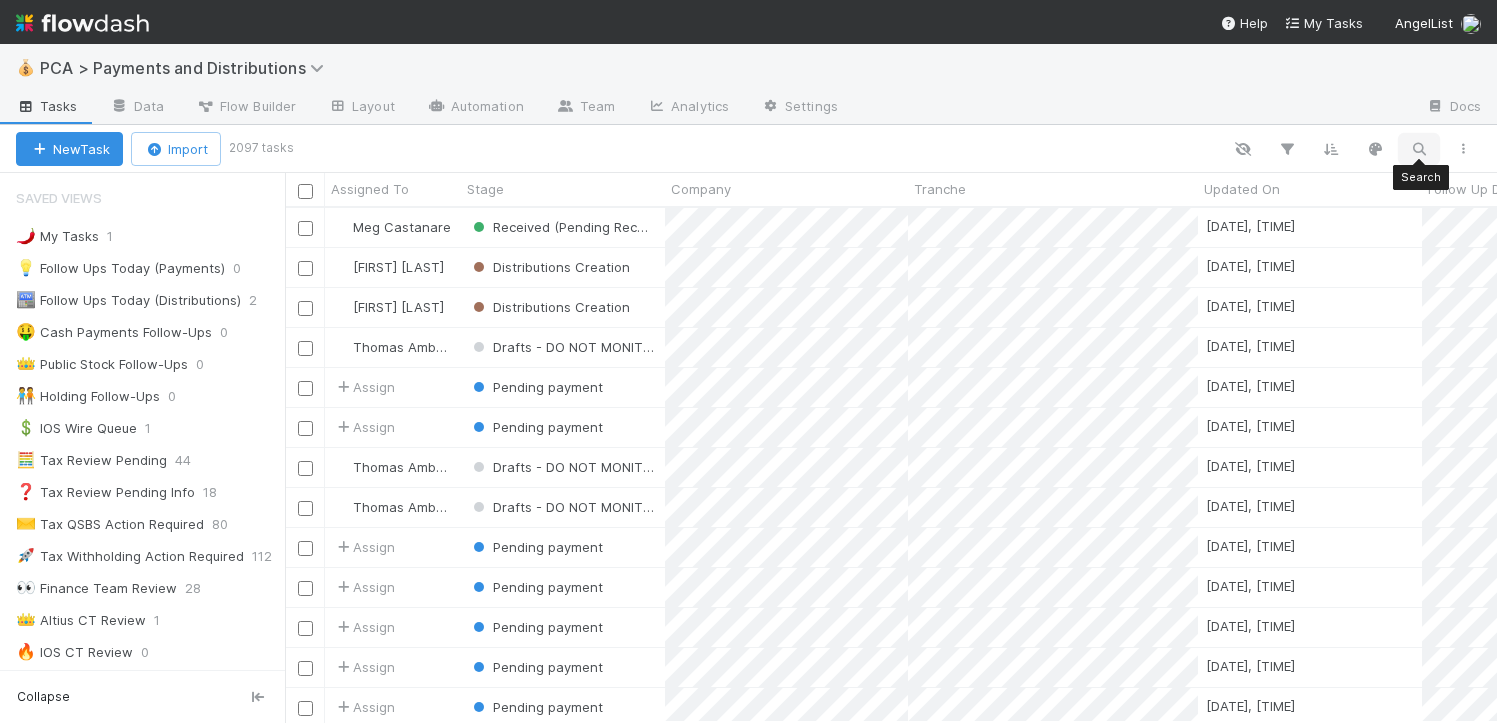 click at bounding box center (1419, 149) 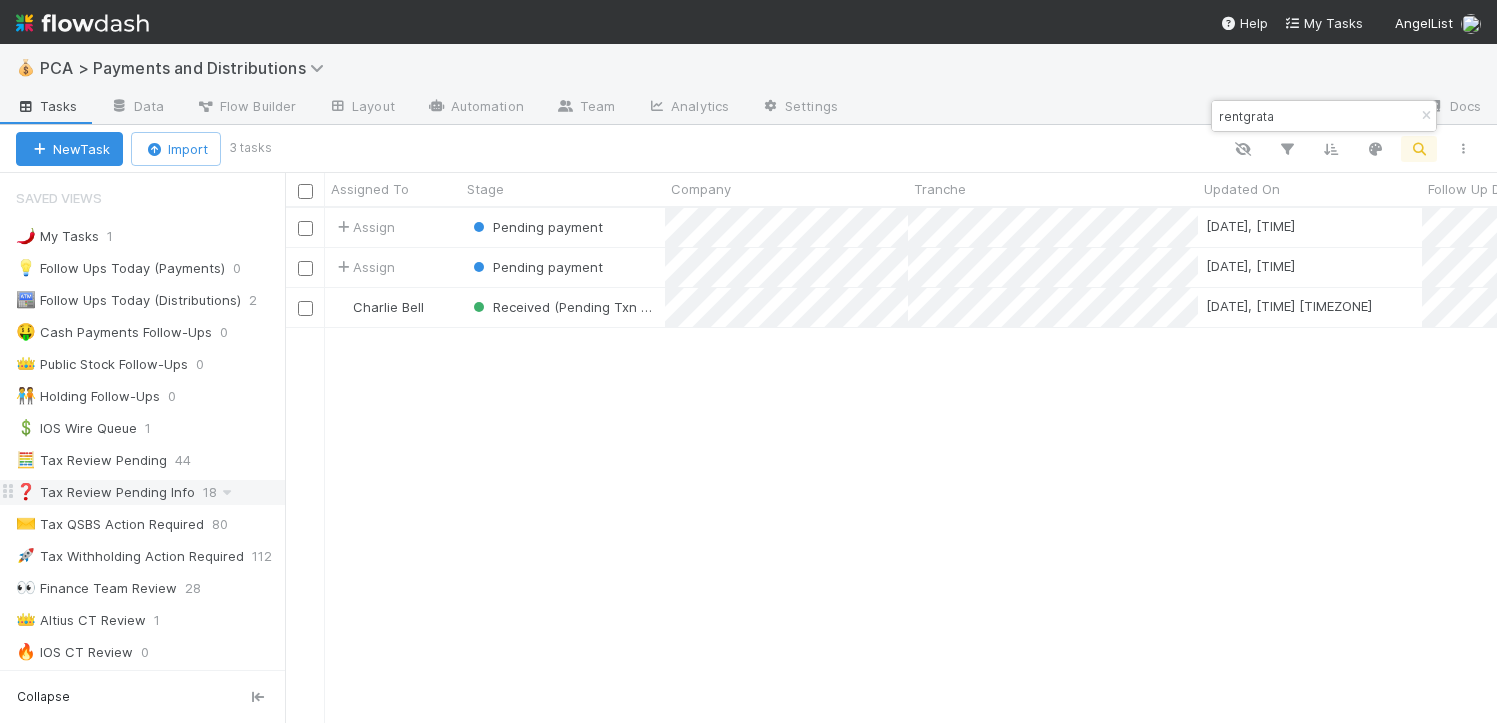 scroll, scrollTop: 950, scrollLeft: 0, axis: vertical 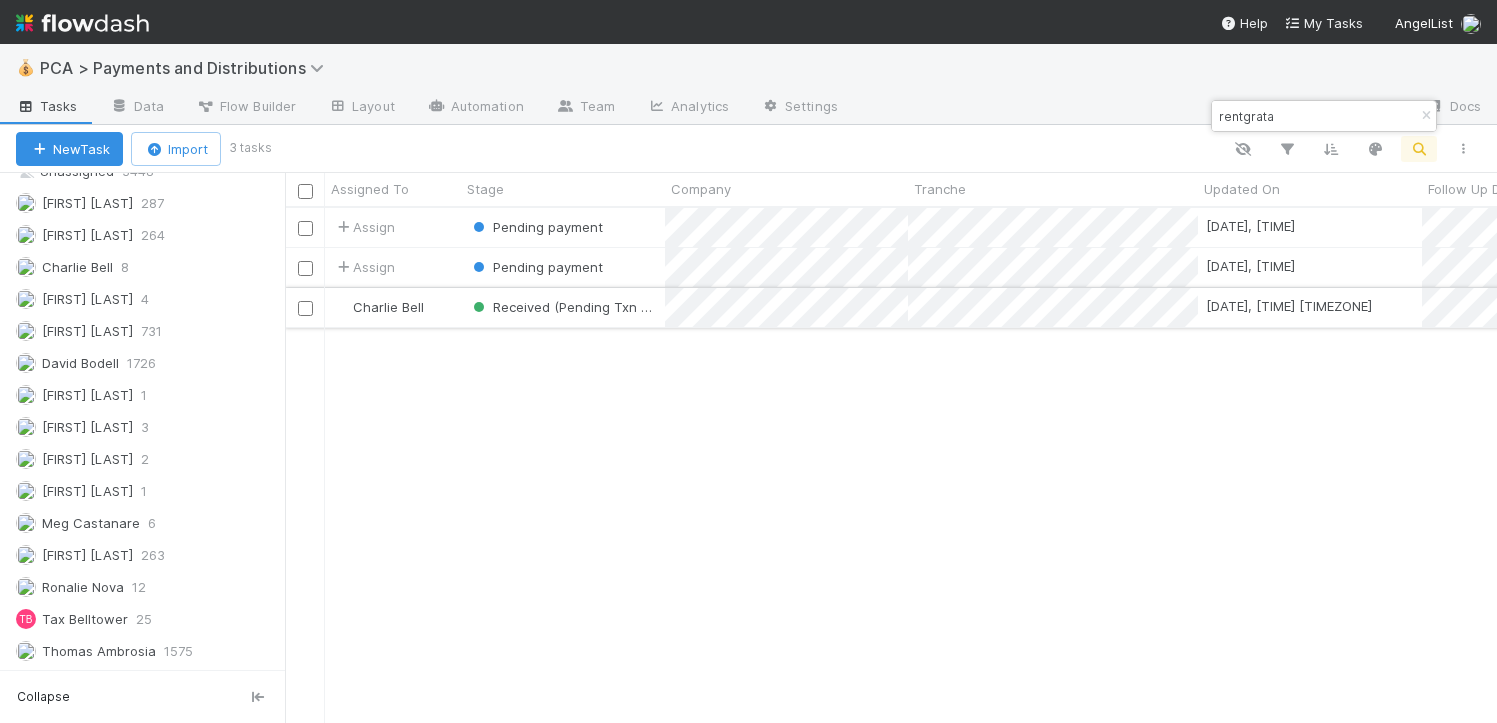 type on "rentgrata" 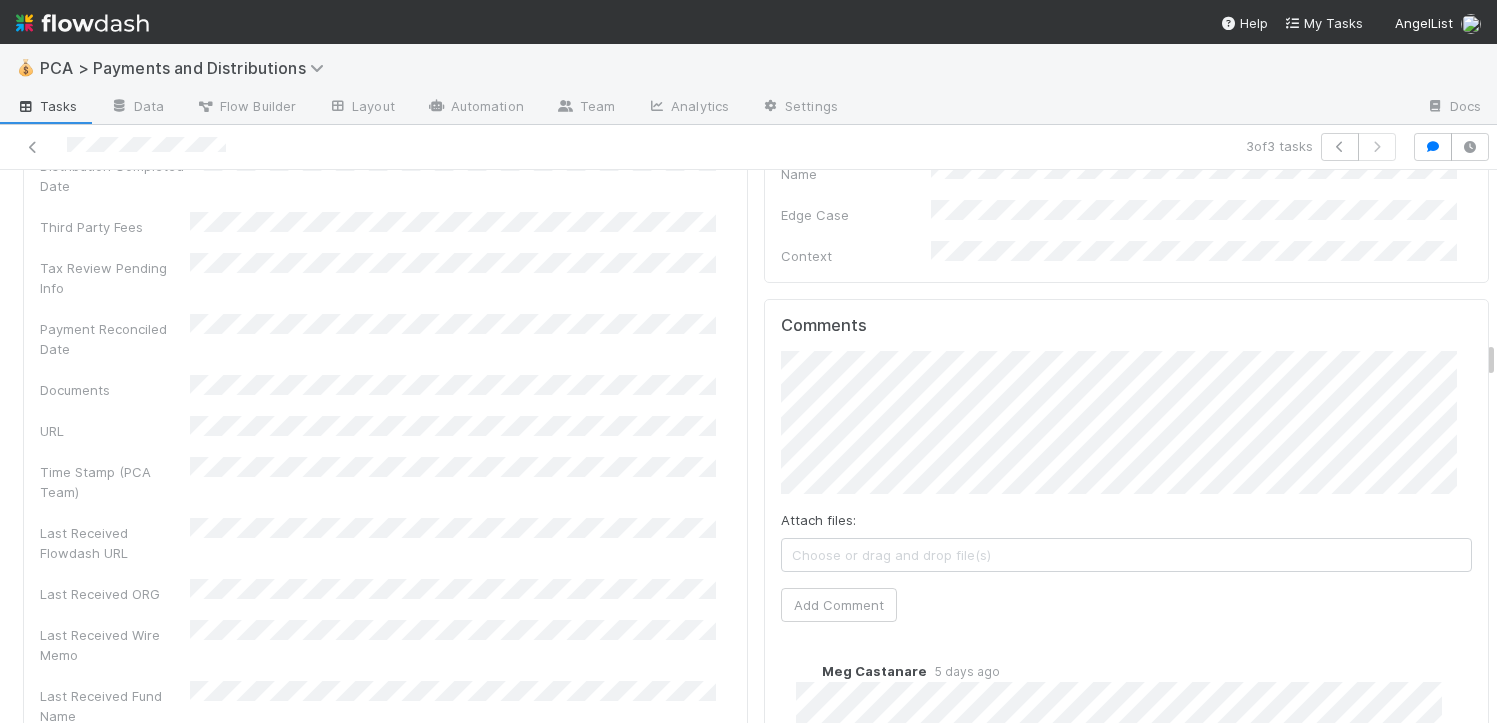 scroll, scrollTop: 4632, scrollLeft: 0, axis: vertical 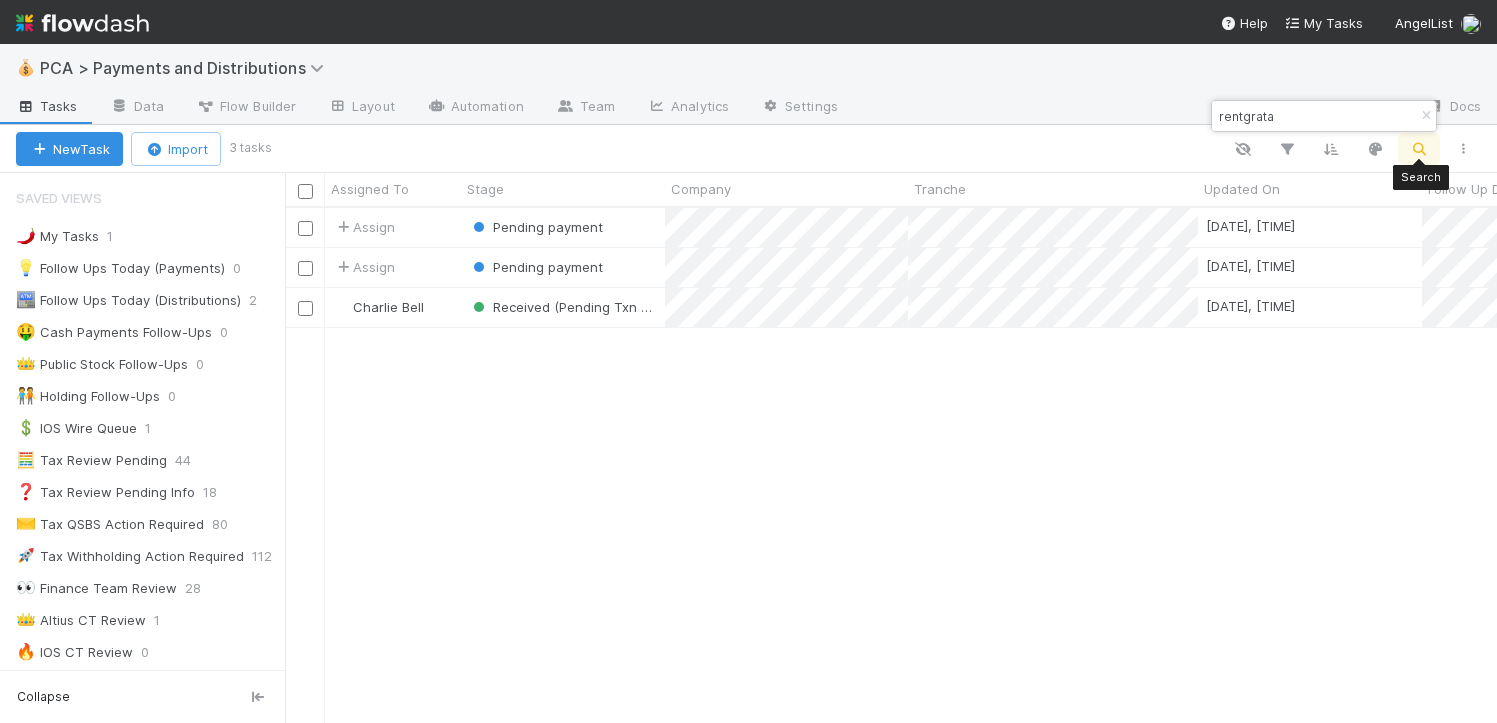 click at bounding box center (1419, 149) 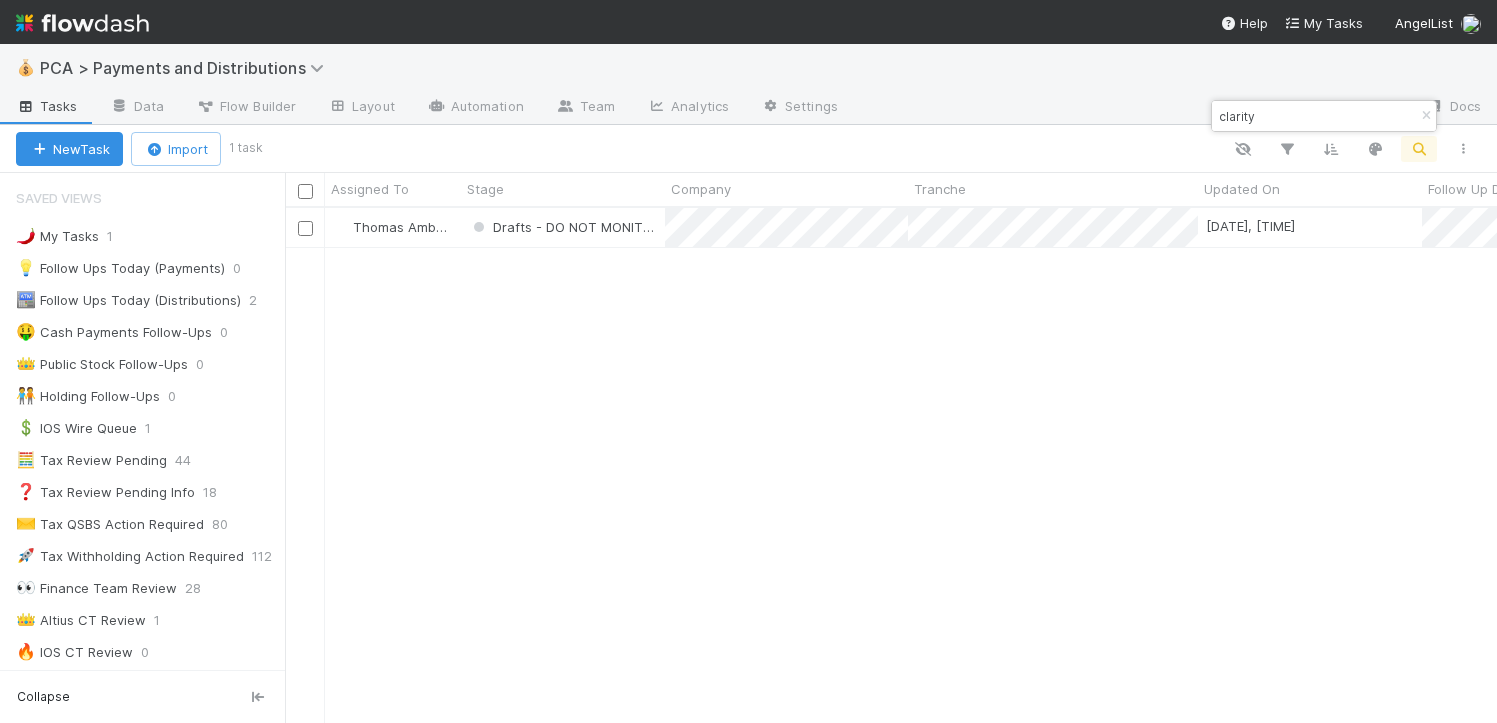 scroll, scrollTop: 15, scrollLeft: 16, axis: both 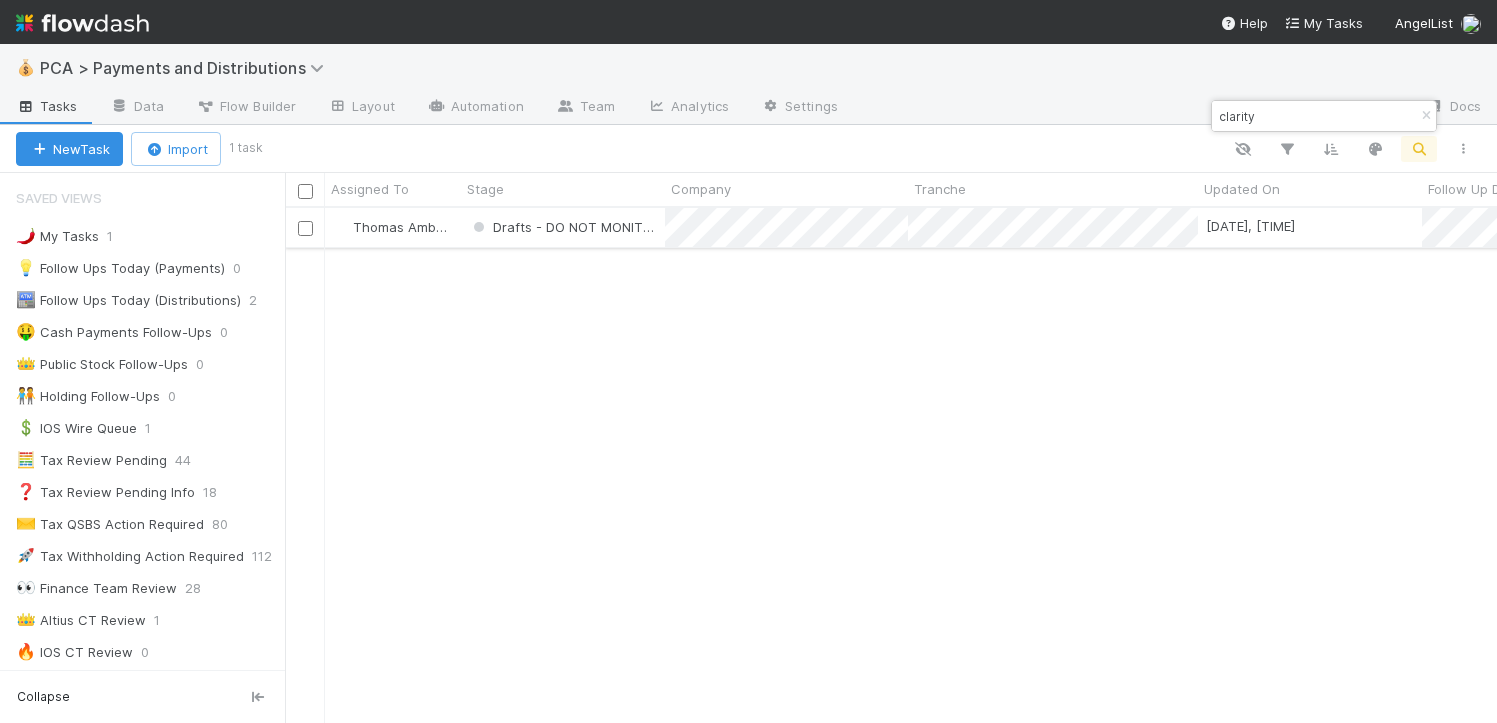 type on "clarity" 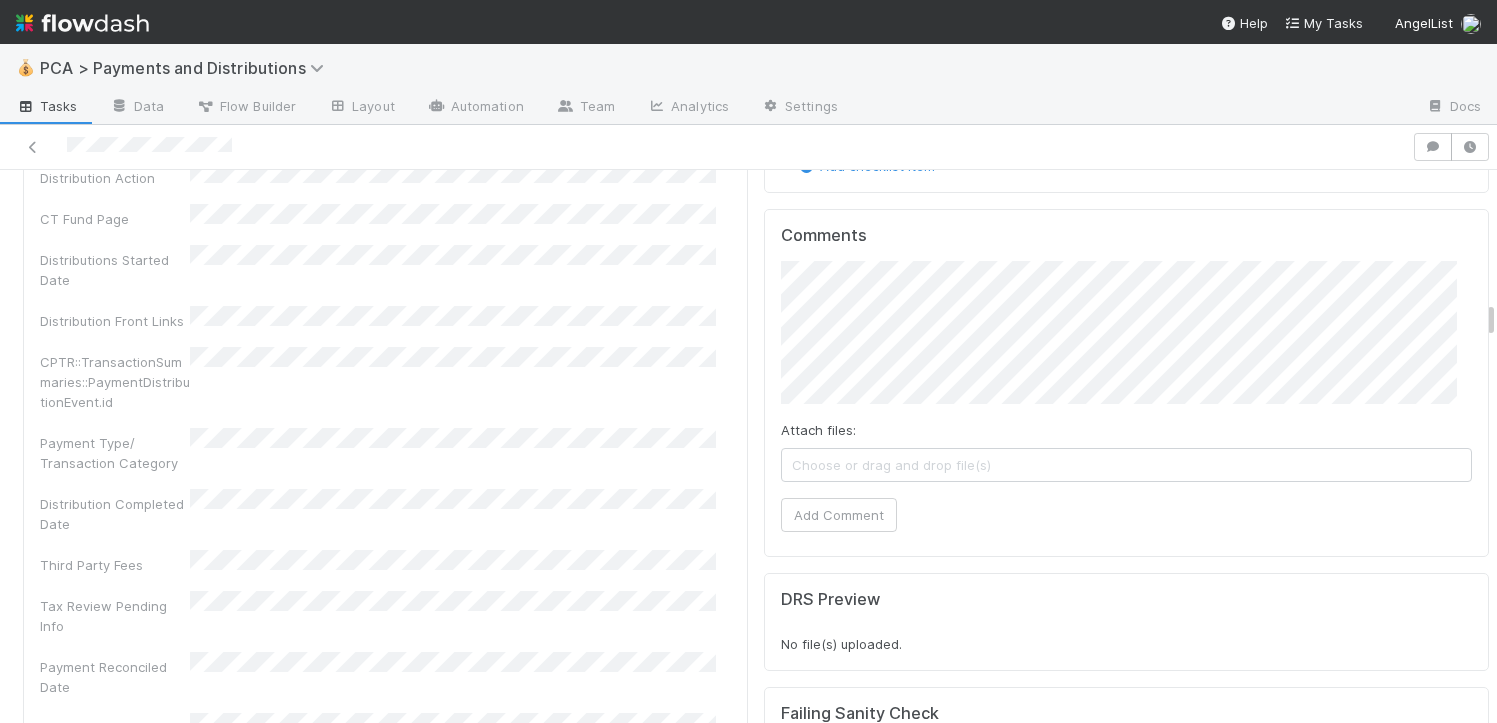 scroll, scrollTop: 2944, scrollLeft: 0, axis: vertical 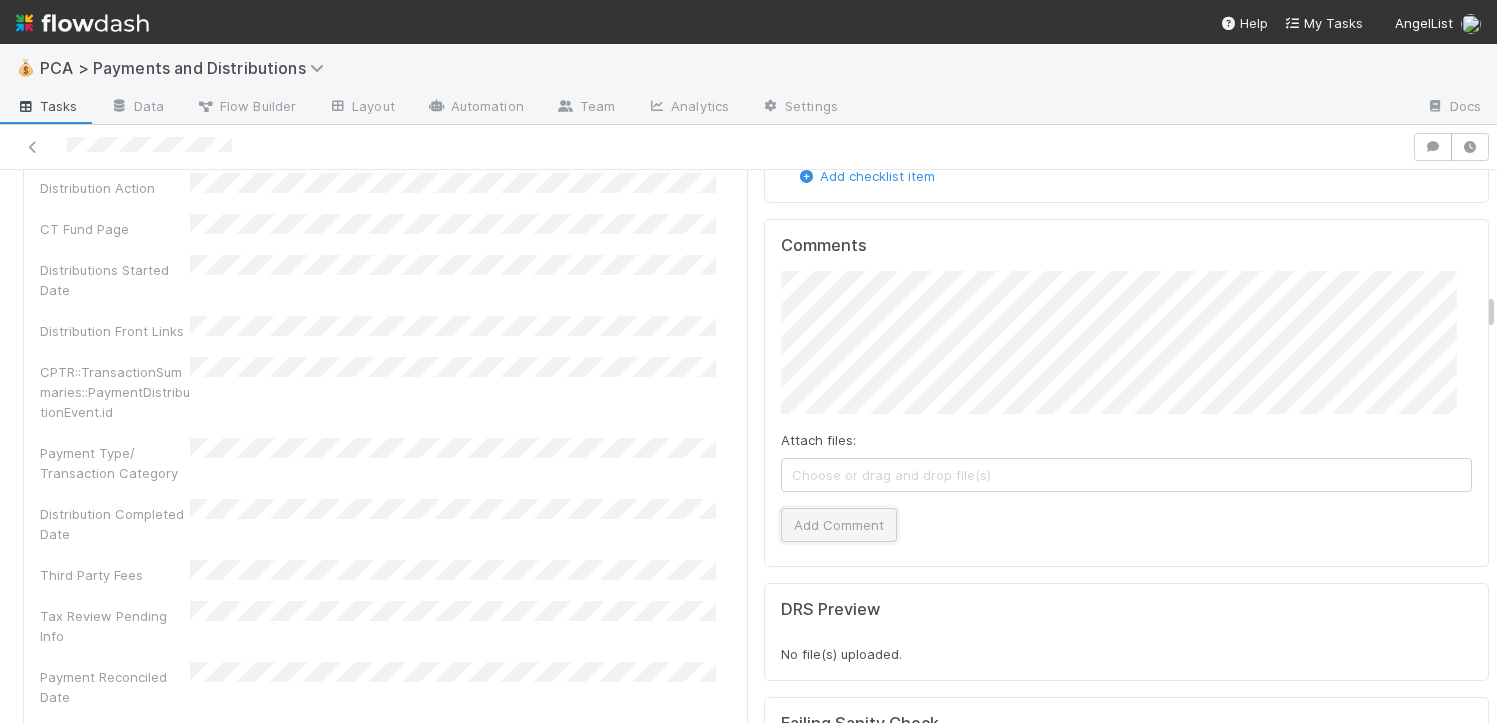 click on "Add Comment" at bounding box center [839, 525] 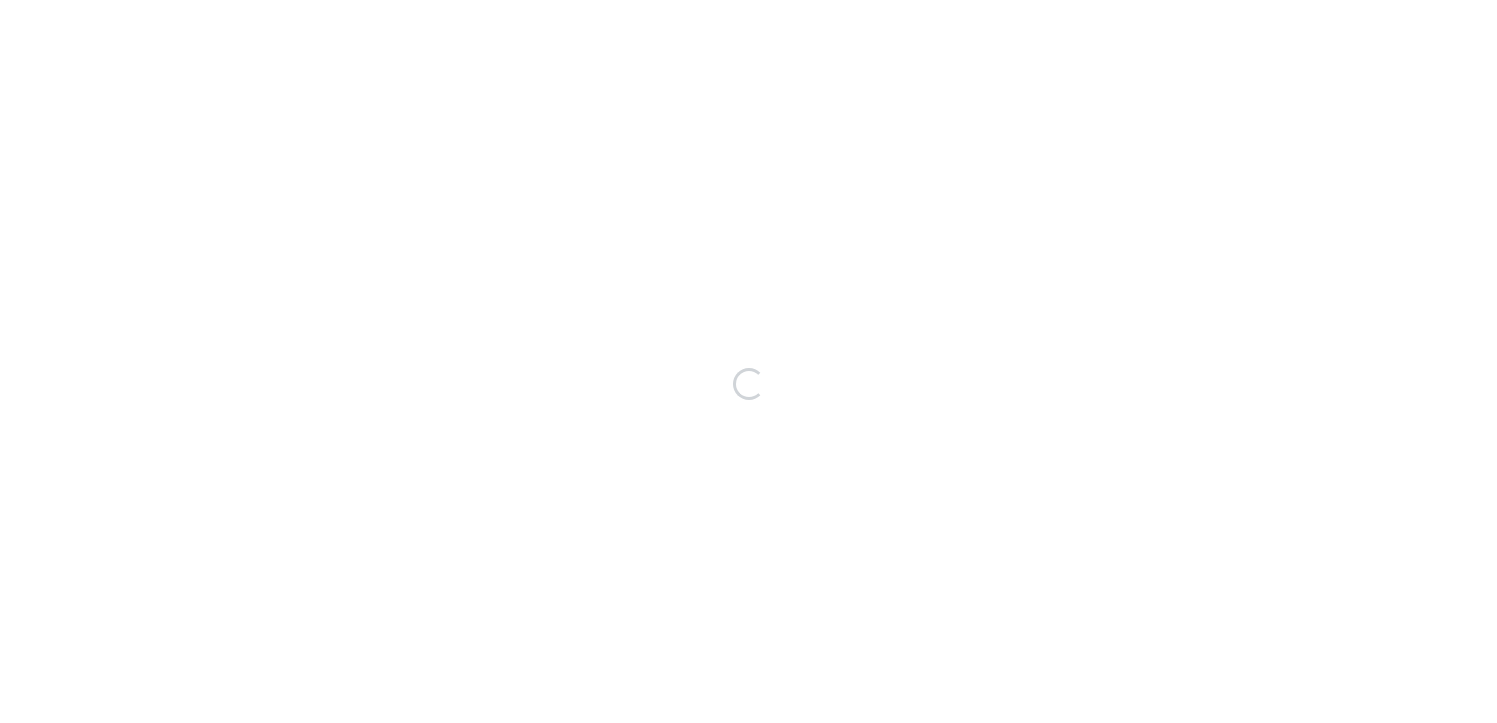 scroll, scrollTop: 0, scrollLeft: 0, axis: both 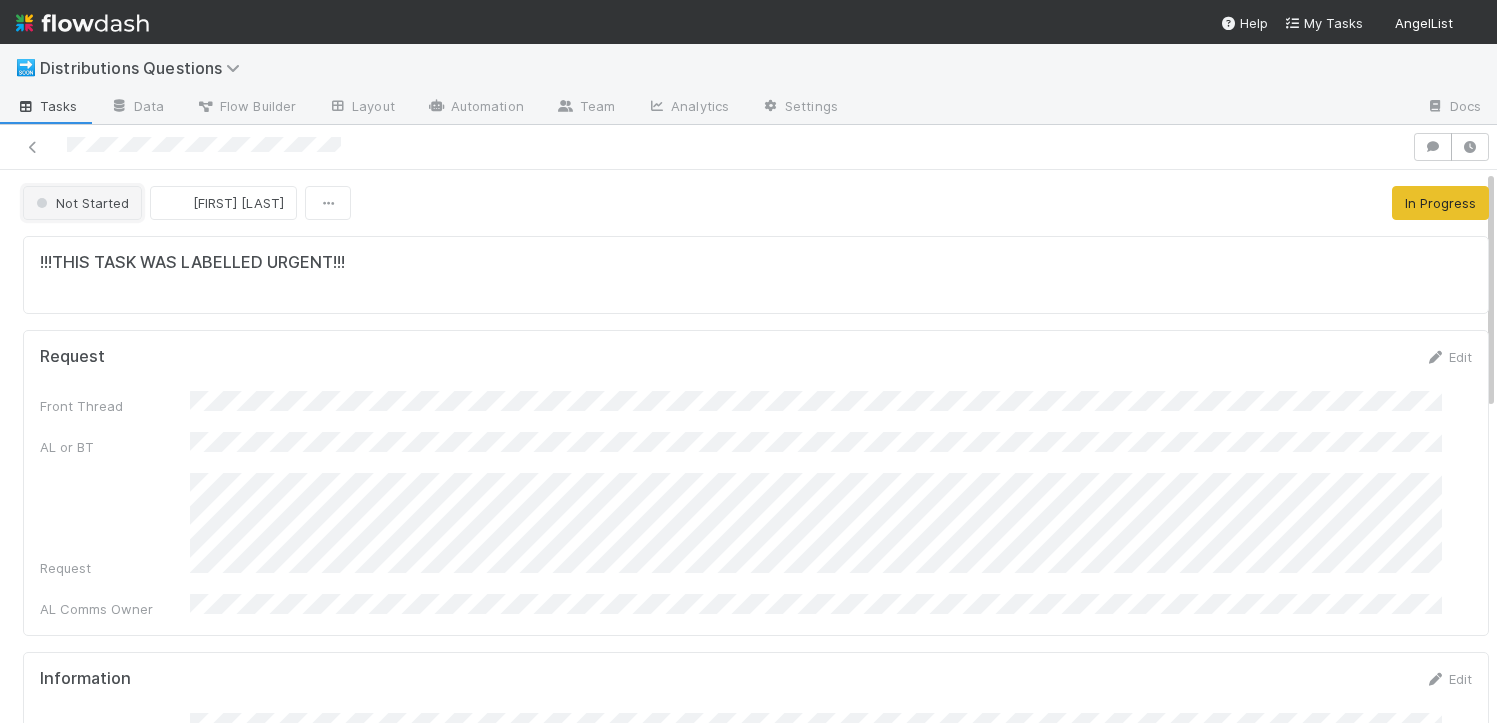 click on "Not Started" at bounding box center (82, 203) 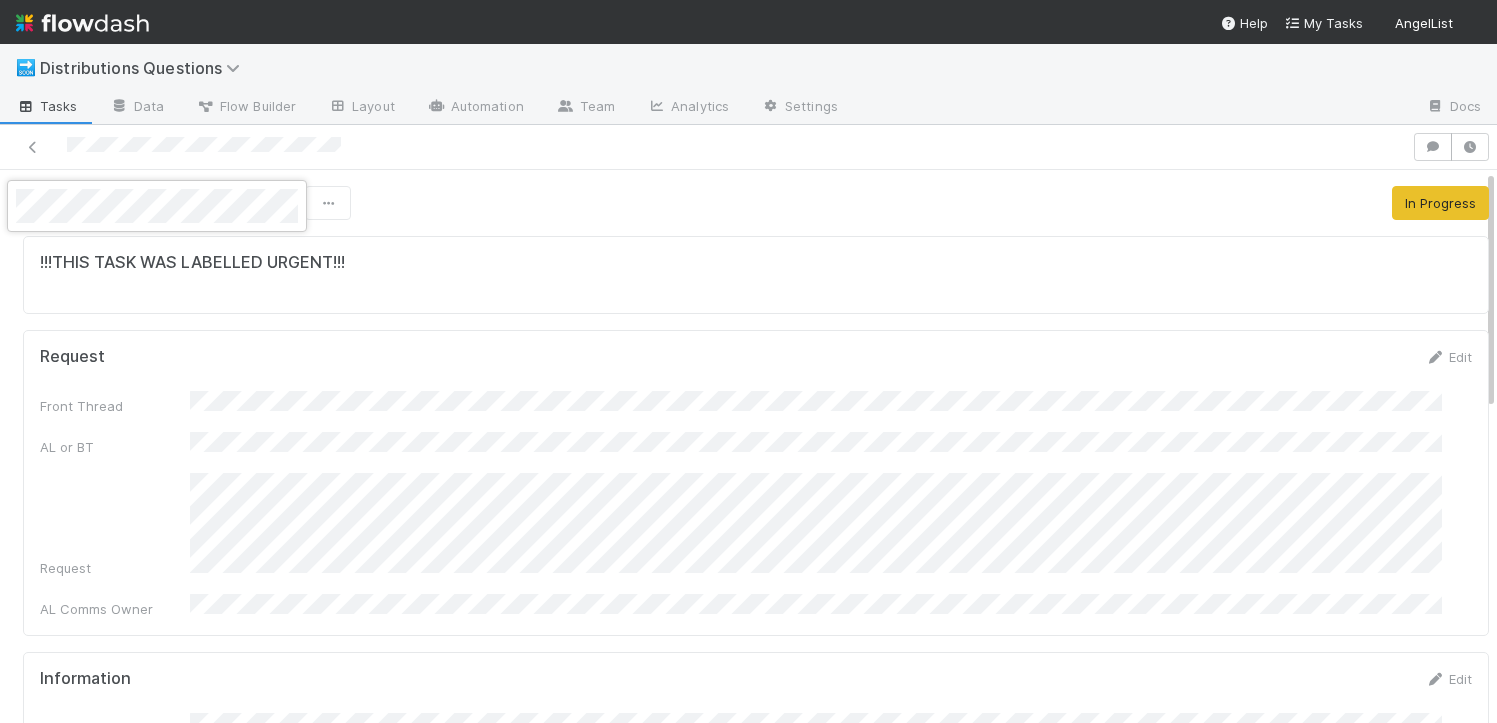 click at bounding box center [748, 361] 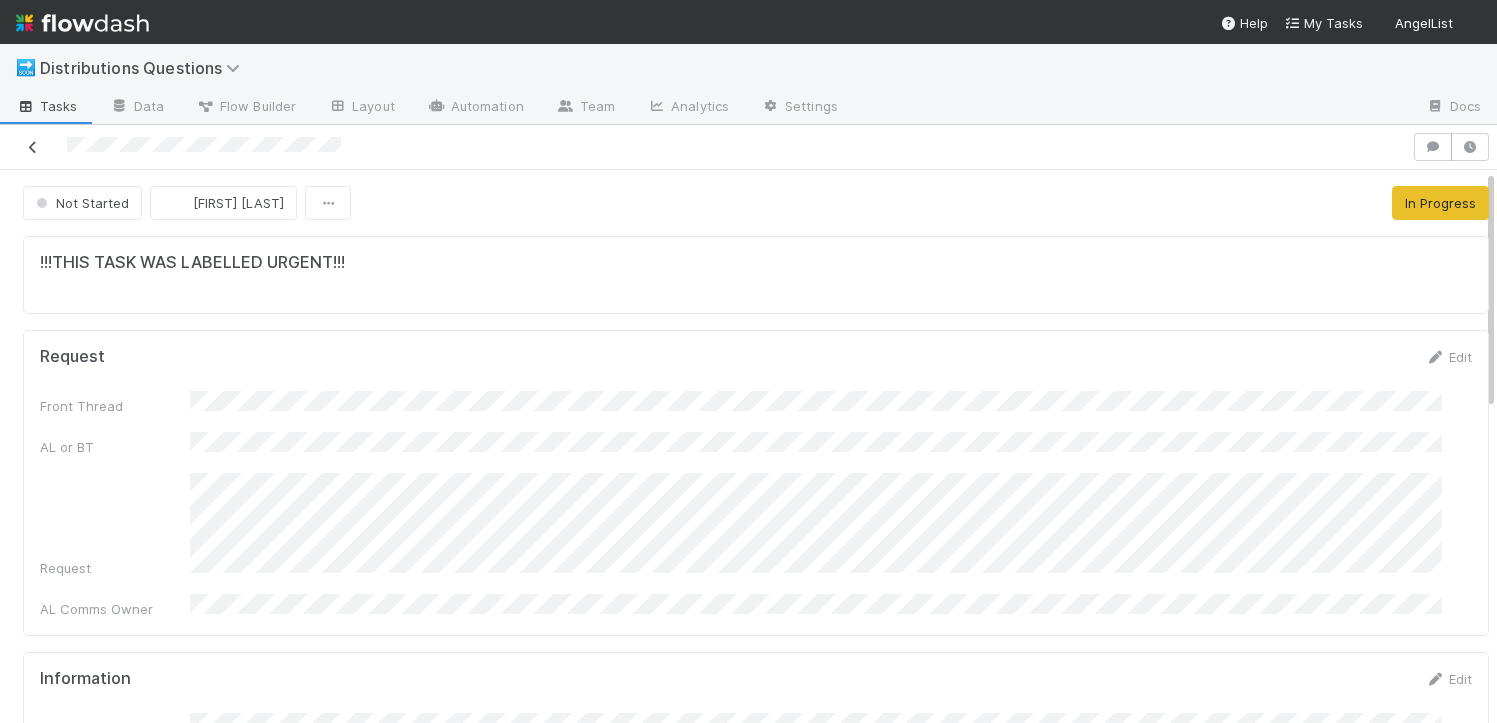 click at bounding box center [33, 147] 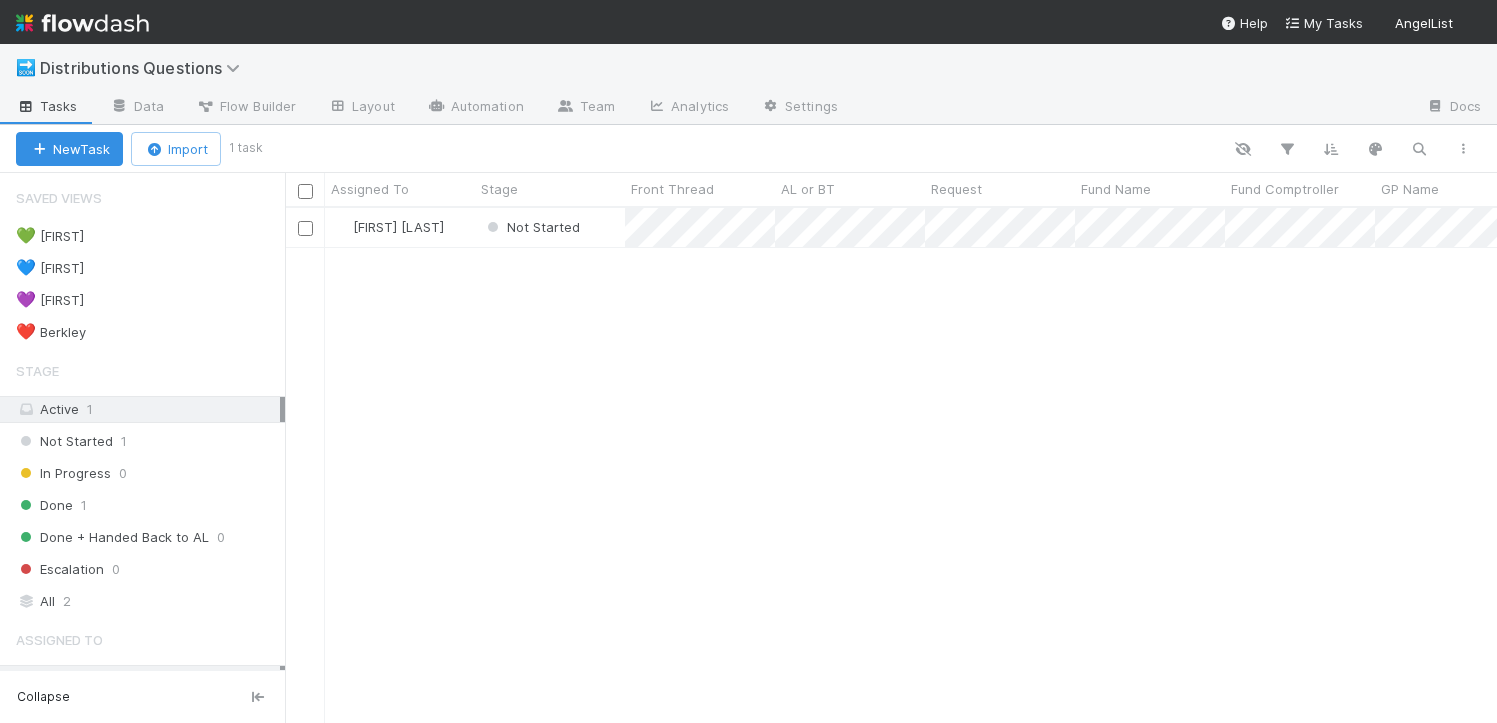 scroll, scrollTop: 15, scrollLeft: 16, axis: both 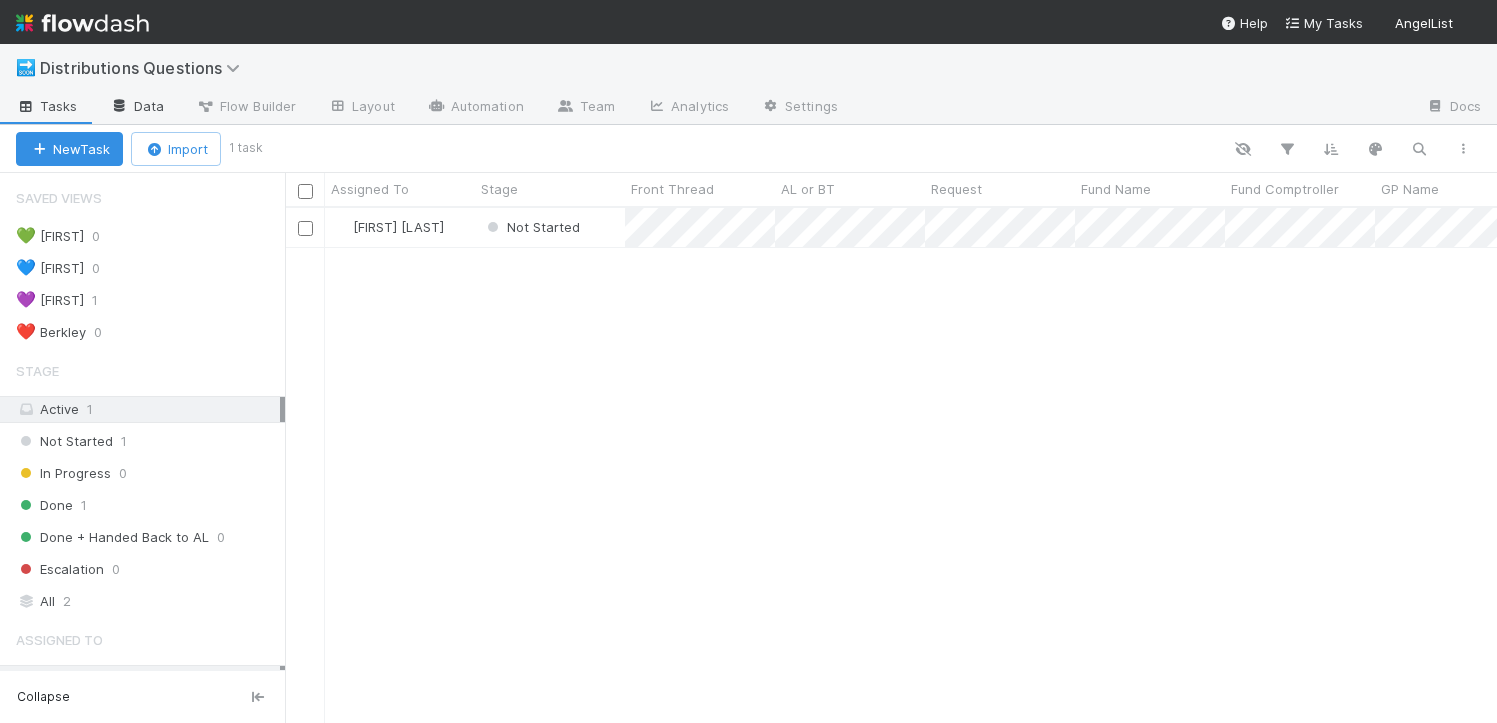 click on "Data" at bounding box center [137, 108] 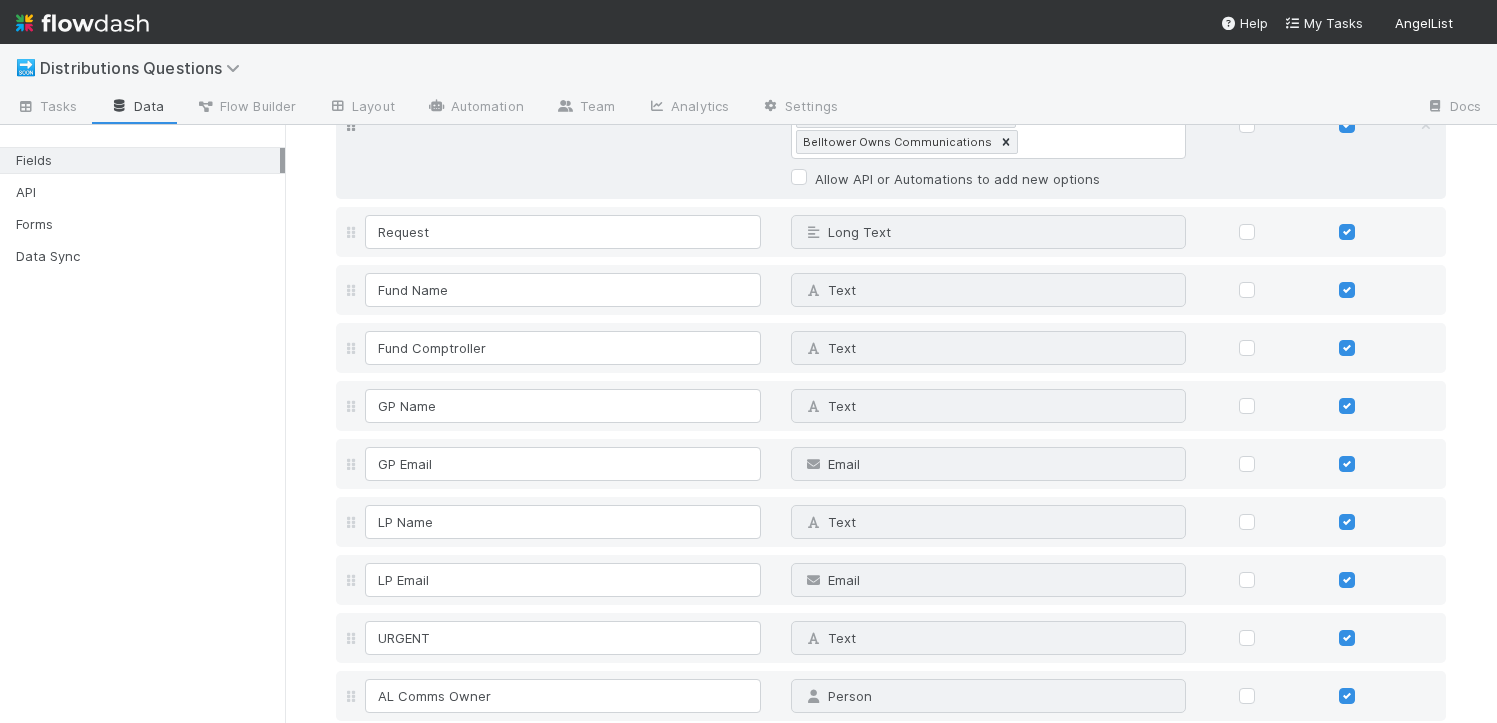 scroll, scrollTop: 102, scrollLeft: 0, axis: vertical 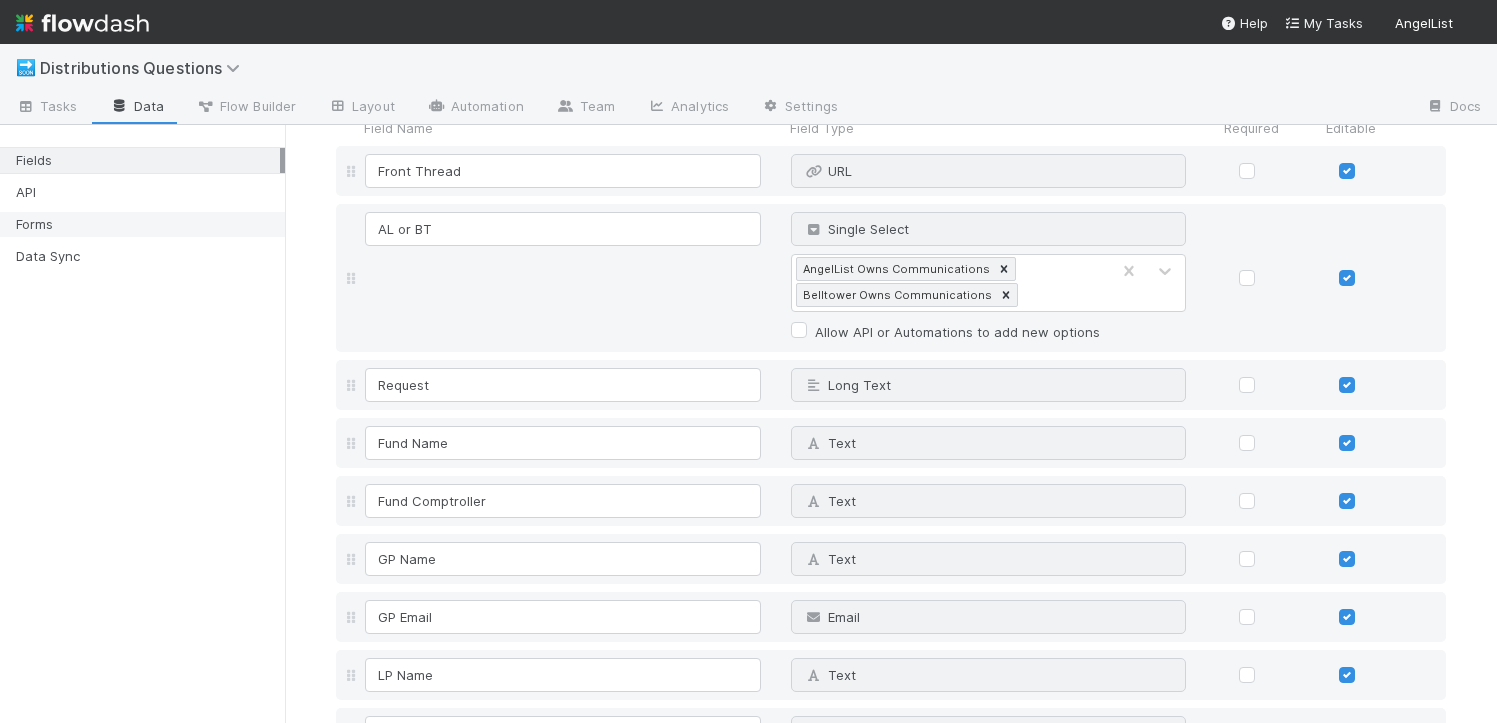 click on "Forms" at bounding box center [148, 224] 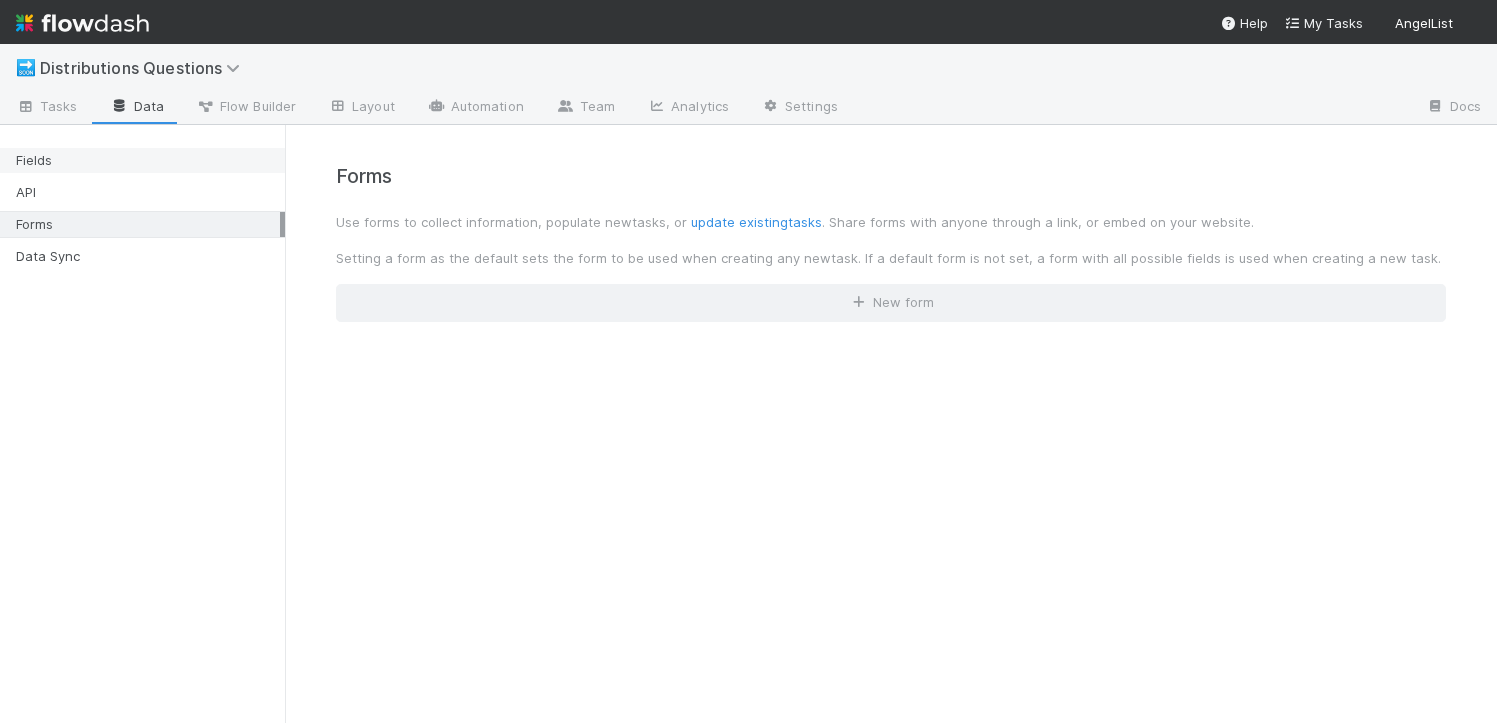 click on "Fields" at bounding box center [148, 160] 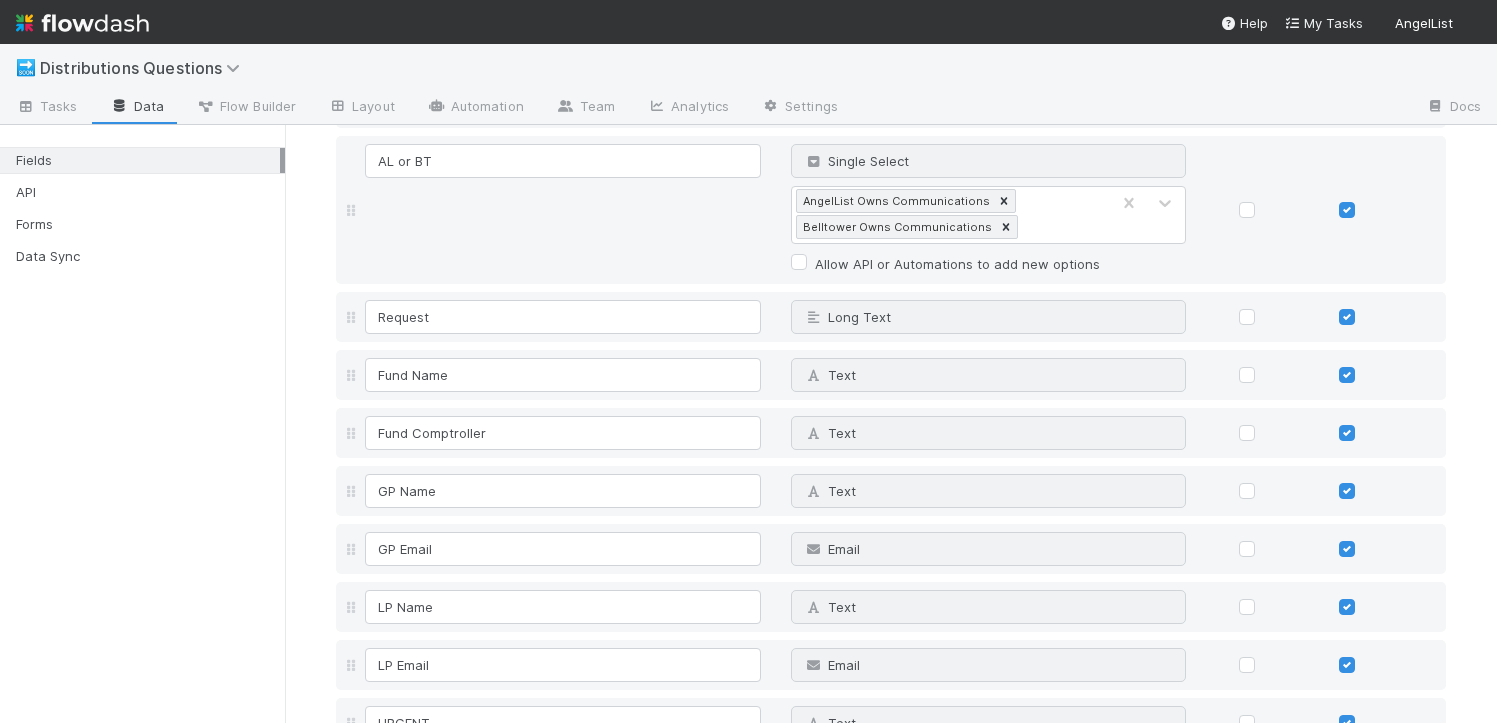 scroll, scrollTop: 0, scrollLeft: 0, axis: both 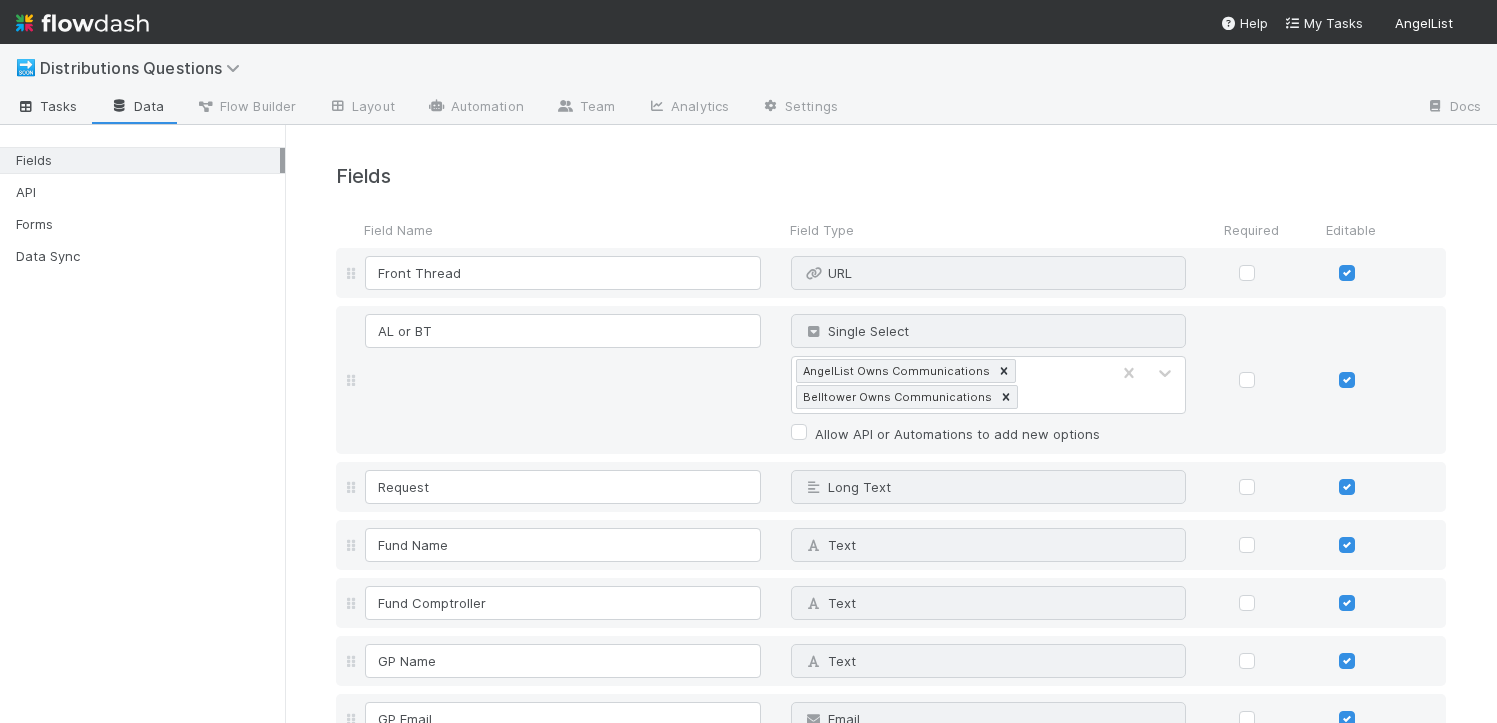 click on "Tasks" at bounding box center (47, 106) 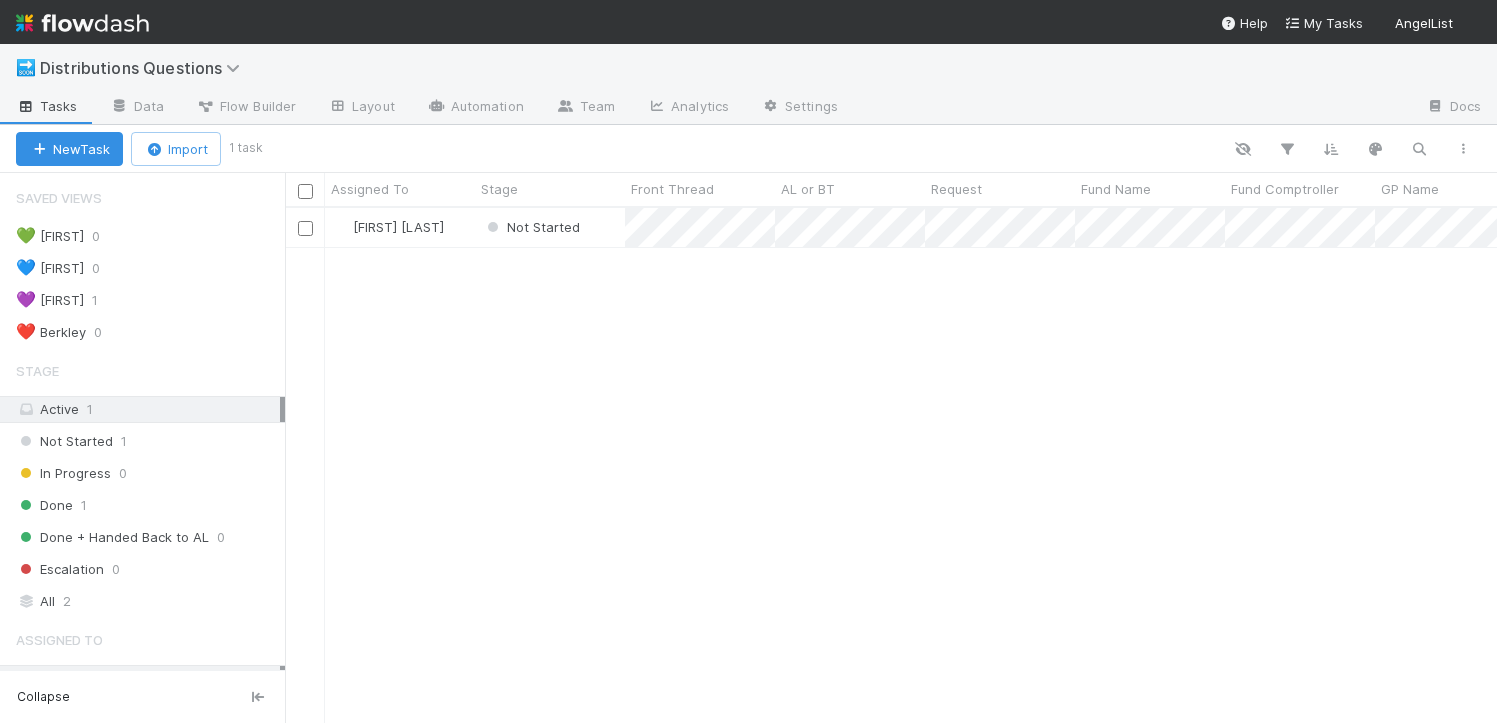 scroll, scrollTop: 15, scrollLeft: 16, axis: both 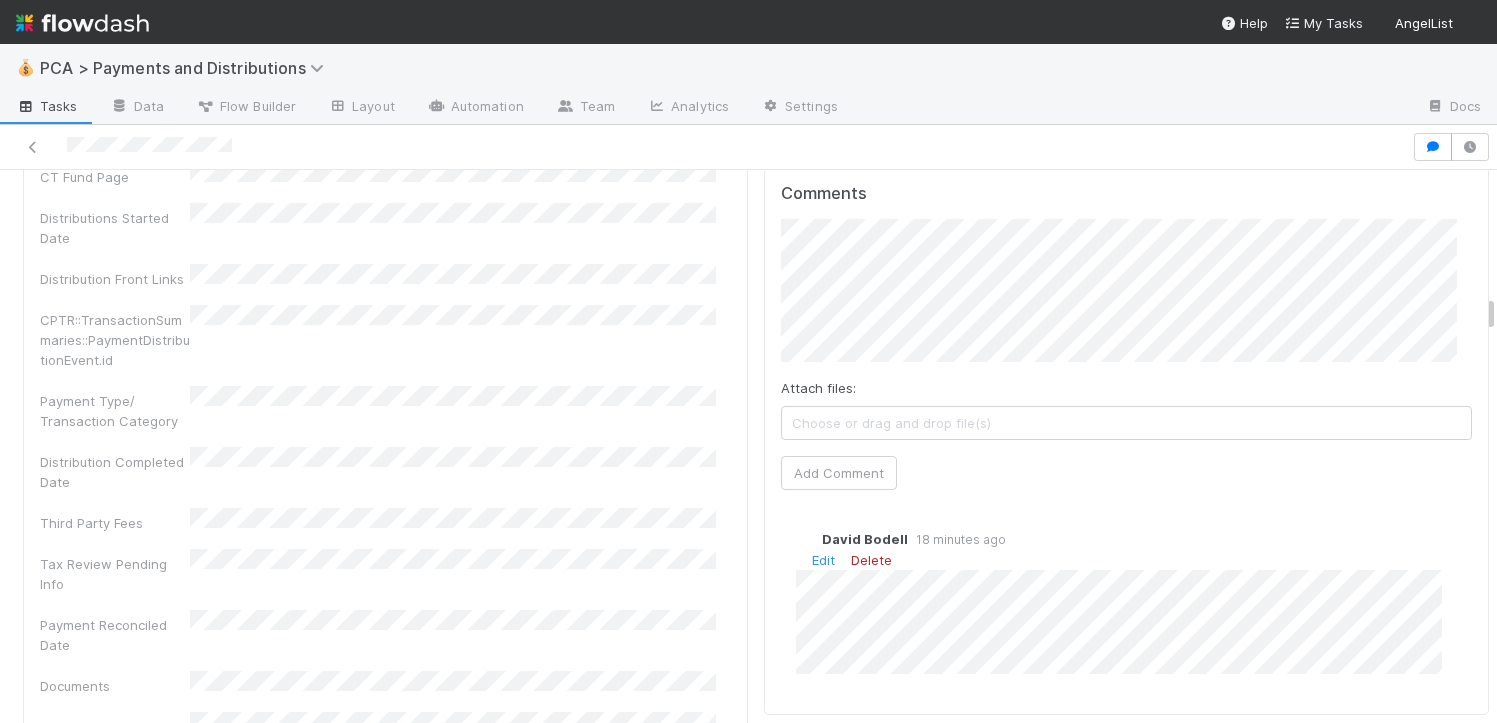 click on "Delete" at bounding box center [871, 560] 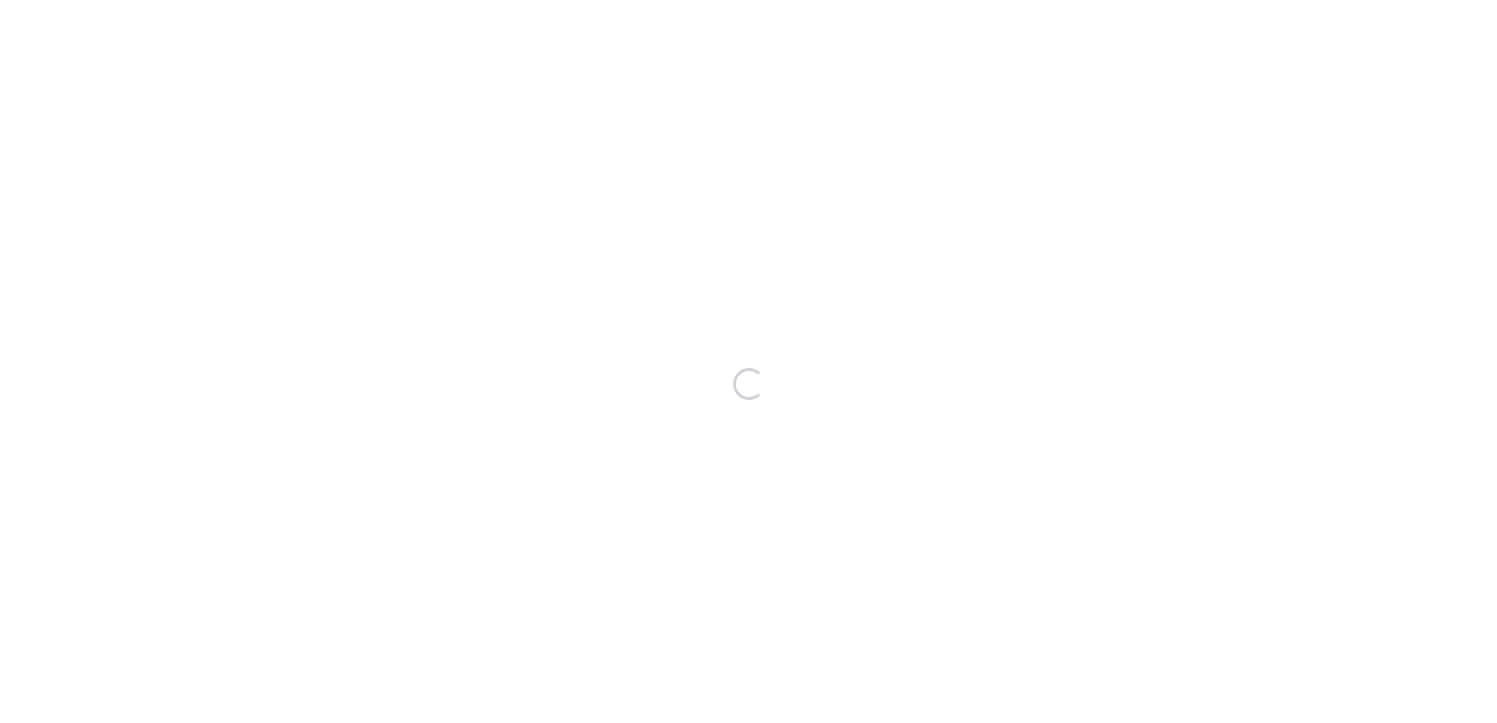 scroll, scrollTop: 0, scrollLeft: 0, axis: both 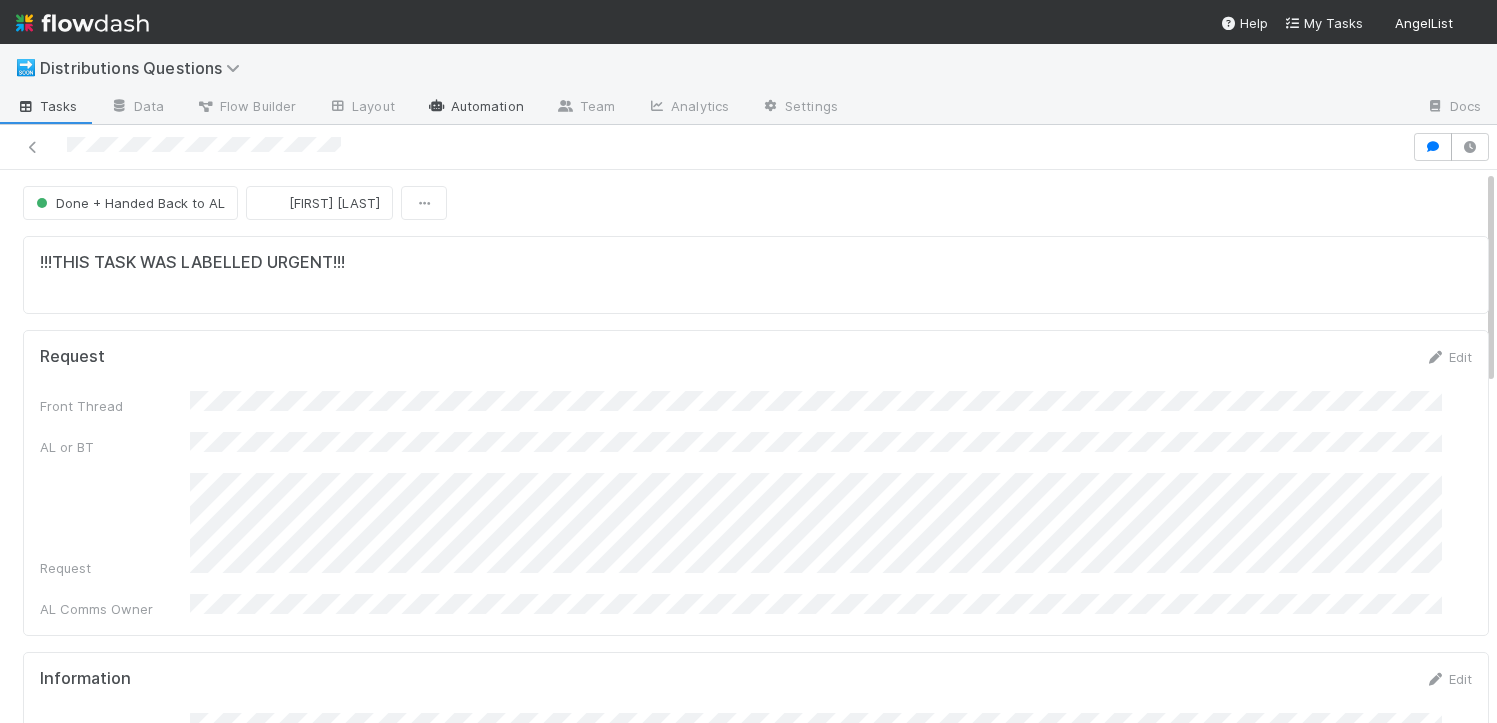 click on "Automation" at bounding box center (475, 108) 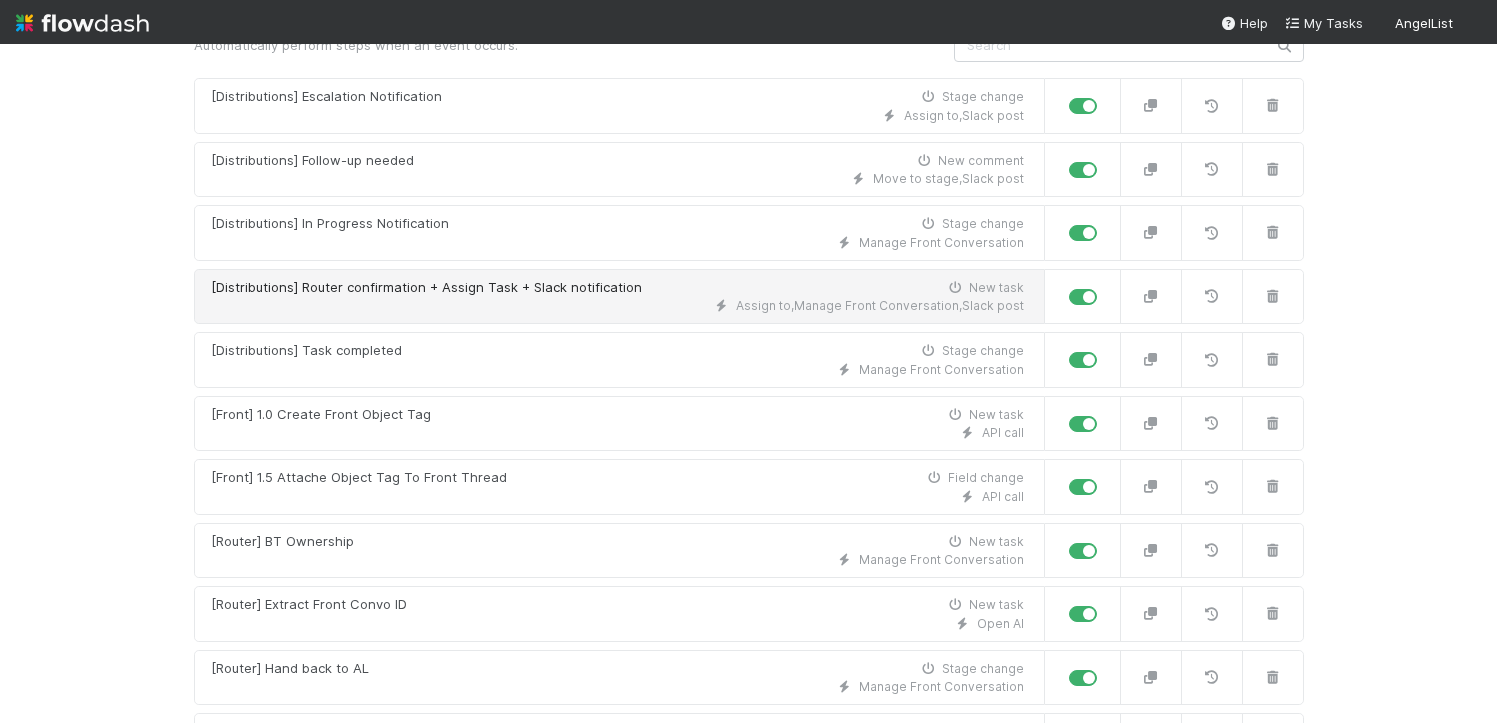 scroll, scrollTop: 283, scrollLeft: 0, axis: vertical 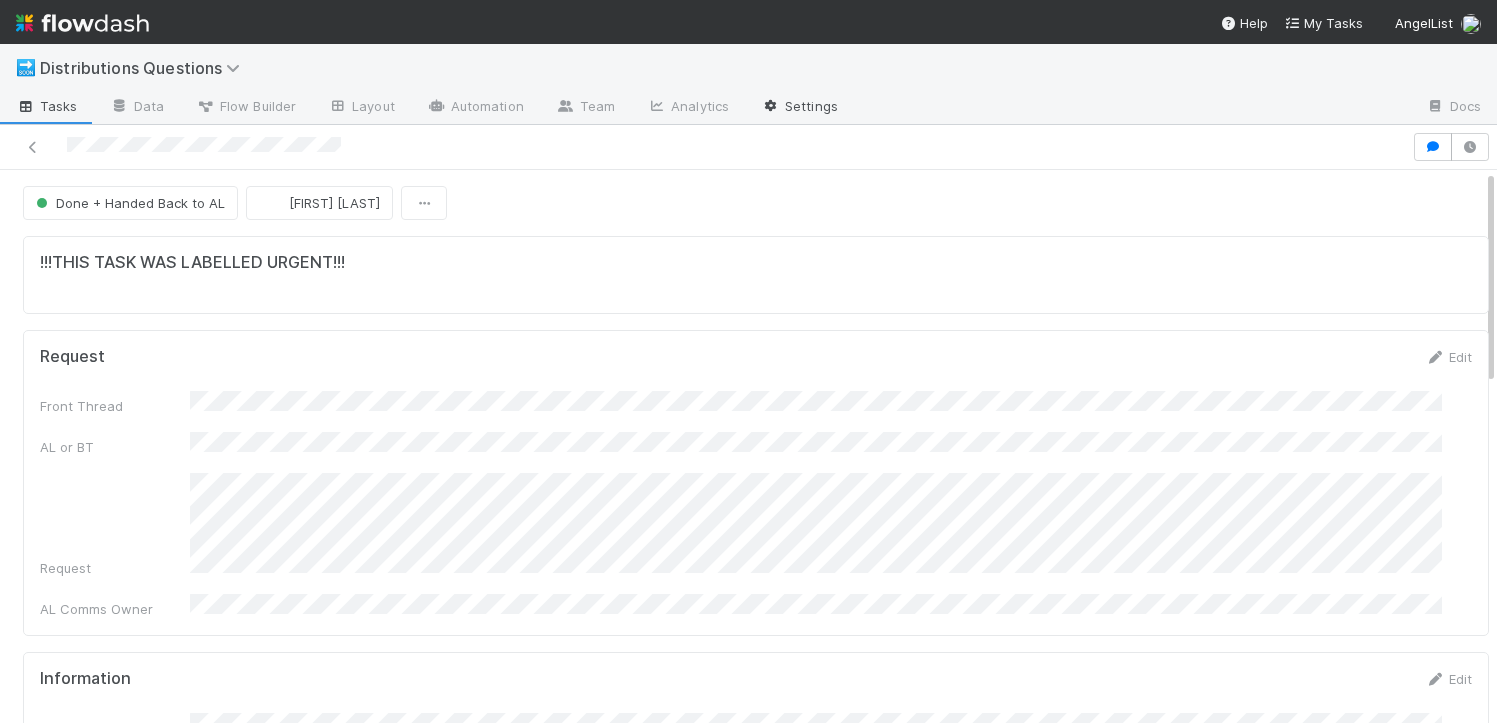 click on "Settings" at bounding box center (799, 108) 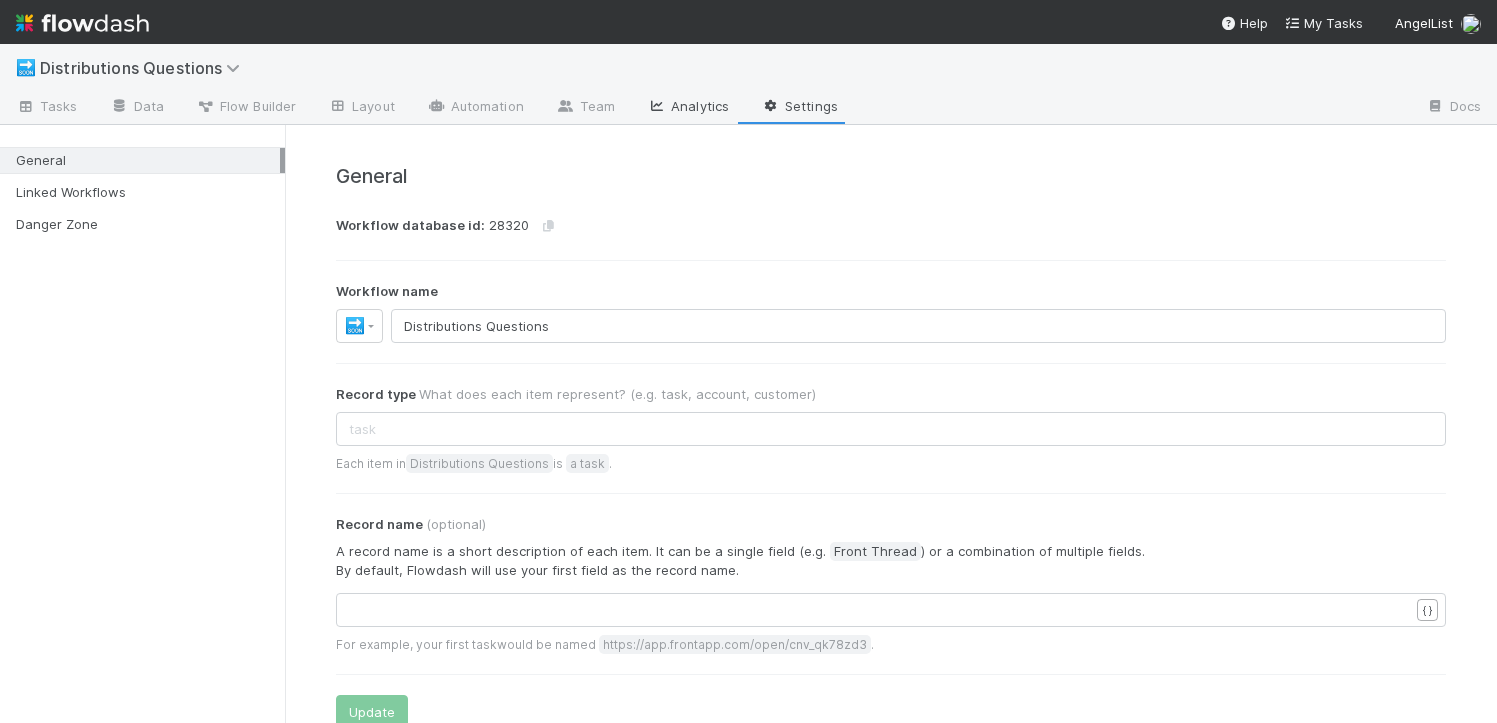 click on "Analytics" at bounding box center (688, 108) 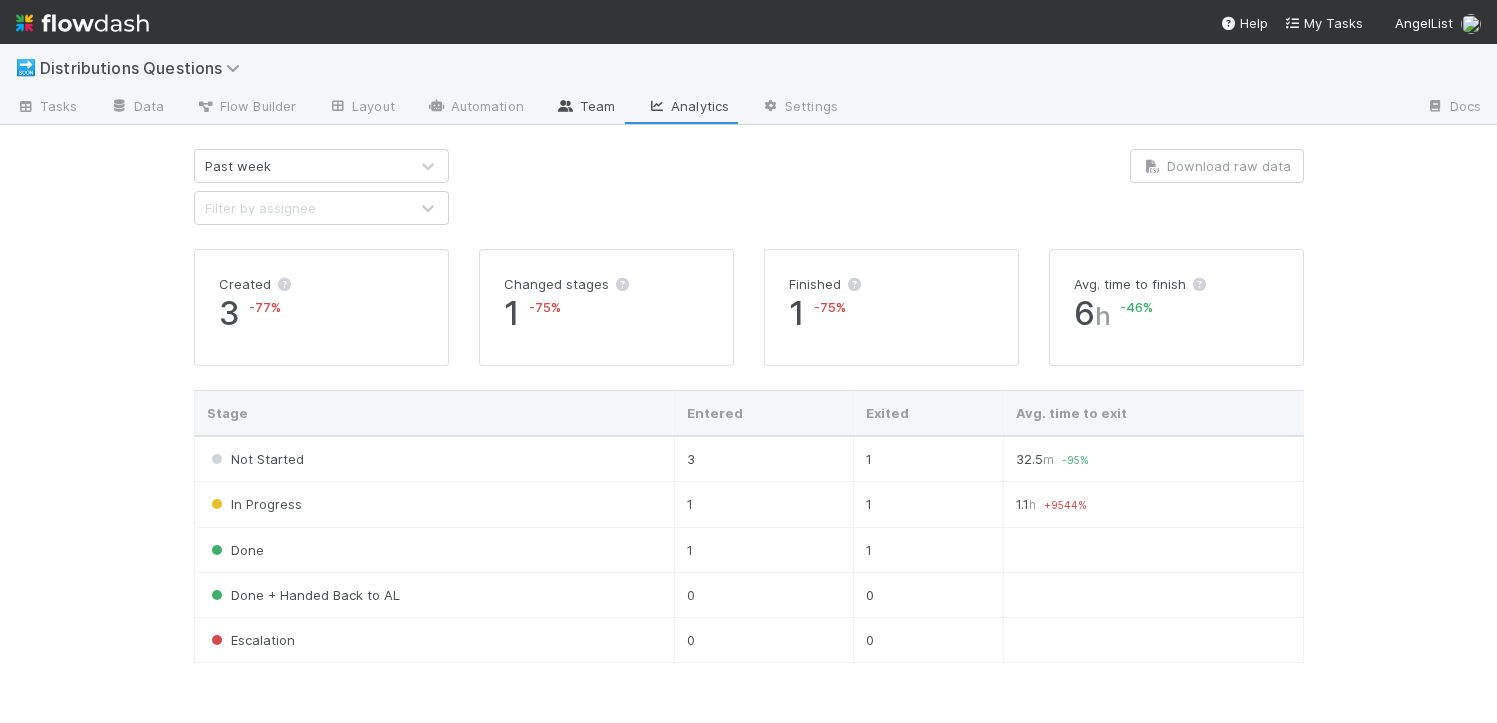 click on "Team" at bounding box center (585, 108) 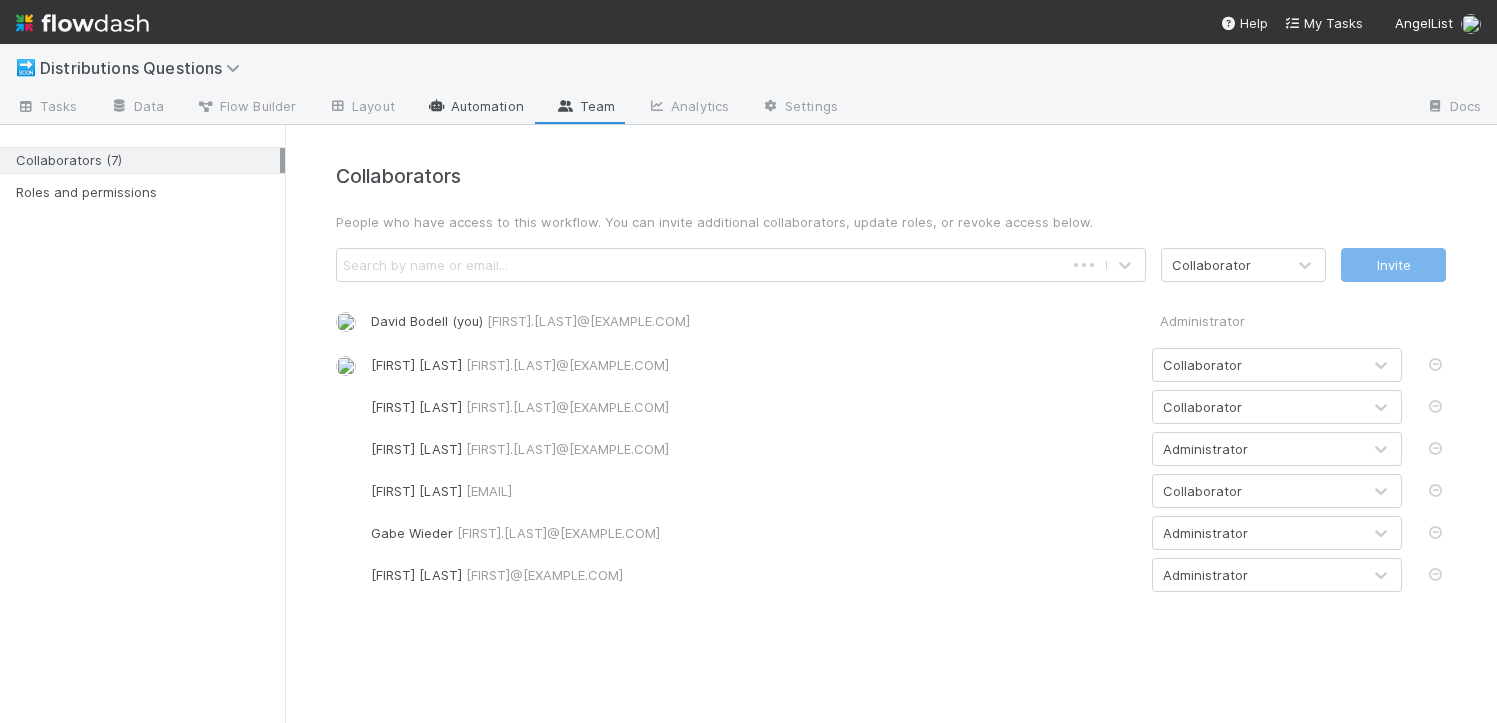 click on "Automation" at bounding box center (475, 108) 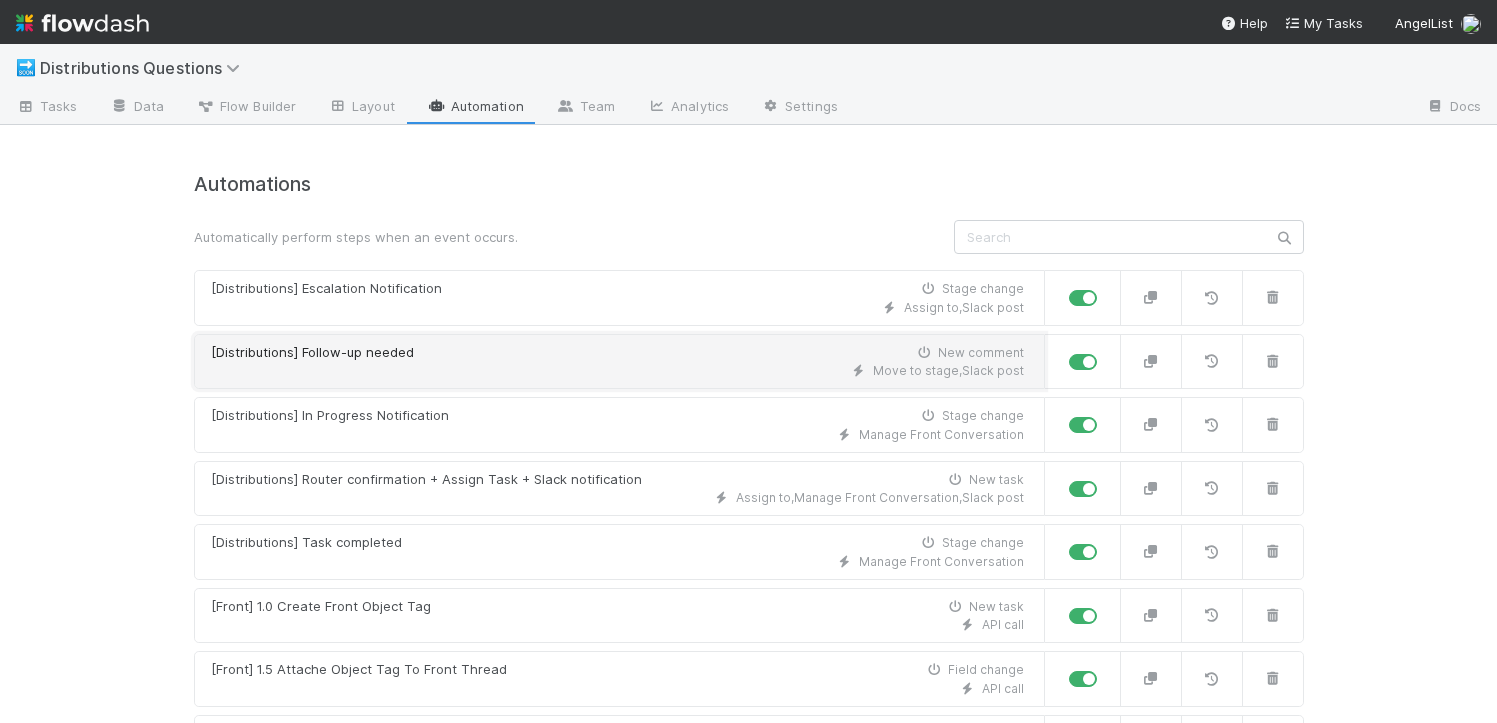 click on "Move to stage ,  Slack post" at bounding box center (617, 371) 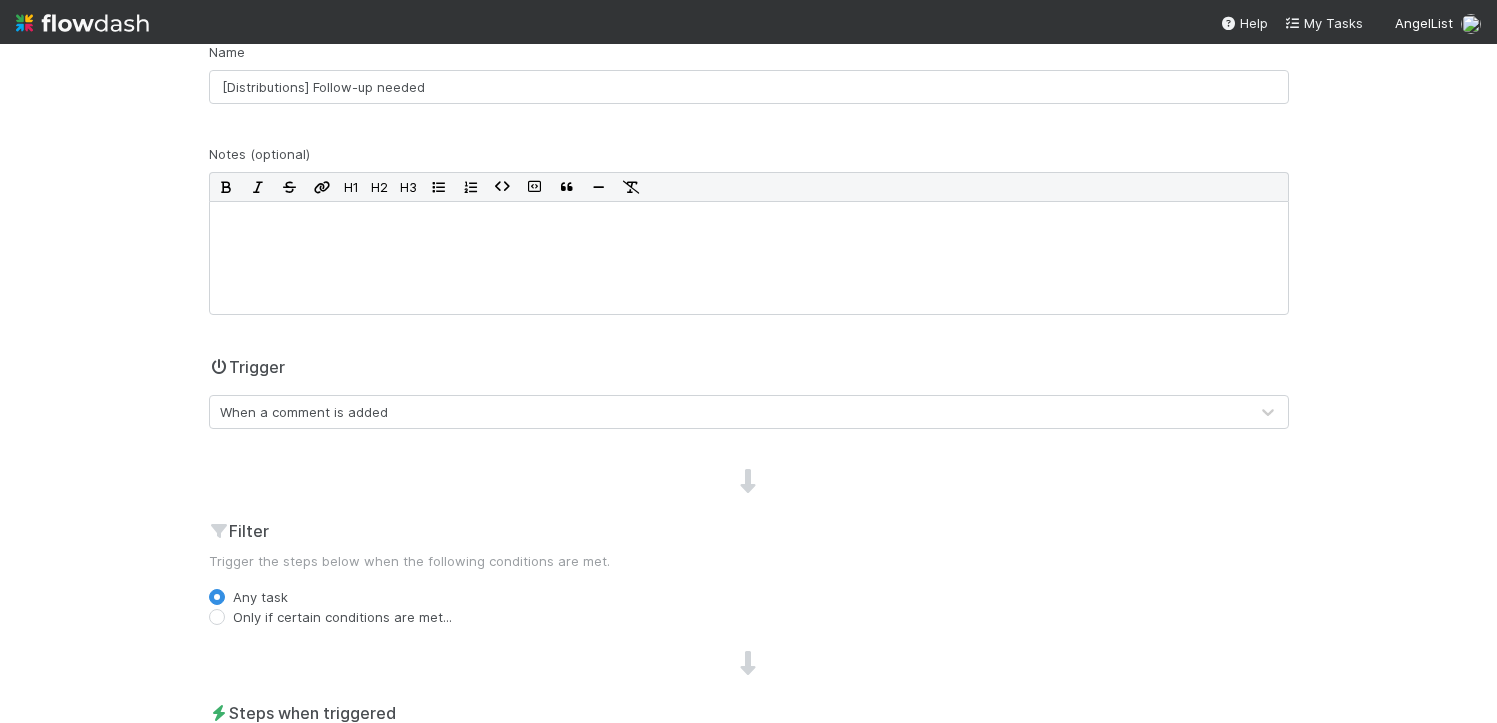scroll, scrollTop: 167, scrollLeft: 0, axis: vertical 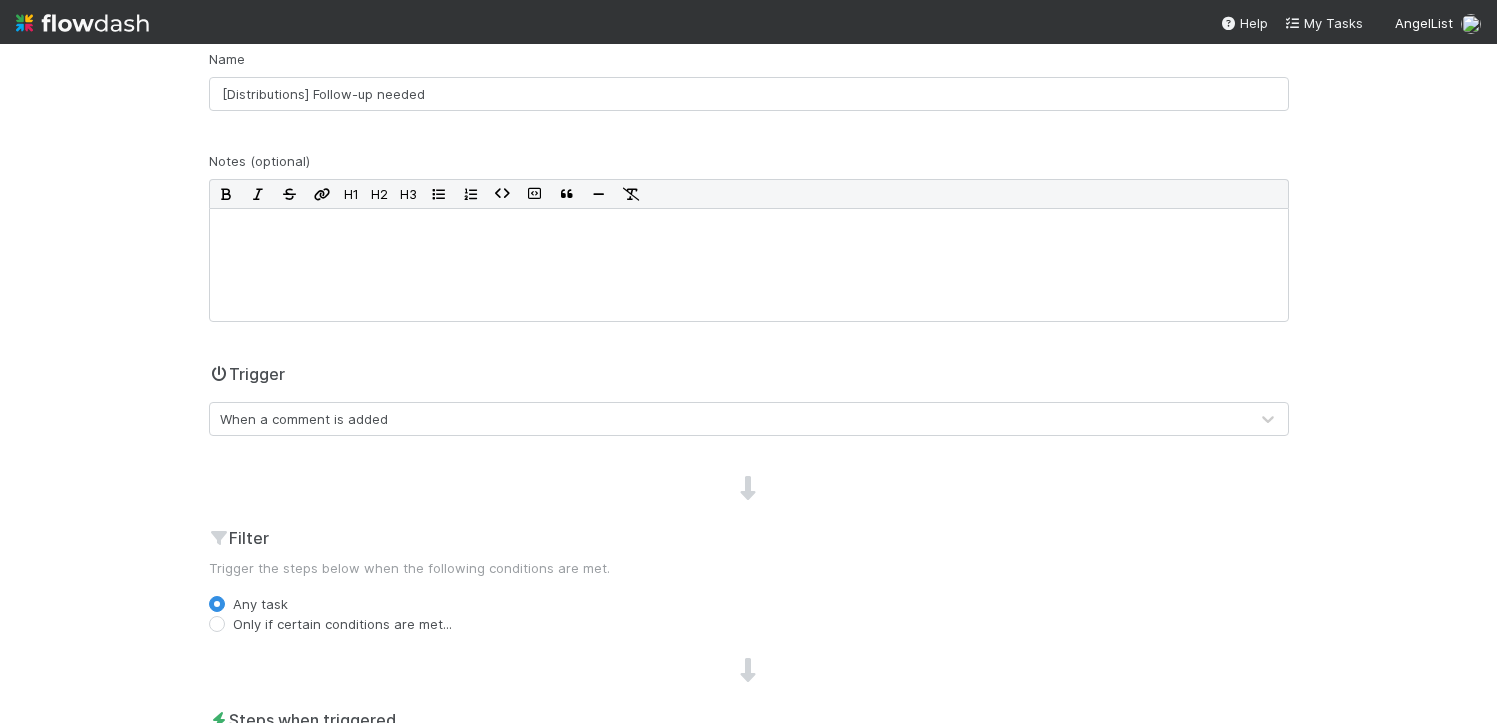 click on "Only if certain conditions are met..." at bounding box center [342, 624] 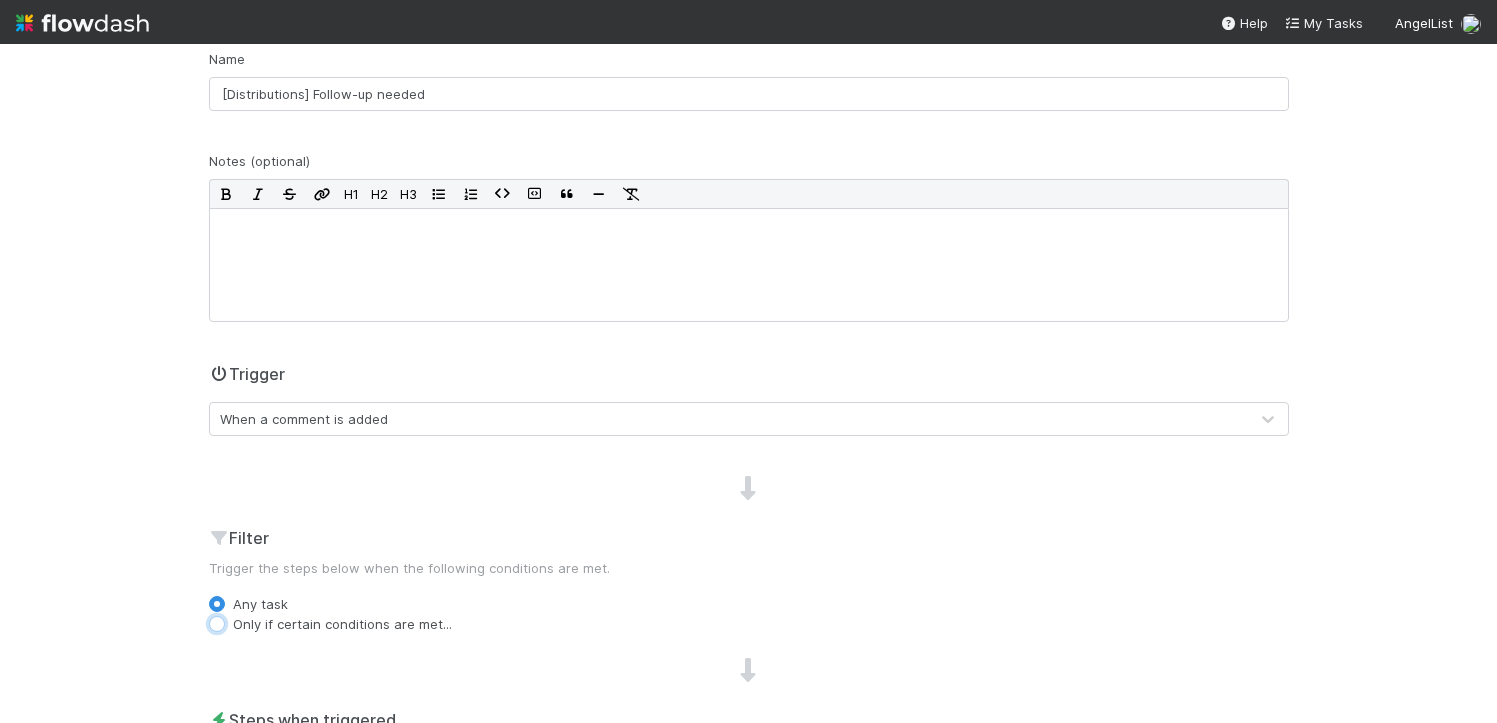 click on "Only if certain conditions are met..." at bounding box center (217, 623) 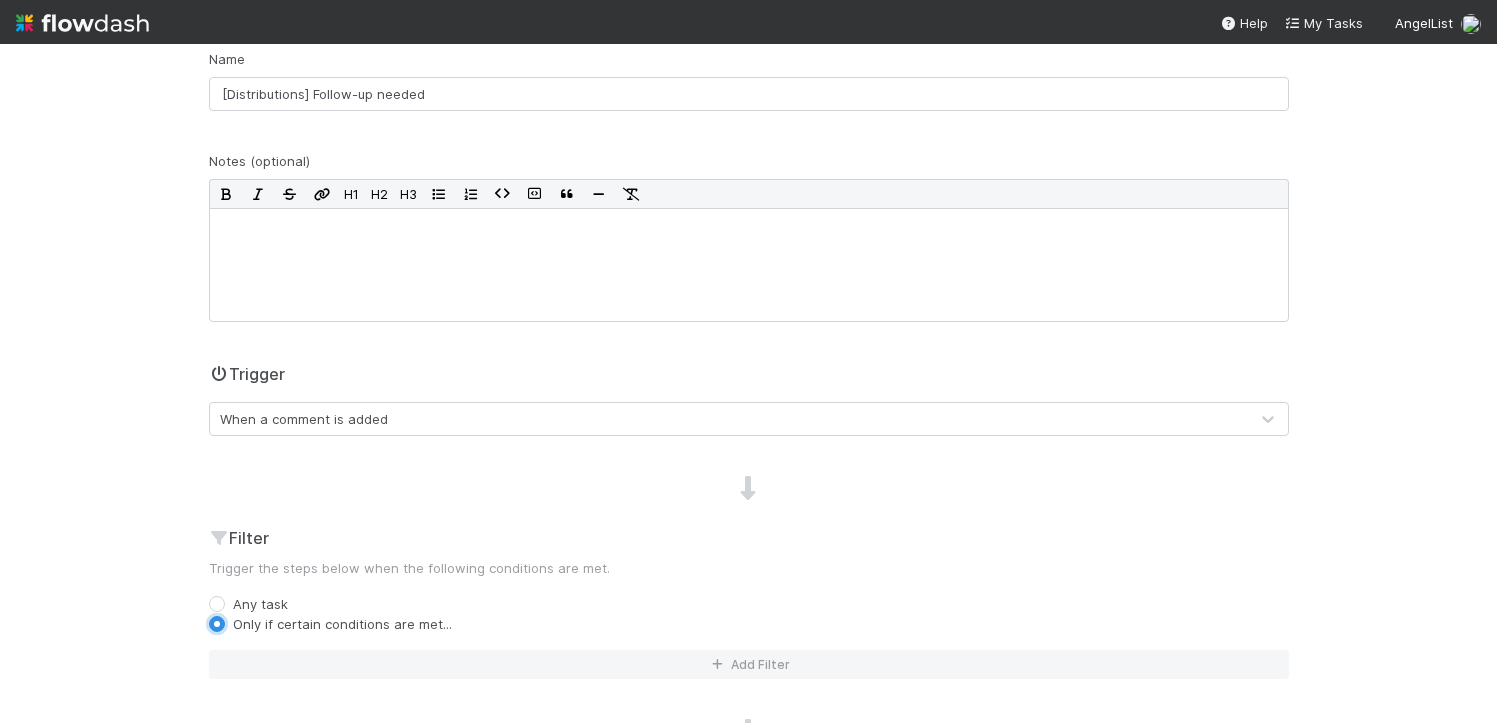 scroll, scrollTop: 361, scrollLeft: 0, axis: vertical 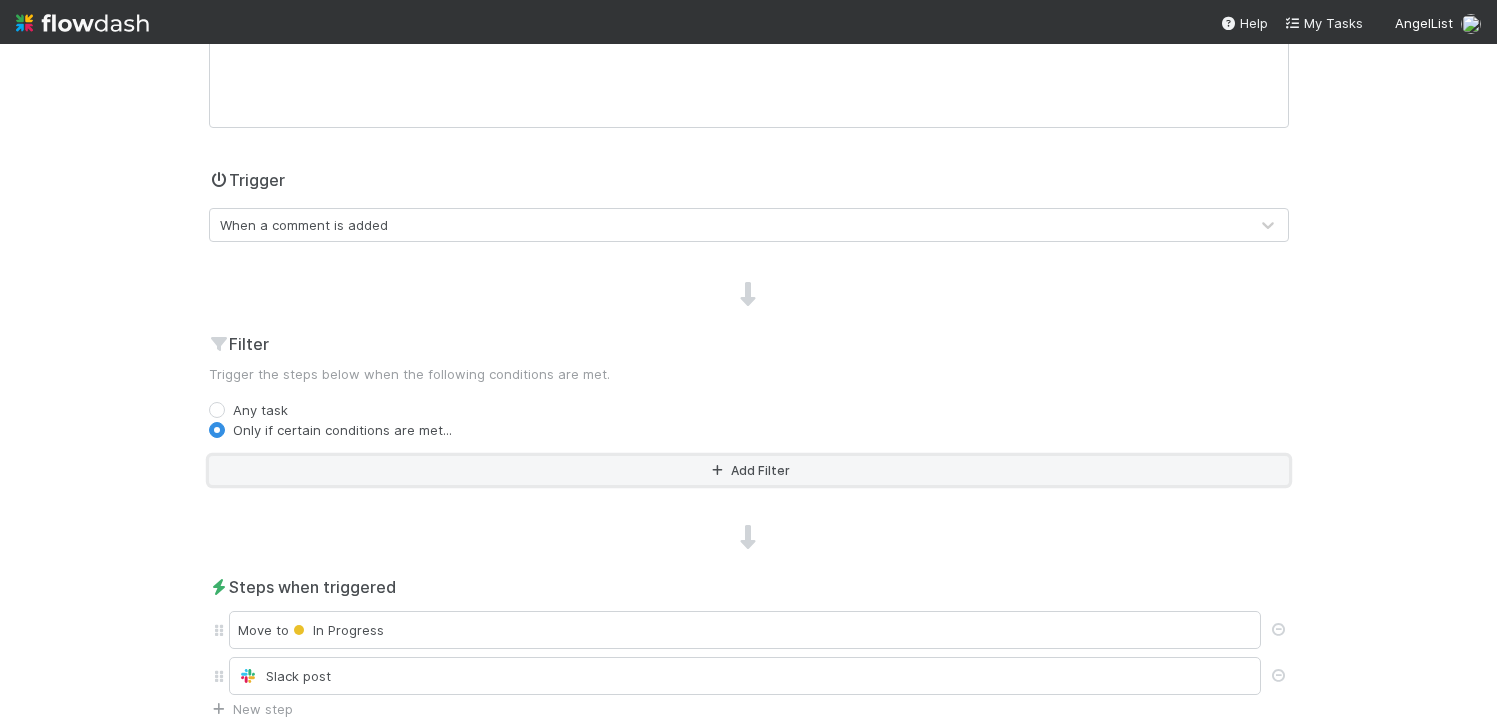 click on "Add Filter" at bounding box center (749, 470) 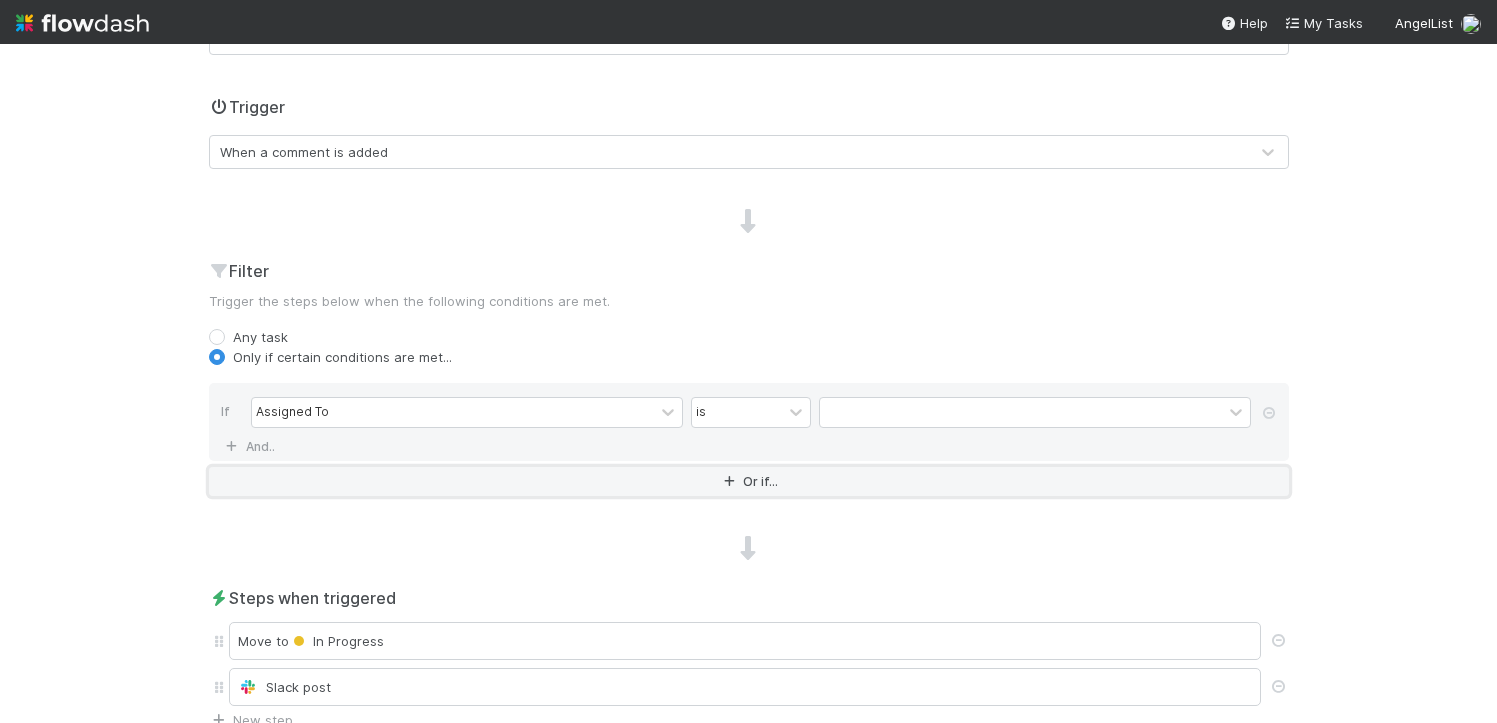 scroll, scrollTop: 462, scrollLeft: 0, axis: vertical 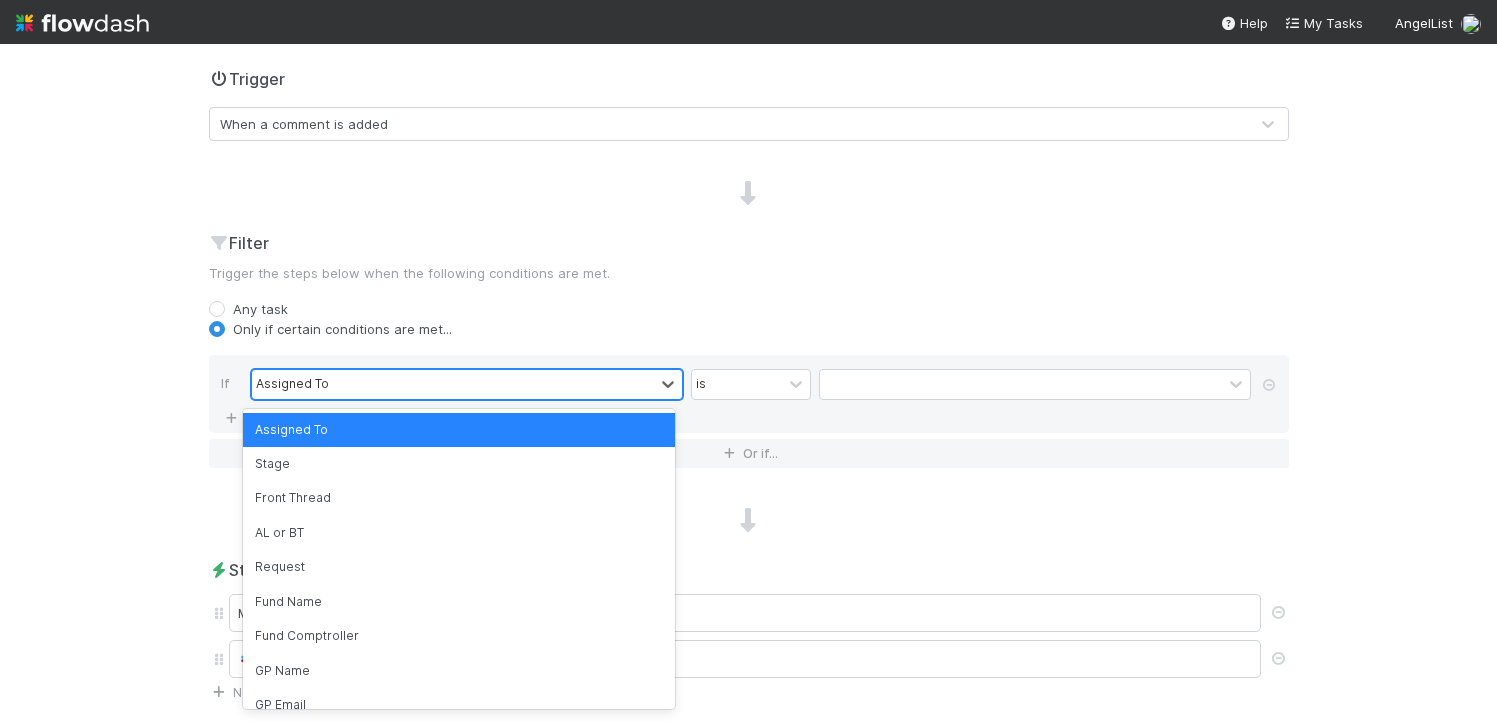click on "Assigned To" at bounding box center [453, 384] 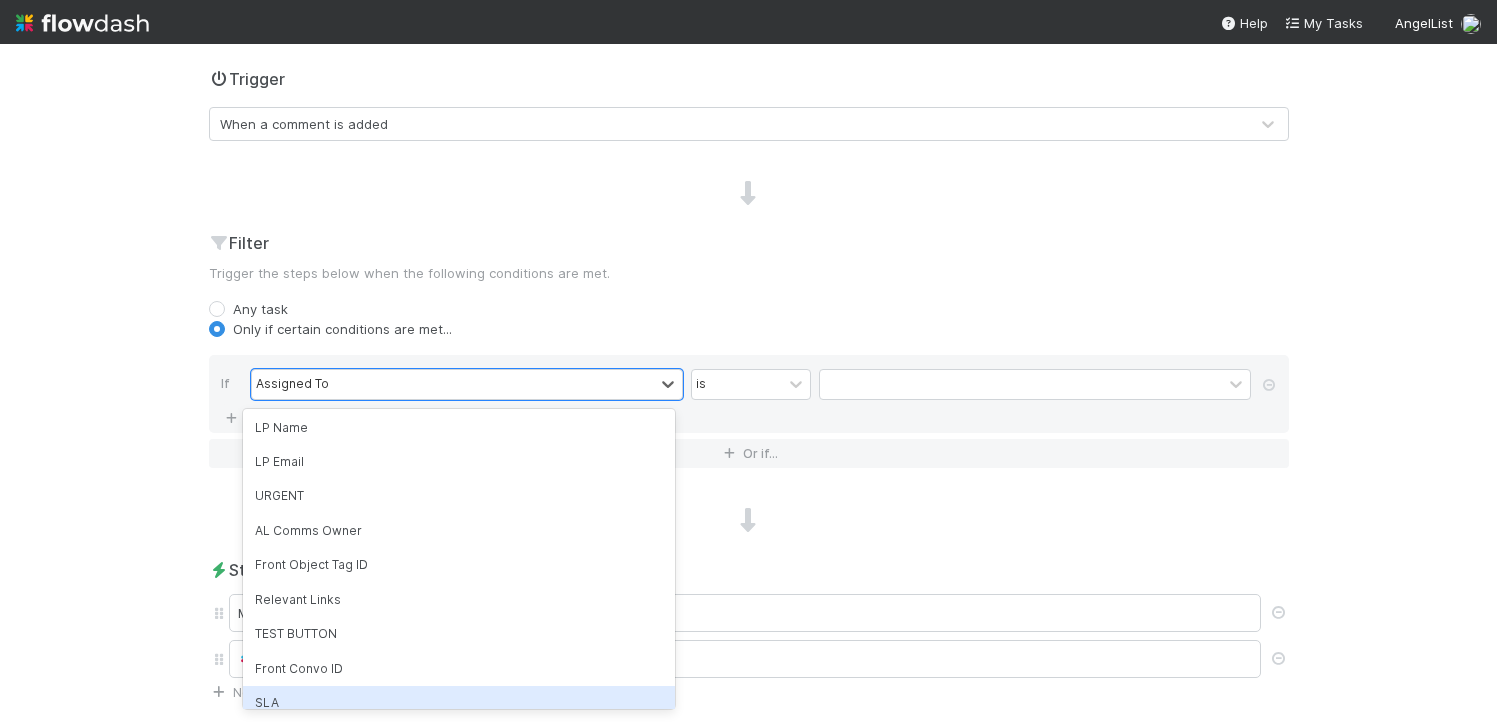 scroll, scrollTop: 281, scrollLeft: 0, axis: vertical 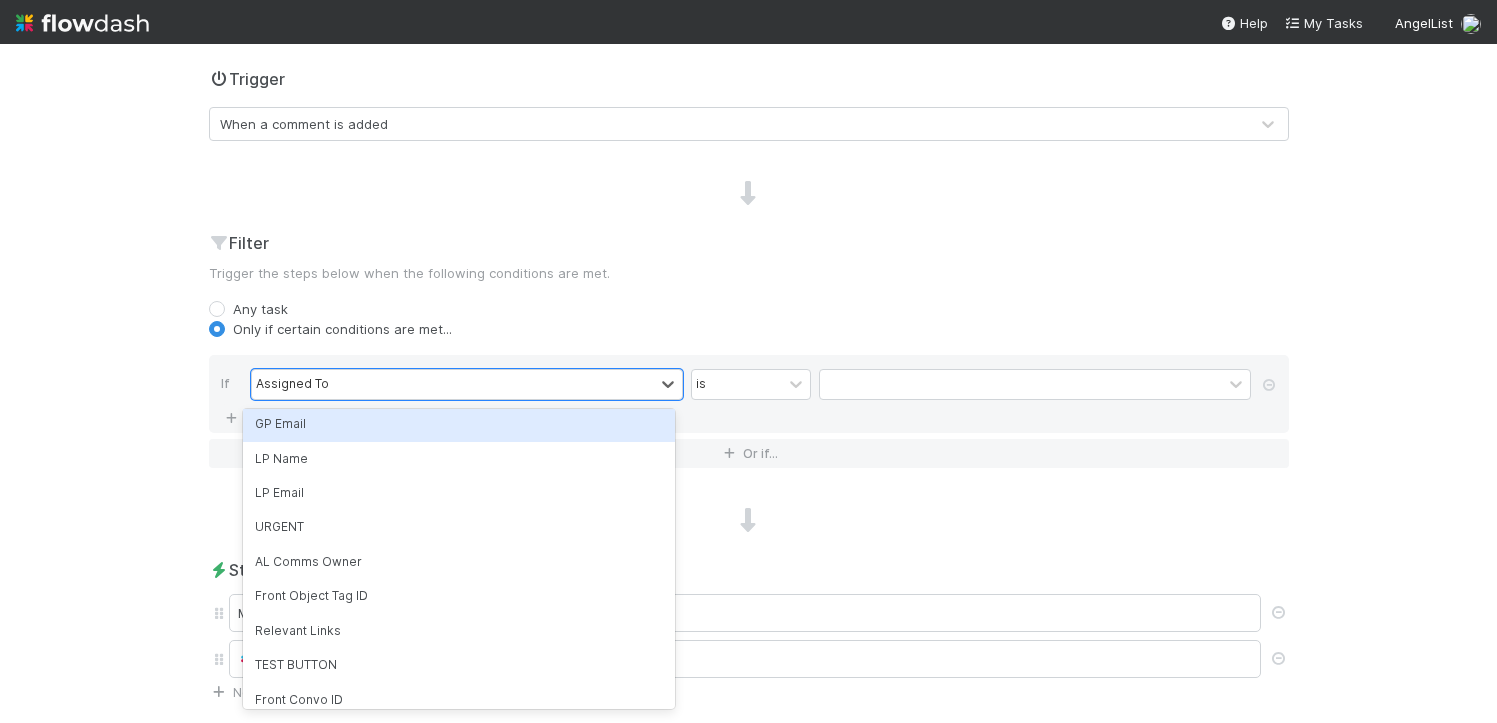 click on "When a comment is added" at bounding box center (304, 124) 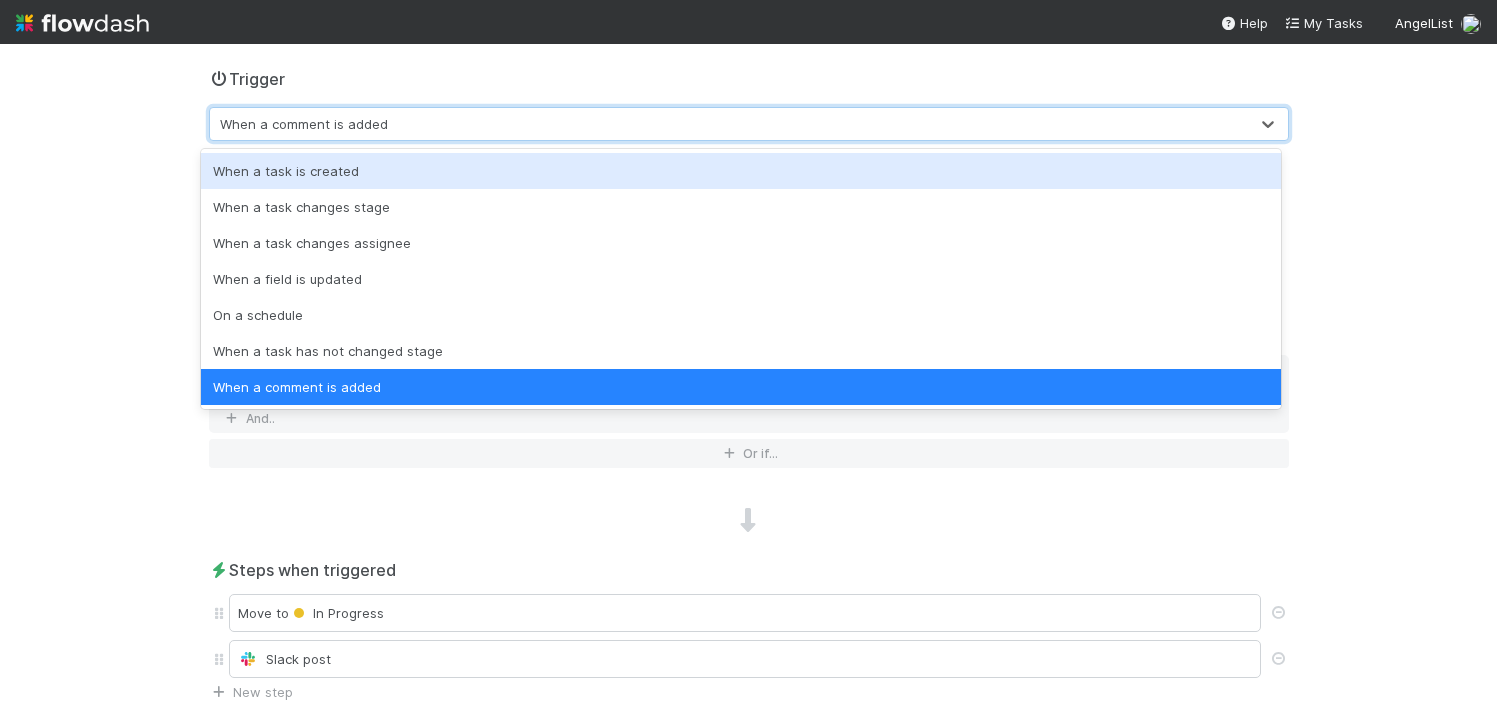 click on "🔜 Distributions Questions Tasks Data Flow Builder Layout Automation Team Analytics Settings  Docs Edit  automation Activated Cancel Save Name [Distributions] Follow-up needed Notes (optional) H1 H2 H3  Trigger      option When a task is created focused, 1 of 7. 7 results available. Use Up and Down to choose options, press Enter to select the currently focused option, press Escape to exit the menu, press Tab to select the option and exit the menu. When a comment is added  Filter Trigger the steps below when the following conditions are met. Any task Only if certain conditions are met... If Assigned To is And.. Or if...  Steps when triggered Move to    In Progress Slack post New step Activity Log Audit log of all updates made to this automation (currently excludes updates to Steps). 7/24/25, 10:05:14 AM PDT Automation  created by   Gabe Wieder" at bounding box center (748, 383) 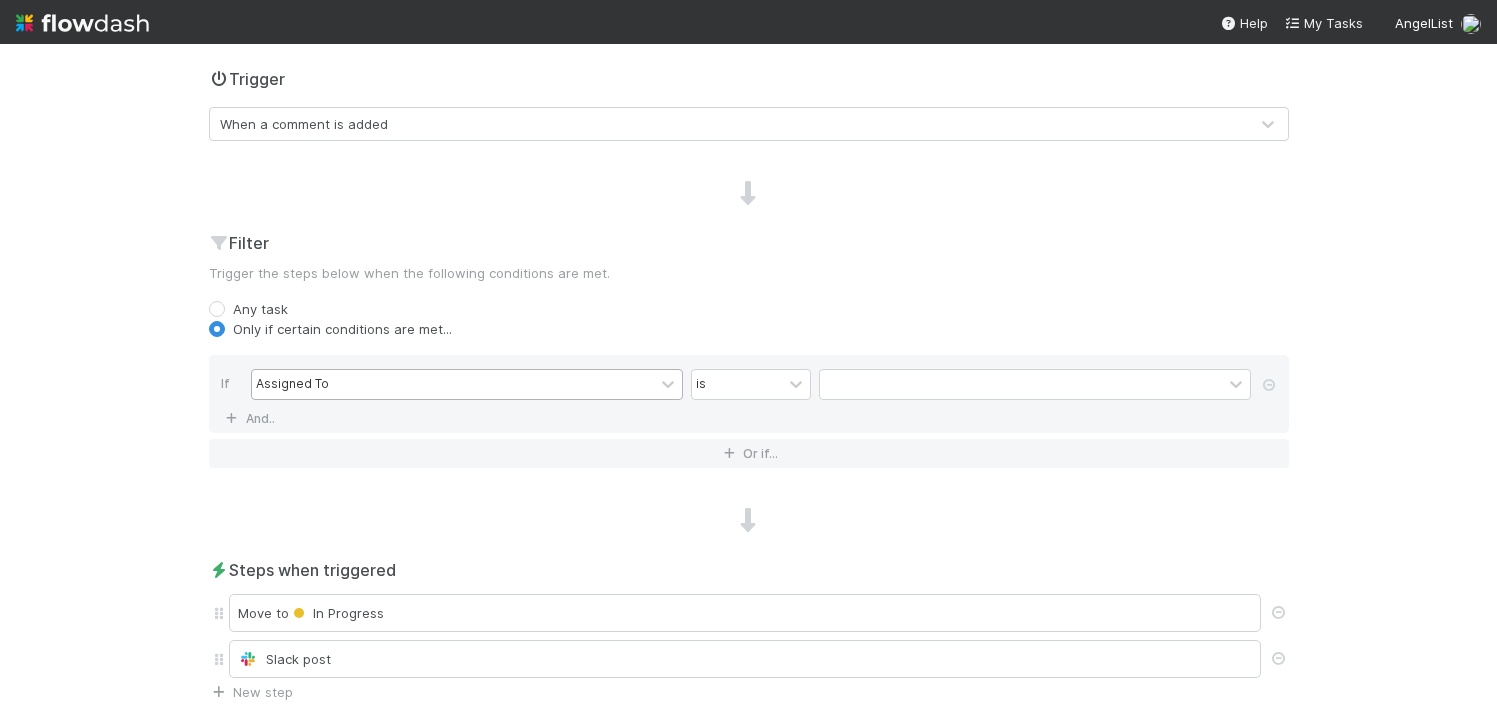 click on "Assigned To" at bounding box center (453, 384) 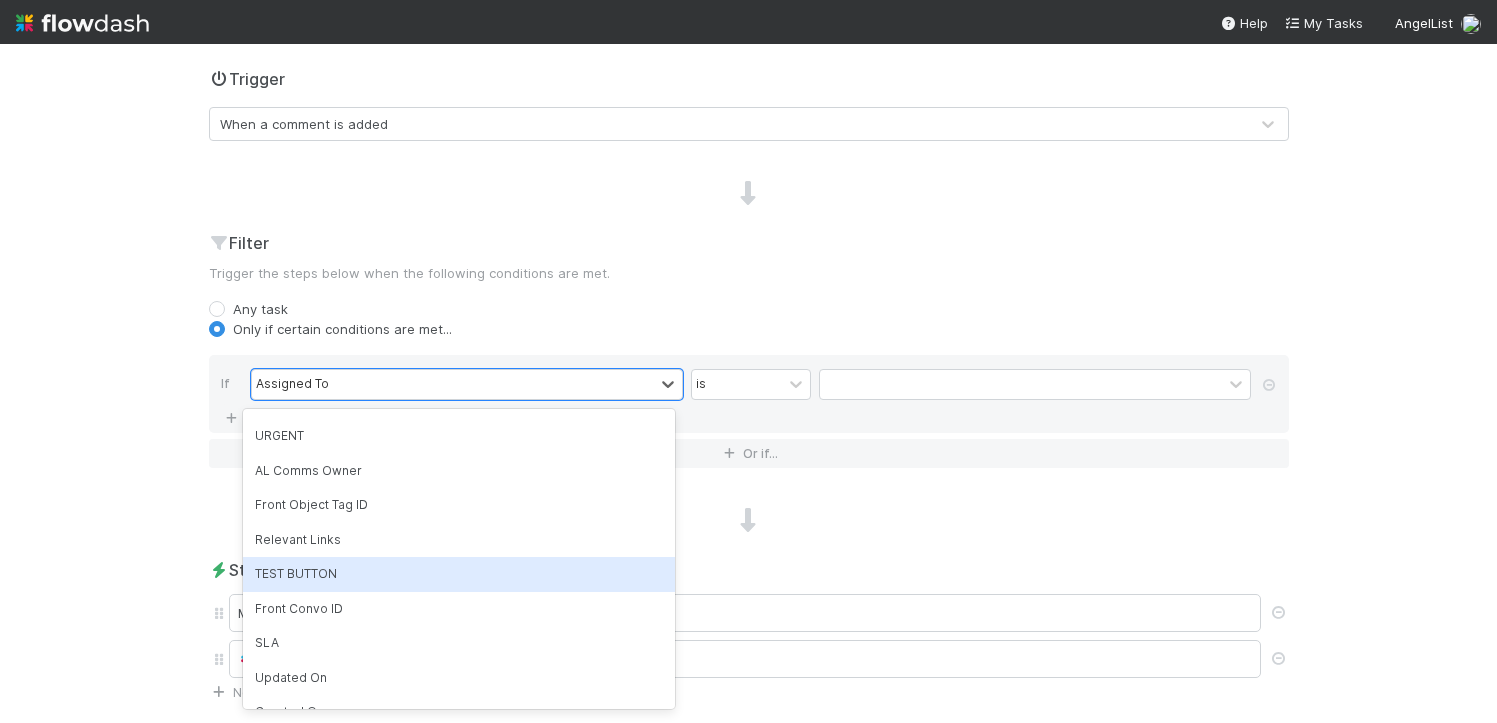 scroll, scrollTop: 397, scrollLeft: 0, axis: vertical 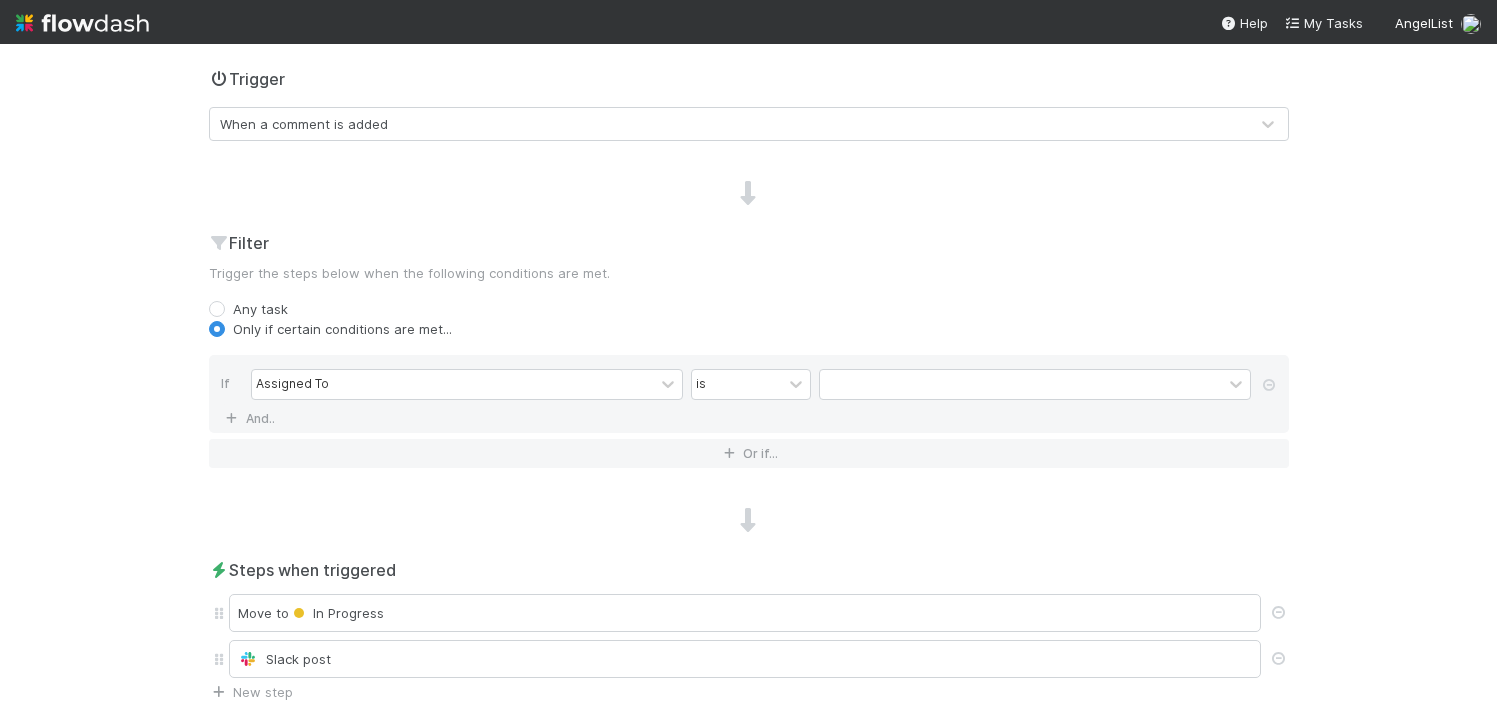 click on "Filter Trigger the steps below when the following conditions are met. Any task Only if certain conditions are met... If Assigned To is And.. Or if..." at bounding box center [749, 357] 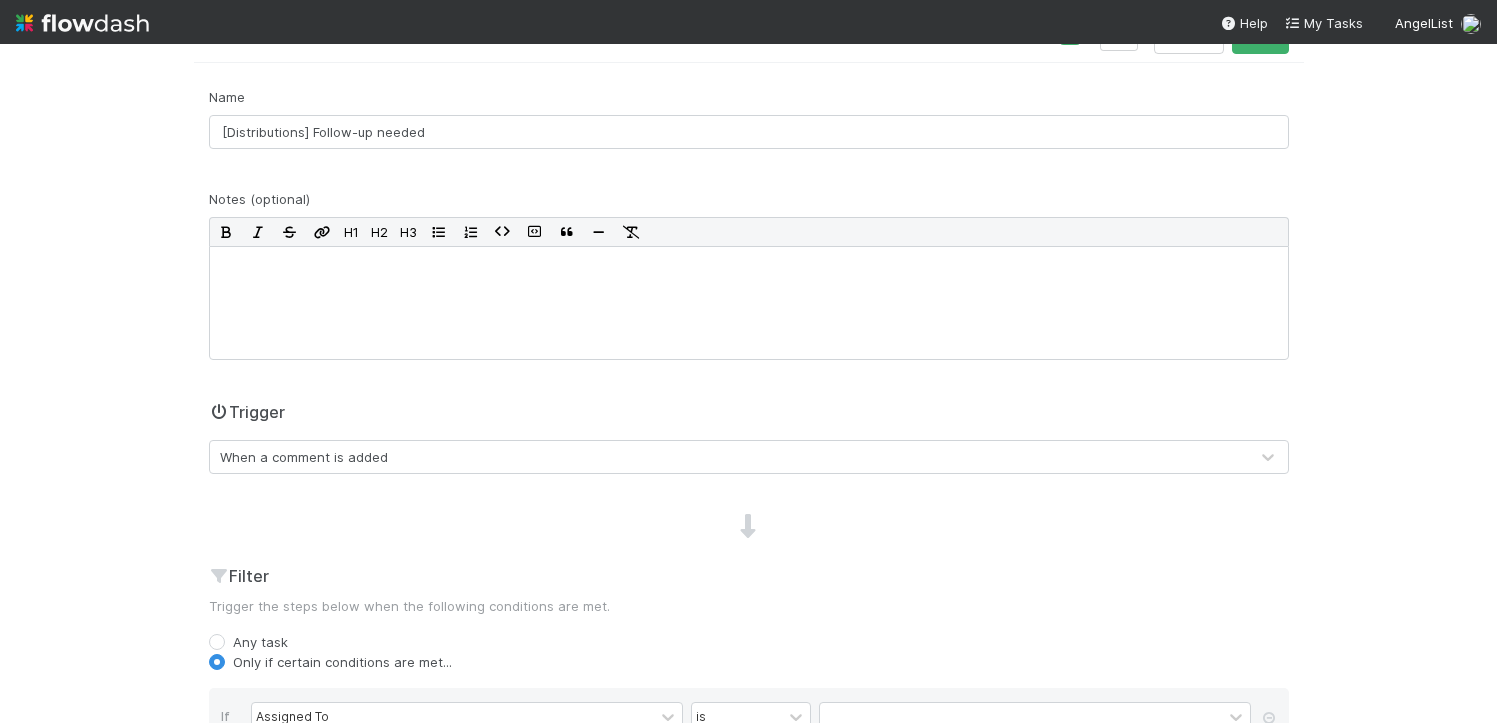 scroll, scrollTop: 107, scrollLeft: 0, axis: vertical 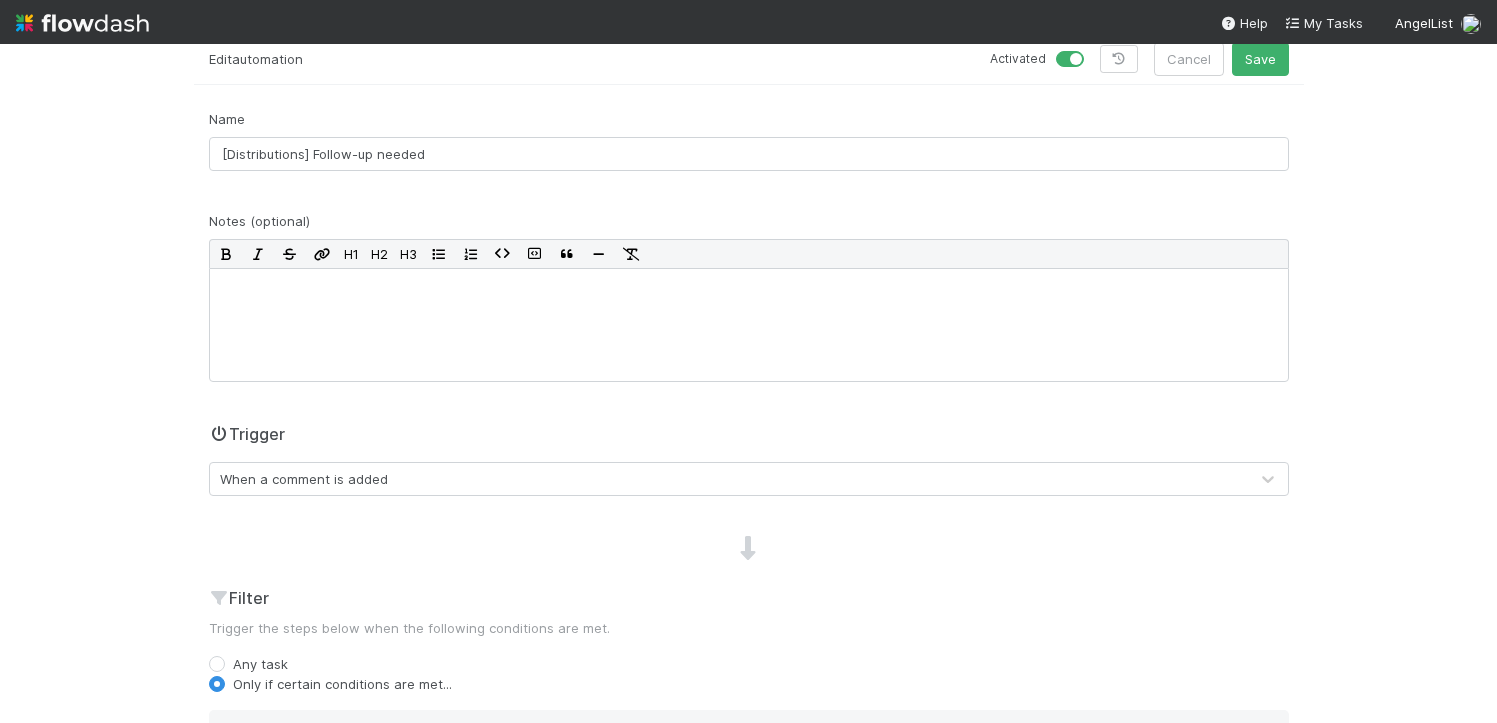 click on "When a comment is added" at bounding box center [729, 479] 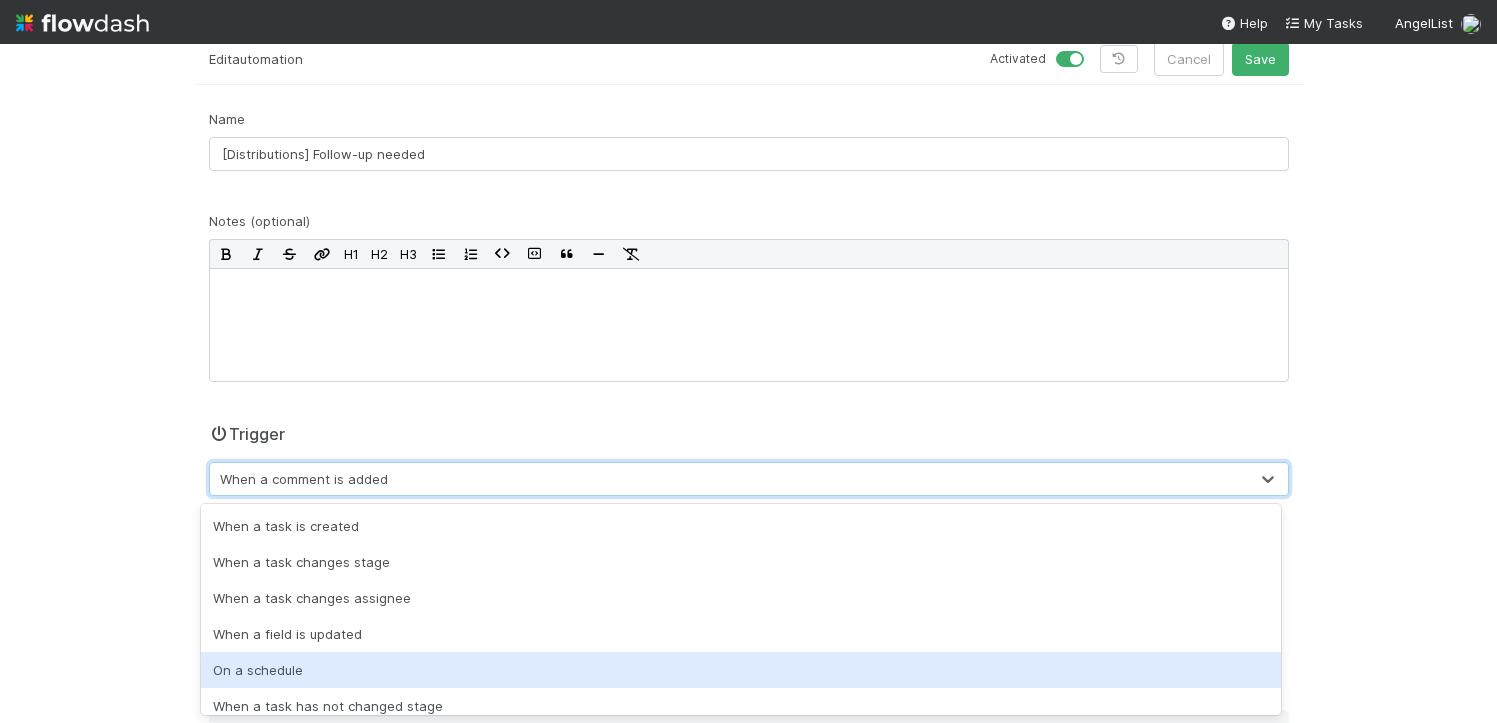 scroll, scrollTop: 49, scrollLeft: 0, axis: vertical 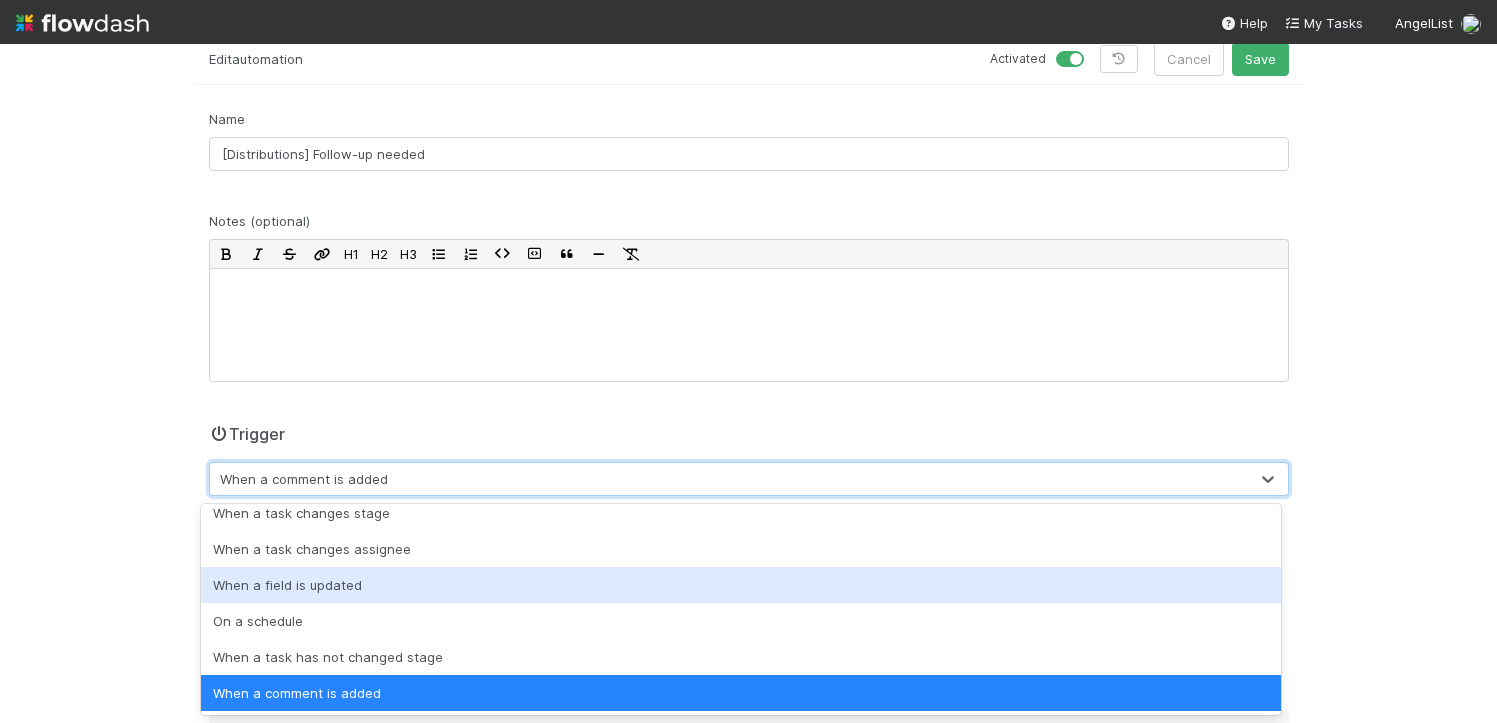 click on "🔜 Distributions Questions Tasks Data Flow Builder Layout Automation Team Analytics Settings  Docs Edit  automation Activated Cancel Save Name [Distributions] Follow-up needed Notes (optional) H1 H2 H3  Trigger      option When a field is updated focused, 4 of 7. 7 results available. Use Up and Down to choose options, press Enter to select the currently focused option, press Escape to exit the menu, press Tab to select the option and exit the menu. When a comment is added  Filter Trigger the steps below when the following conditions are met. Any task Only if certain conditions are met... If Assigned To is And.. Or if...  Steps when triggered Move to    In Progress Slack post New step Activity Log Audit log of all updates made to this automation (currently excludes updates to Steps). 7/24/25, 10:05:14 AM PDT Automation  created by   Gabe Wieder" at bounding box center [748, 383] 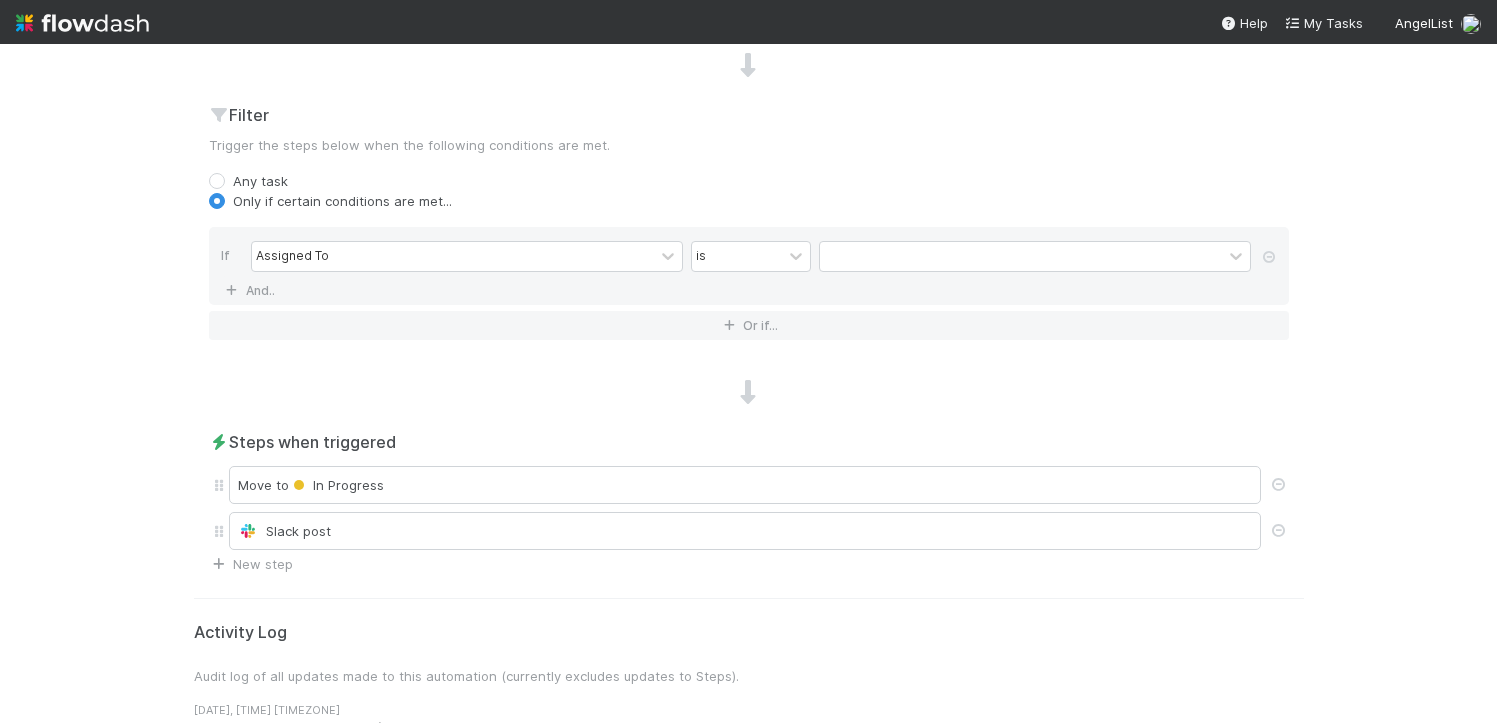 scroll, scrollTop: 594, scrollLeft: 0, axis: vertical 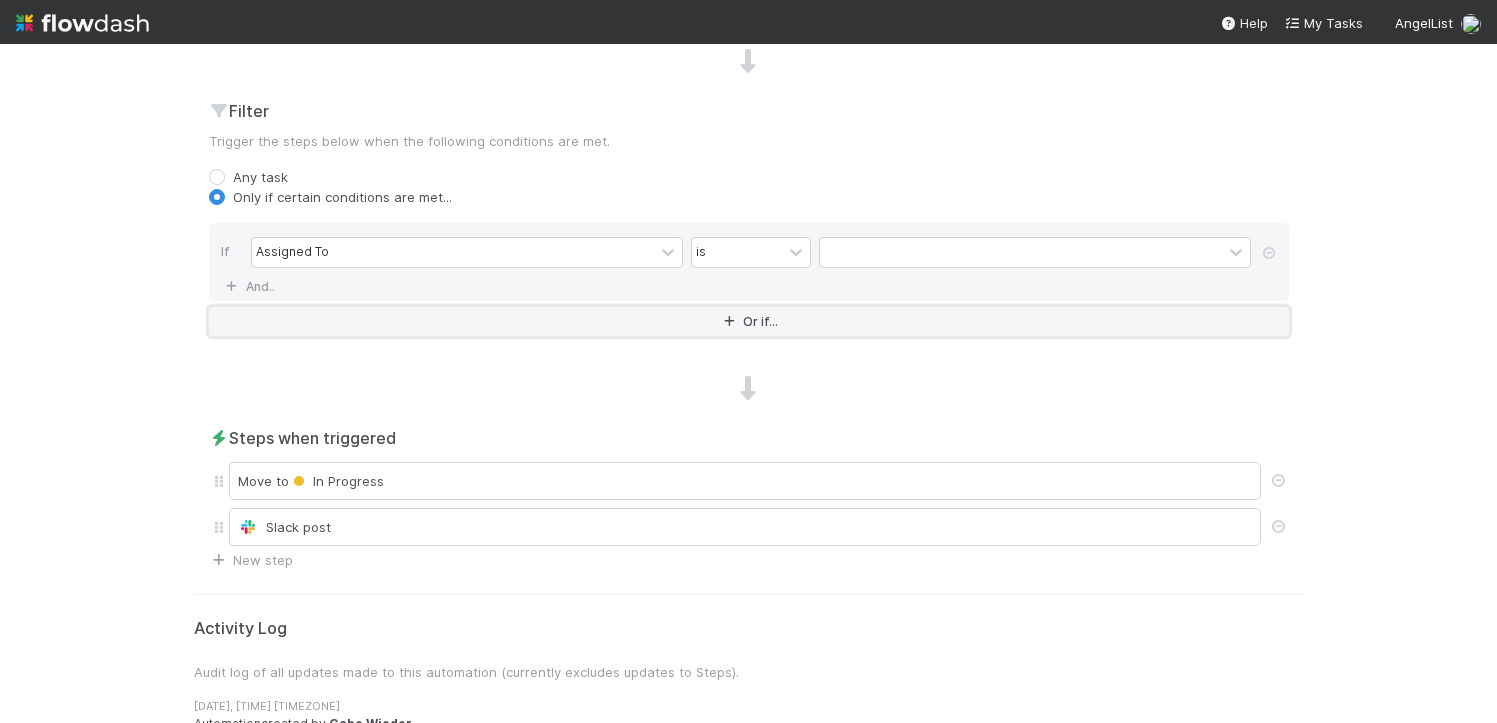 click on "Or if..." at bounding box center (749, 321) 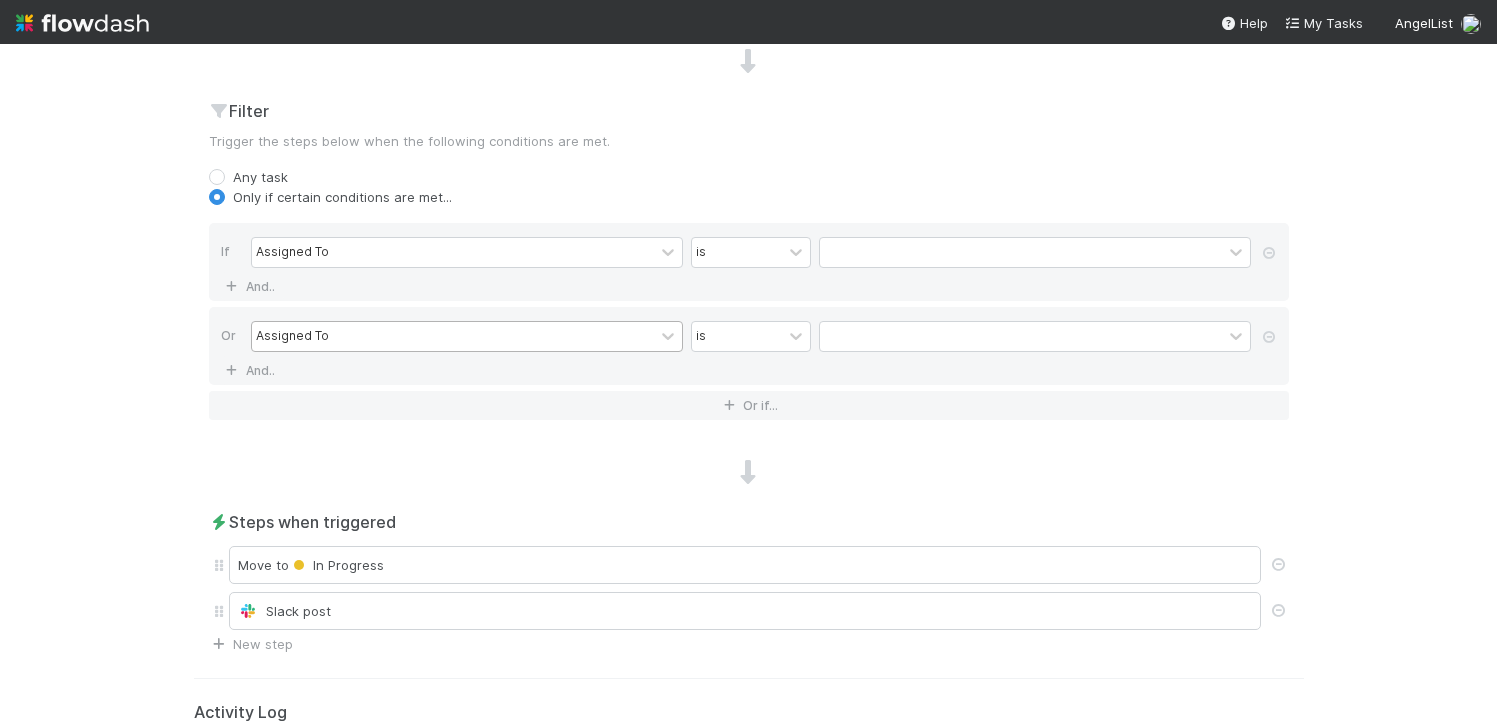 click on "Assigned To" at bounding box center (453, 336) 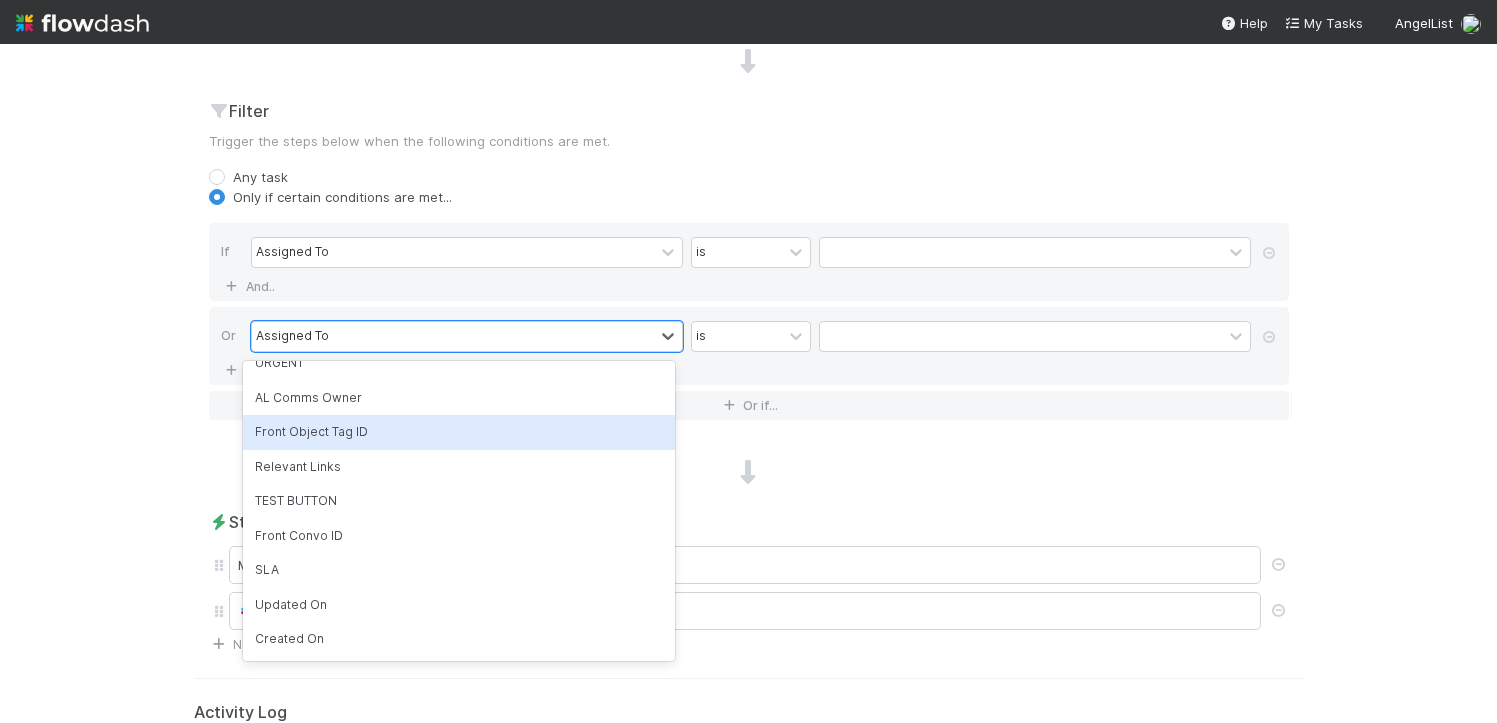 scroll, scrollTop: 340, scrollLeft: 0, axis: vertical 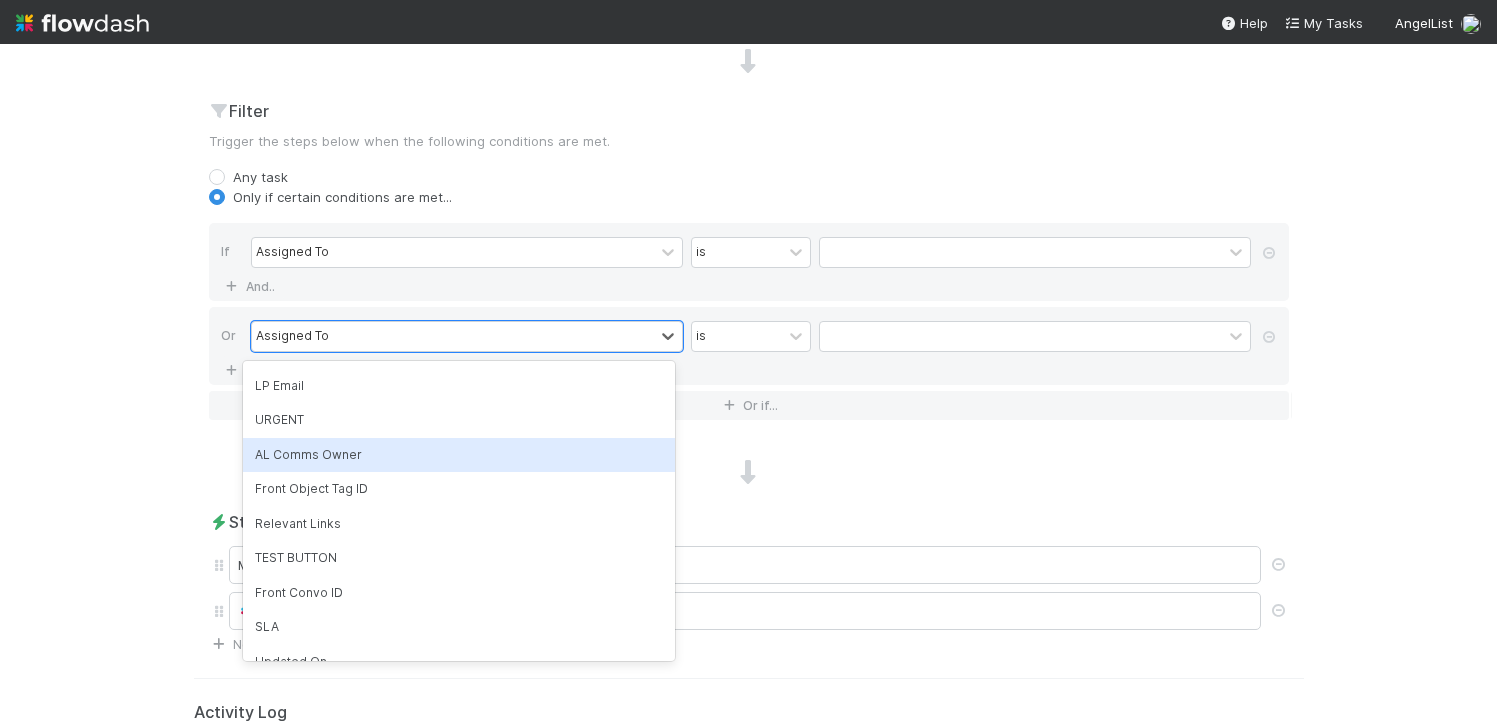 click on "AL Comms Owner" at bounding box center [459, 455] 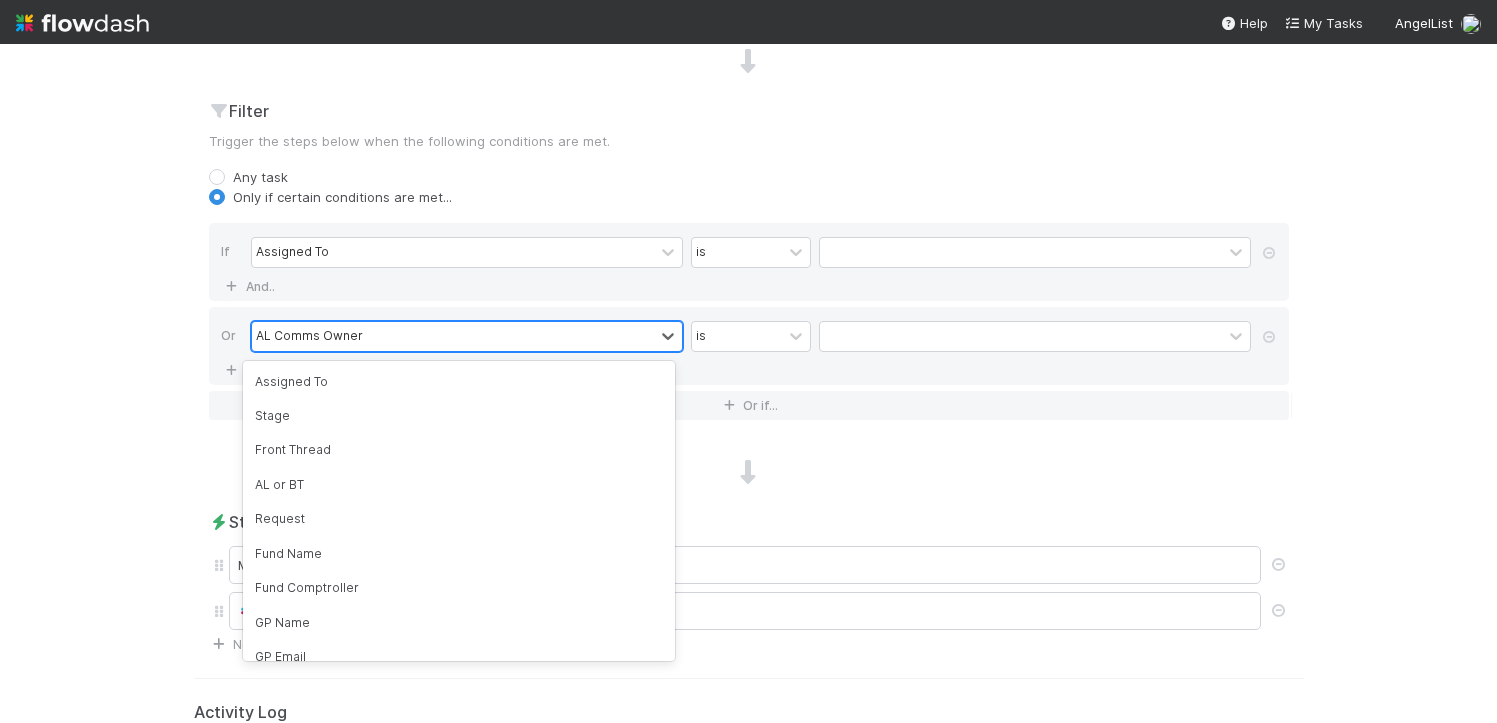 click on "AL Comms Owner" at bounding box center (453, 336) 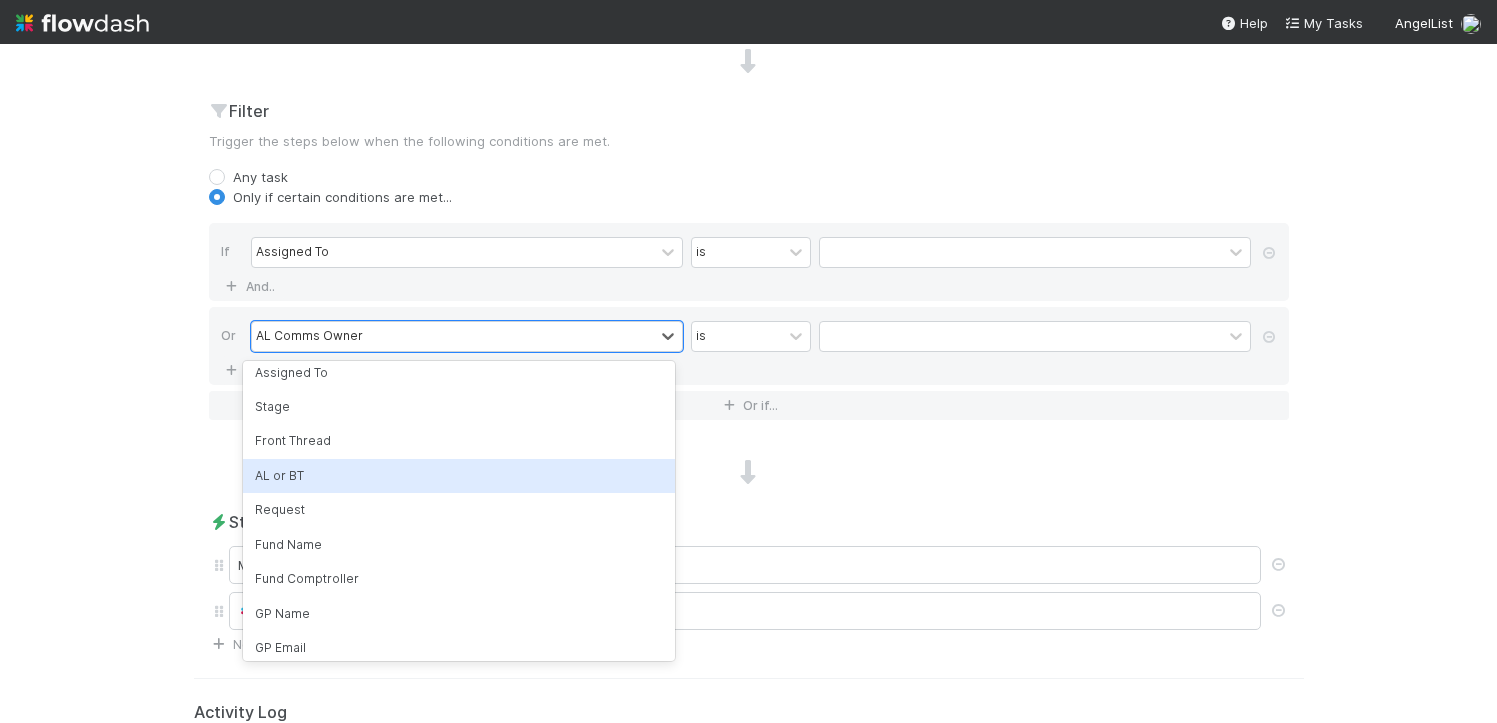 scroll, scrollTop: 0, scrollLeft: 0, axis: both 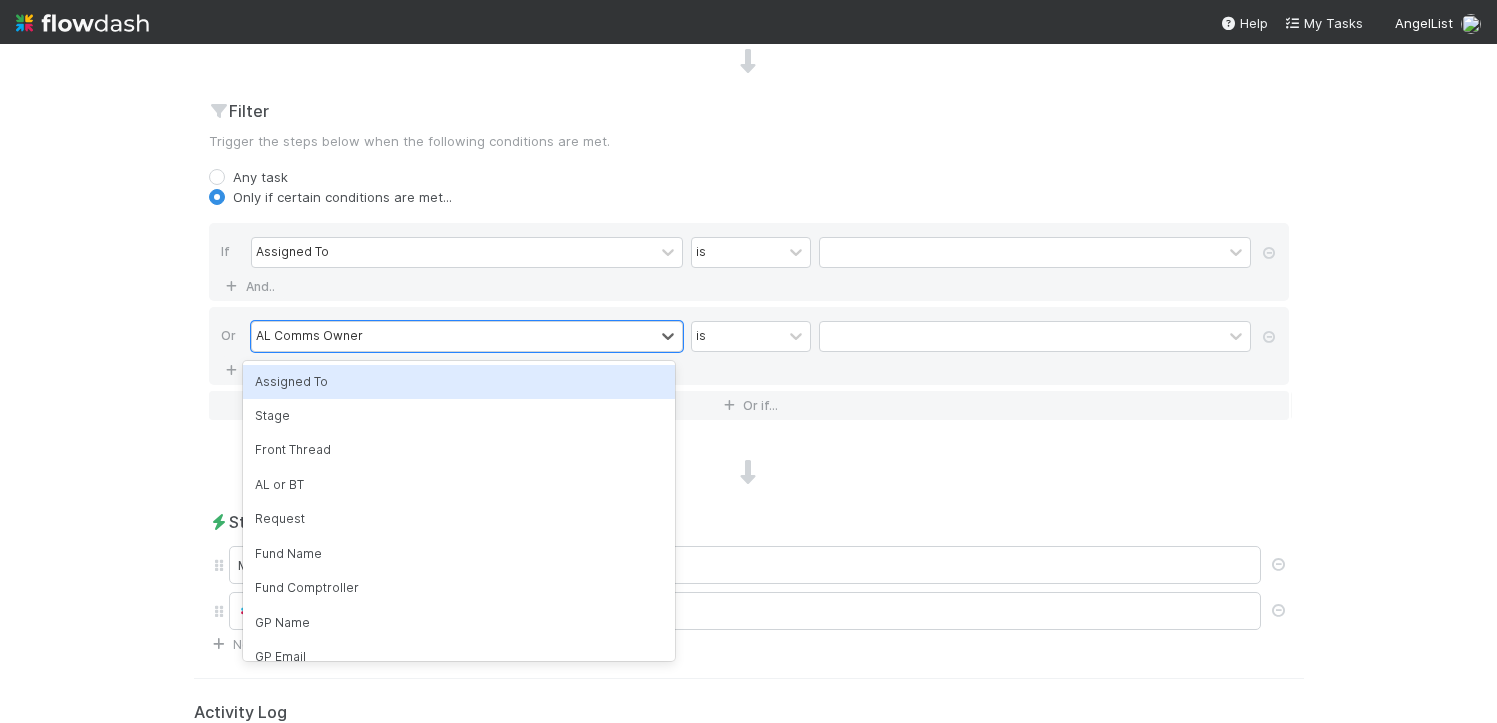 click on "Edit  automation Activated Cancel Save Name [Distributions] Follow-up needed Notes (optional) H1 H2 H3  Trigger When a comment is added  Filter Trigger the steps below when the following conditions are met. Any task Only if certain conditions are met... If Assigned To is And.. Or   option AL Comms Owner, selected.    option Assigned To focused, 1 of 20. 20 results available. Use Up and Down to choose options, press Enter to select the currently focused option, press Escape to exit the menu, press Tab to select the option and exit the menu. AL Comms Owner is And.. Or if...  Steps when triggered Move to    In Progress Slack post New step Activity Log Audit log of all updates made to this automation (currently excludes updates to Steps). 7/24/25, 10:05:14 AM PDT Automation  created by   Gabe Wieder" at bounding box center [749, 191] 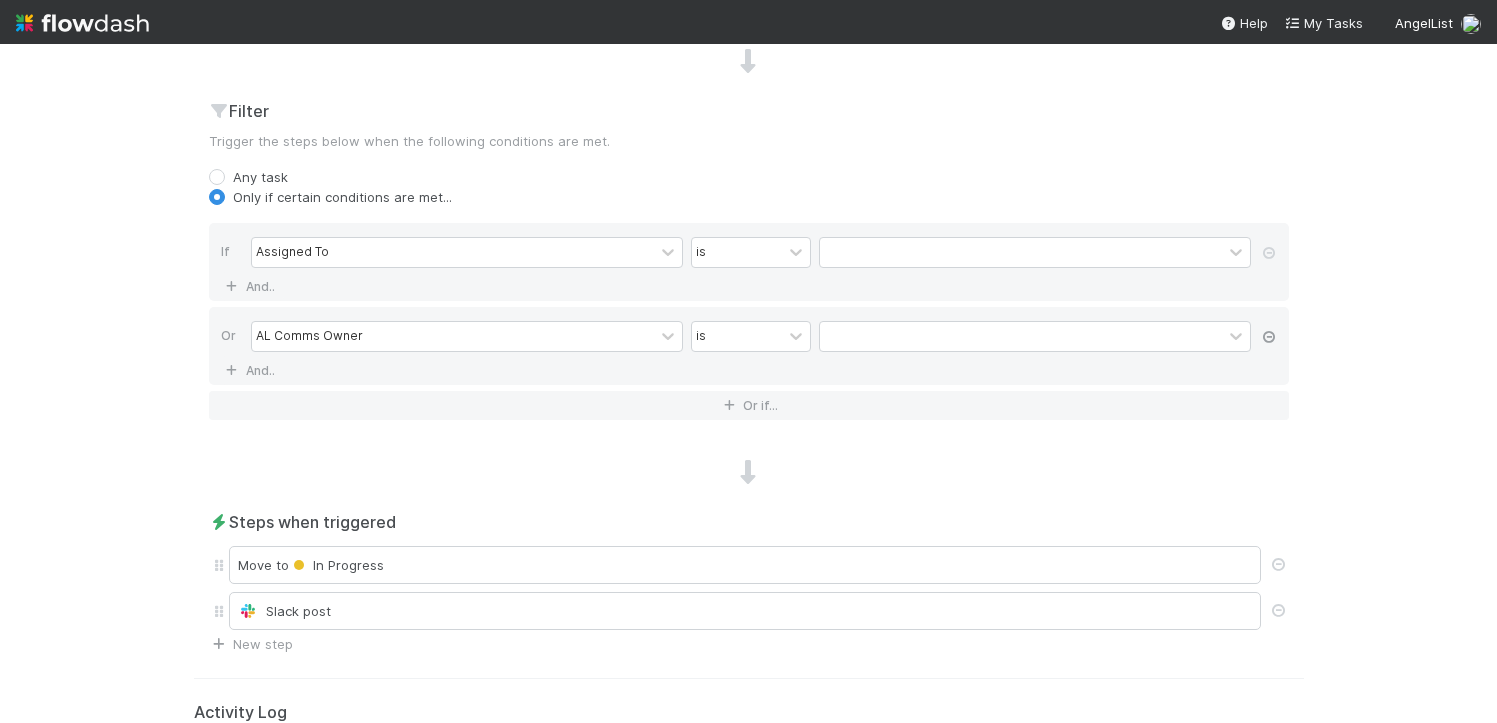 click at bounding box center (1269, 337) 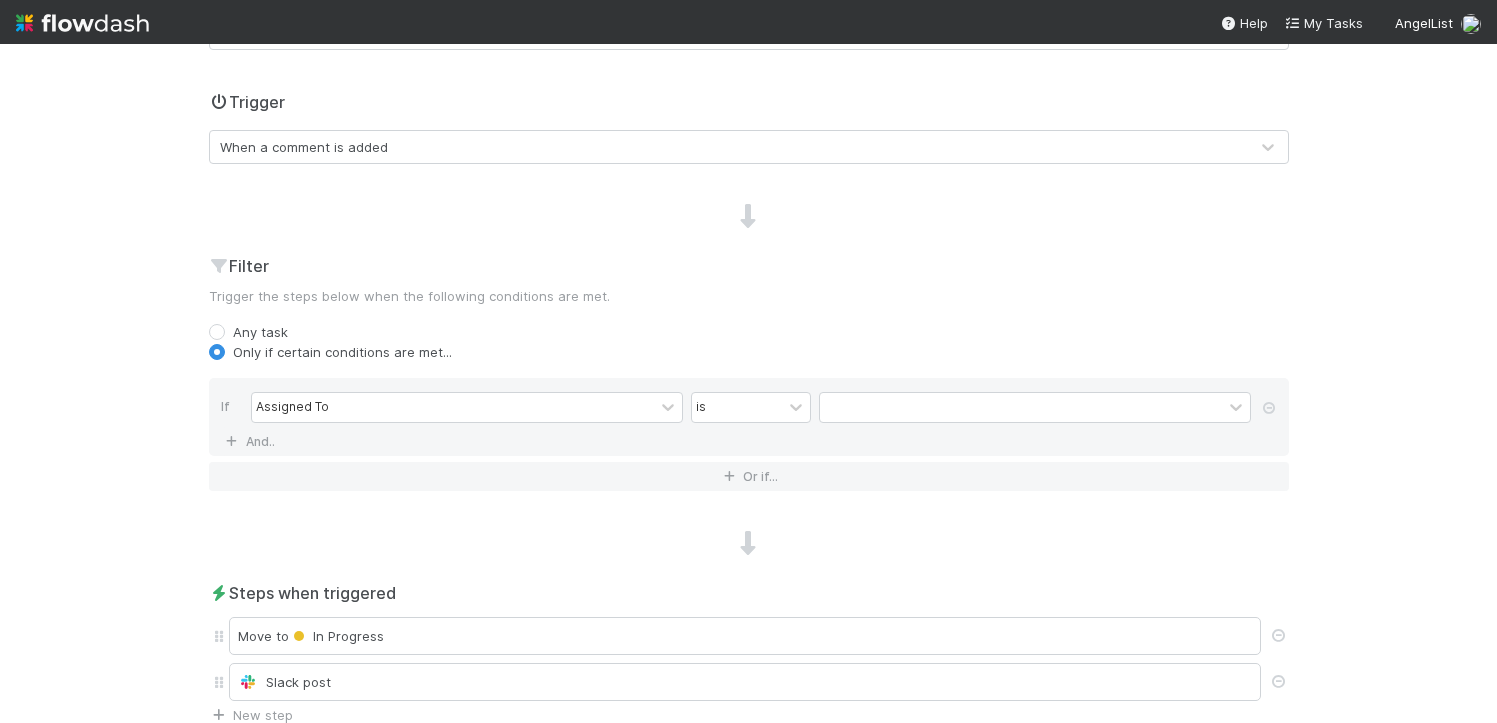 scroll, scrollTop: 341, scrollLeft: 0, axis: vertical 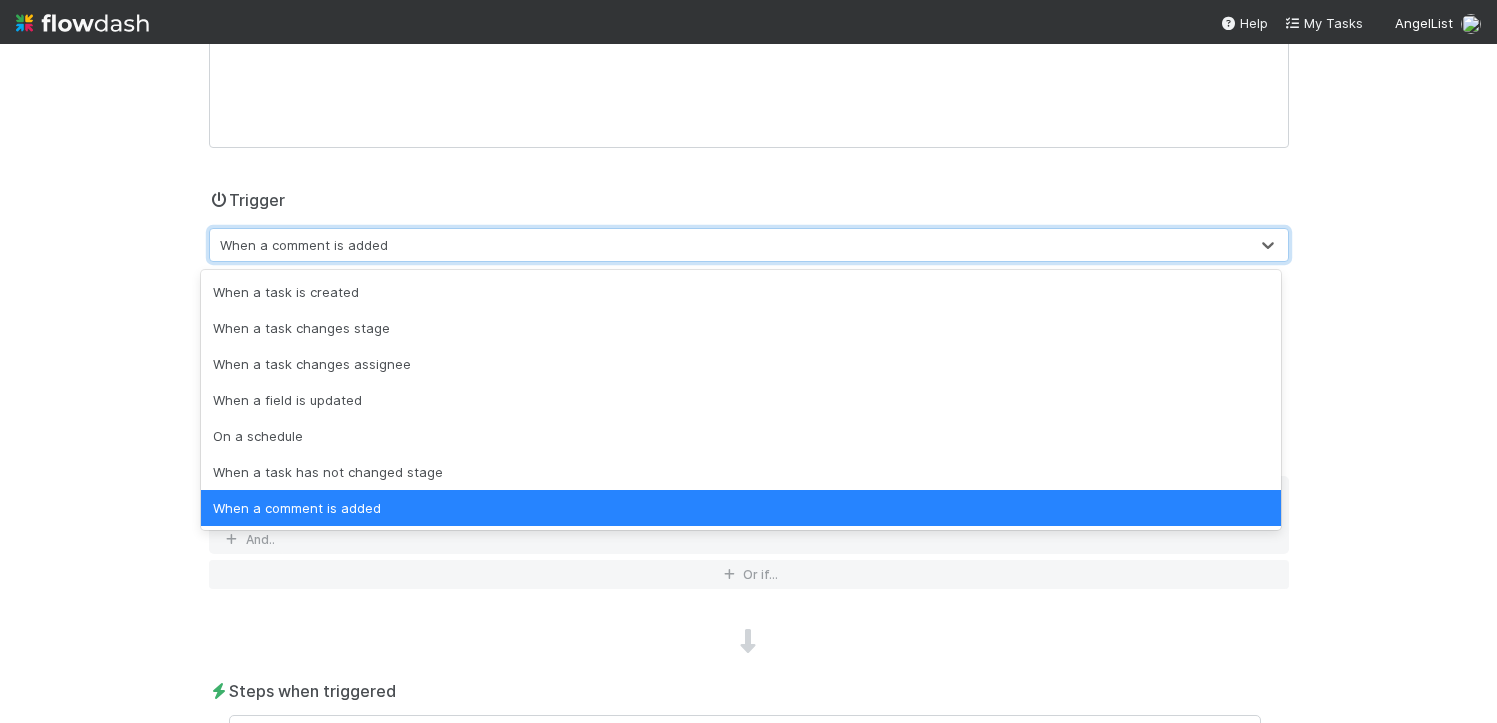 click on "When a comment is added" at bounding box center (729, 245) 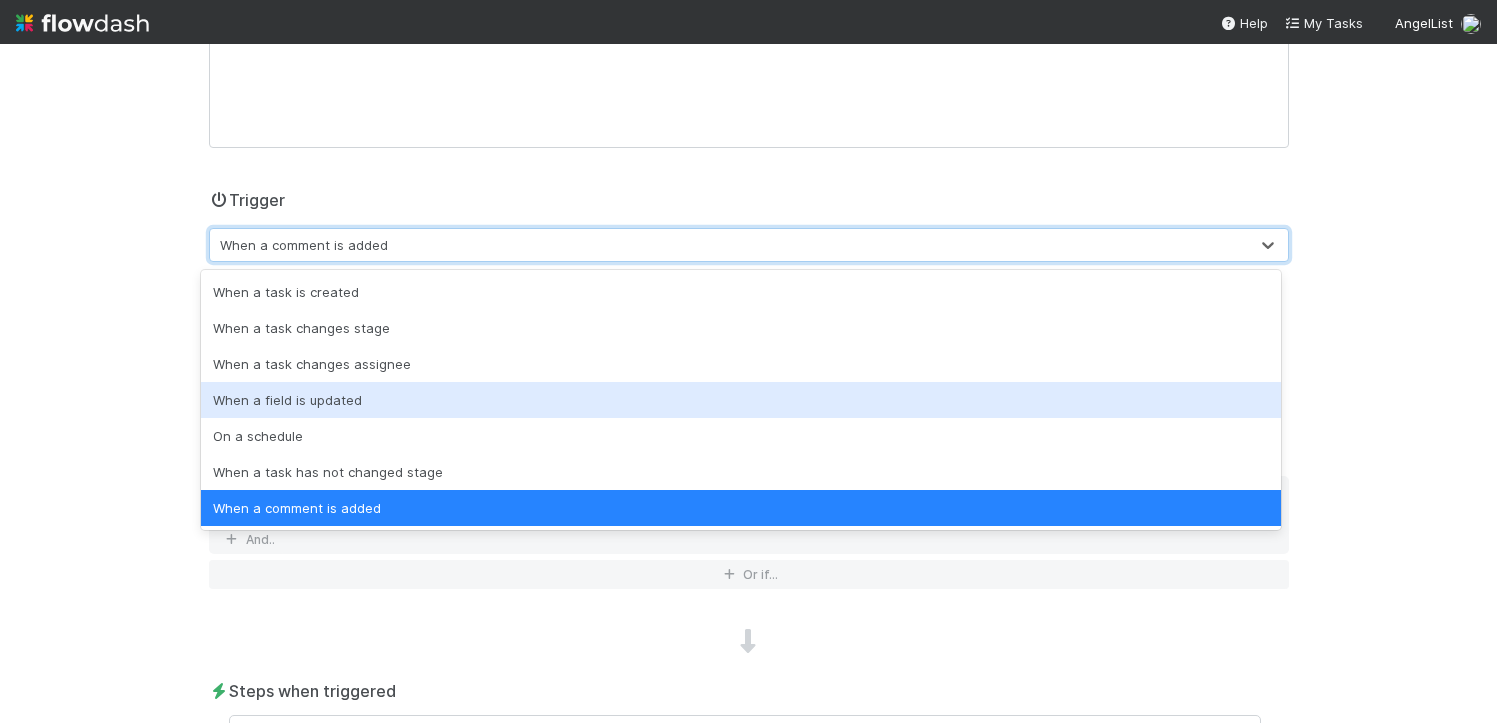 click on "🔜 Distributions Questions Tasks Data Flow Builder Layout Automation Team Analytics Settings  Docs Edit  automation Activated Cancel Save Name [Distributions] Follow-up needed Notes (optional) H1 H2 H3  Trigger      option When a field is updated focused, 4 of 7. 7 results available. Use Up and Down to choose options, press Enter to select the currently focused option, press Escape to exit the menu, press Tab to select the option and exit the menu. When a comment is added  Filter Trigger the steps below when the following conditions are met. Any task Only if certain conditions are met... If Assigned To is And.. Or if...  Steps when triggered Move to    In Progress Slack post New step Activity Log Audit log of all updates made to this automation (currently excludes updates to Steps). 7/24/25, 10:05:14 AM PDT Automation  created by   Gabe Wieder" at bounding box center (748, 383) 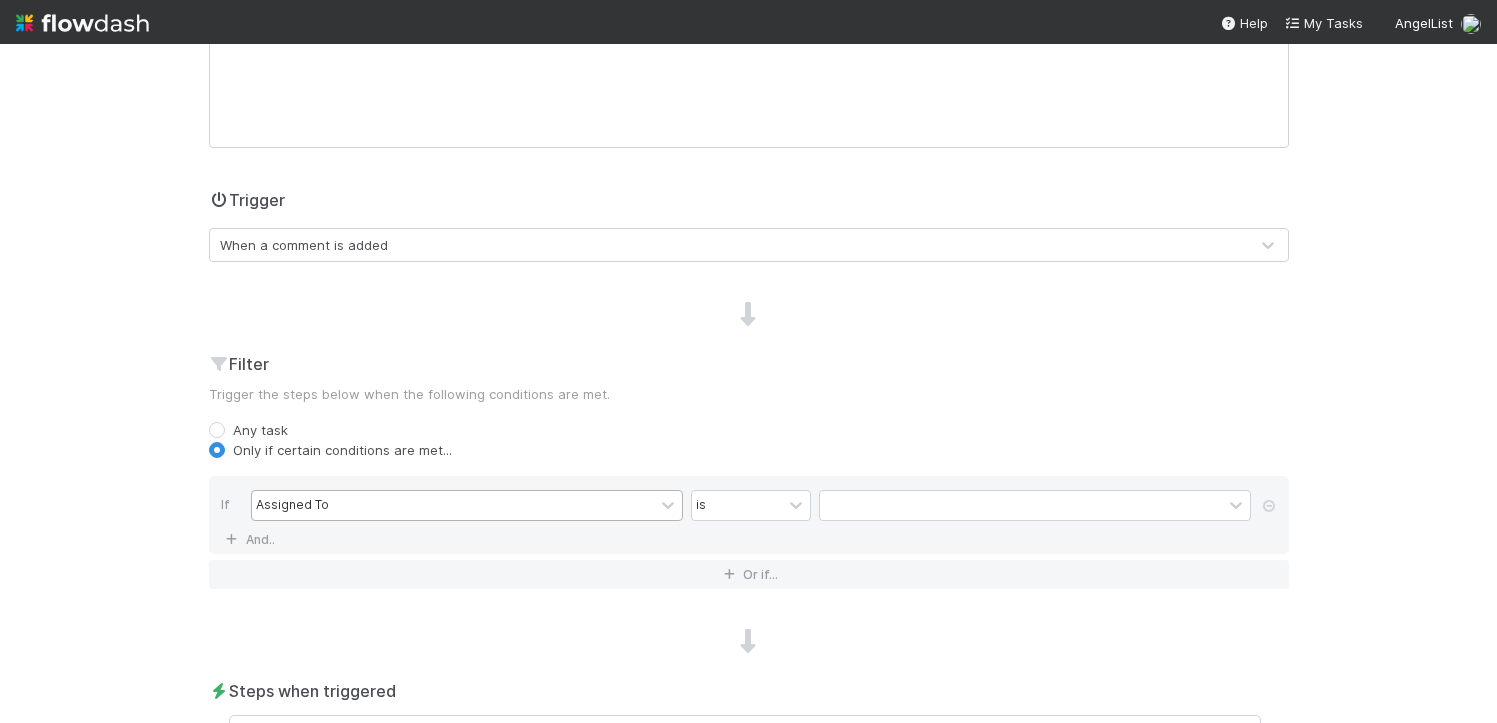 click on "Assigned To" at bounding box center (453, 505) 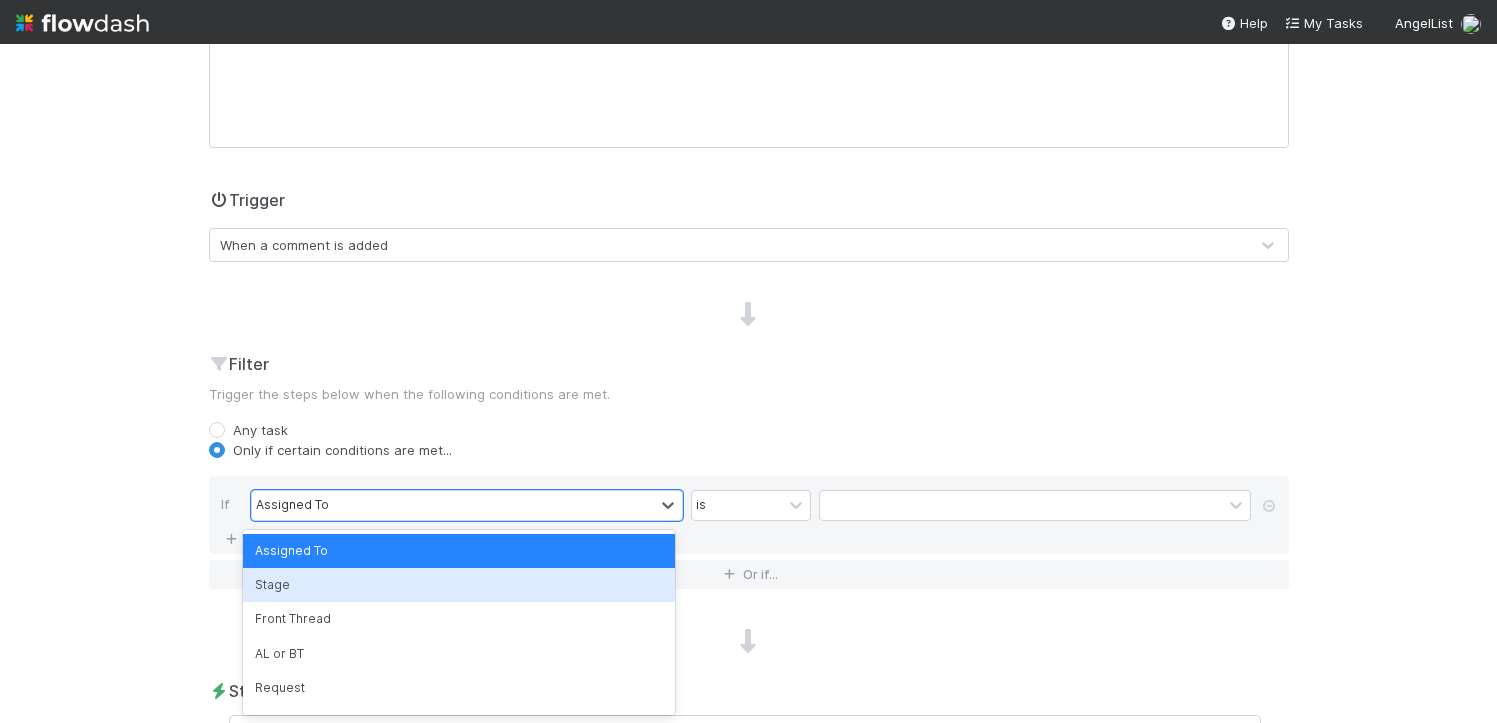 click on "Stage" at bounding box center [459, 585] 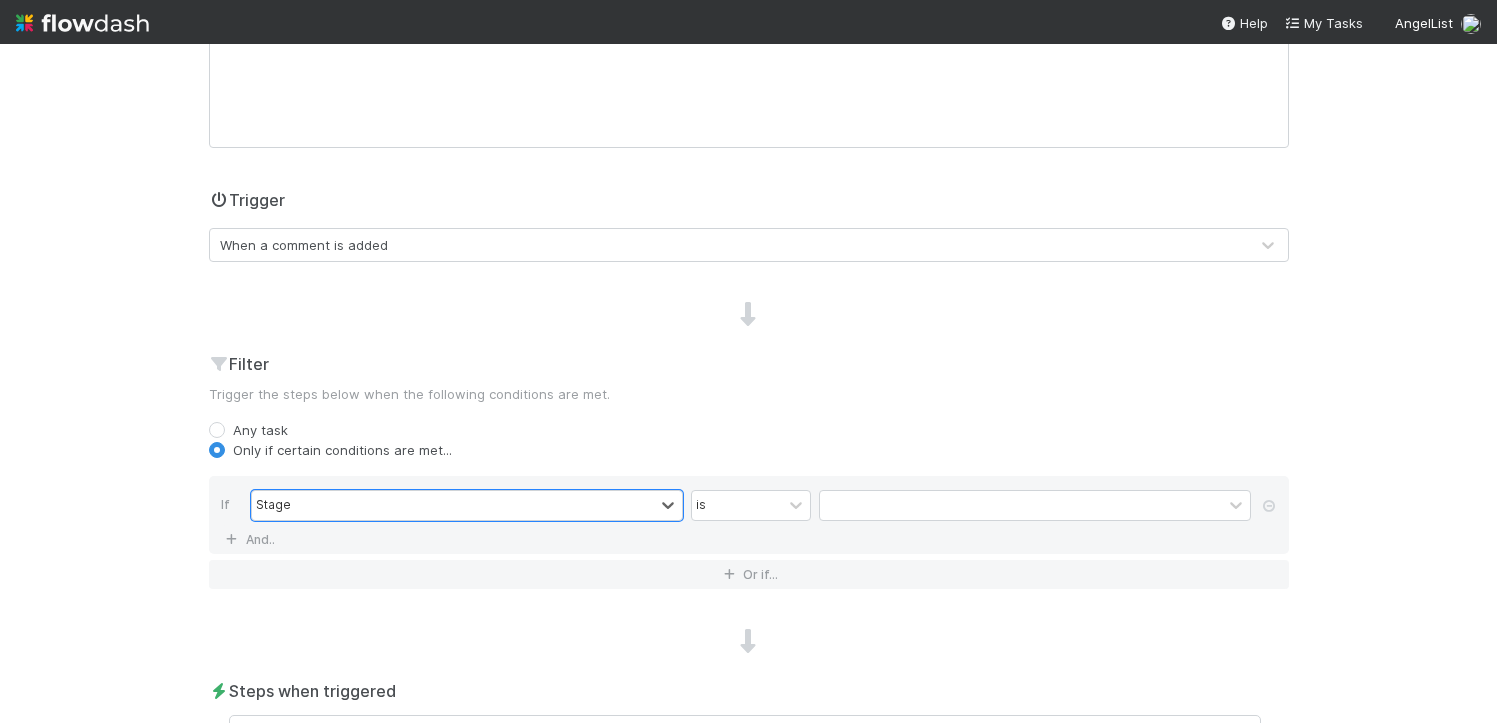click on "option Stage, selected.     0 results available. Select is focused ,type to refine list, press Down to open the menu,  Stage is" at bounding box center [755, 507] 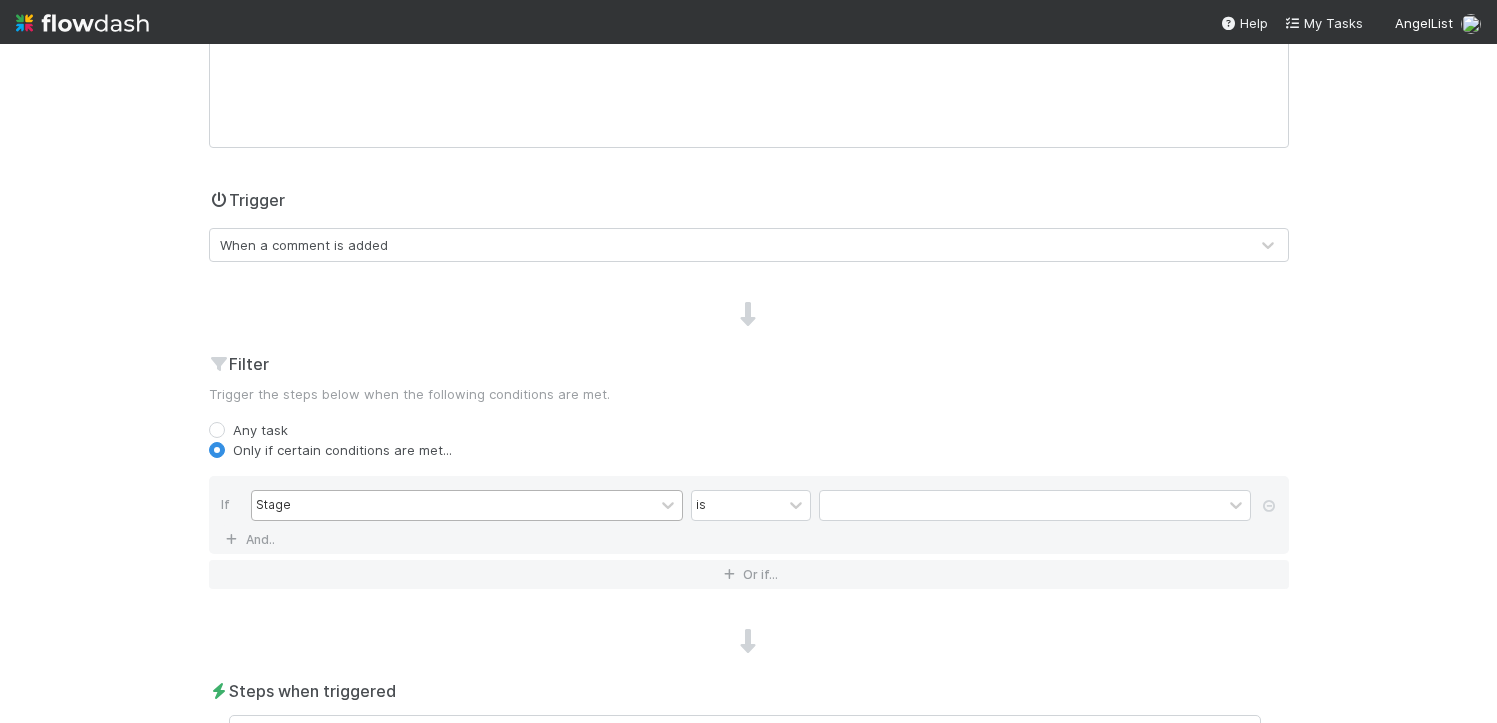 click on "Stage" at bounding box center [453, 505] 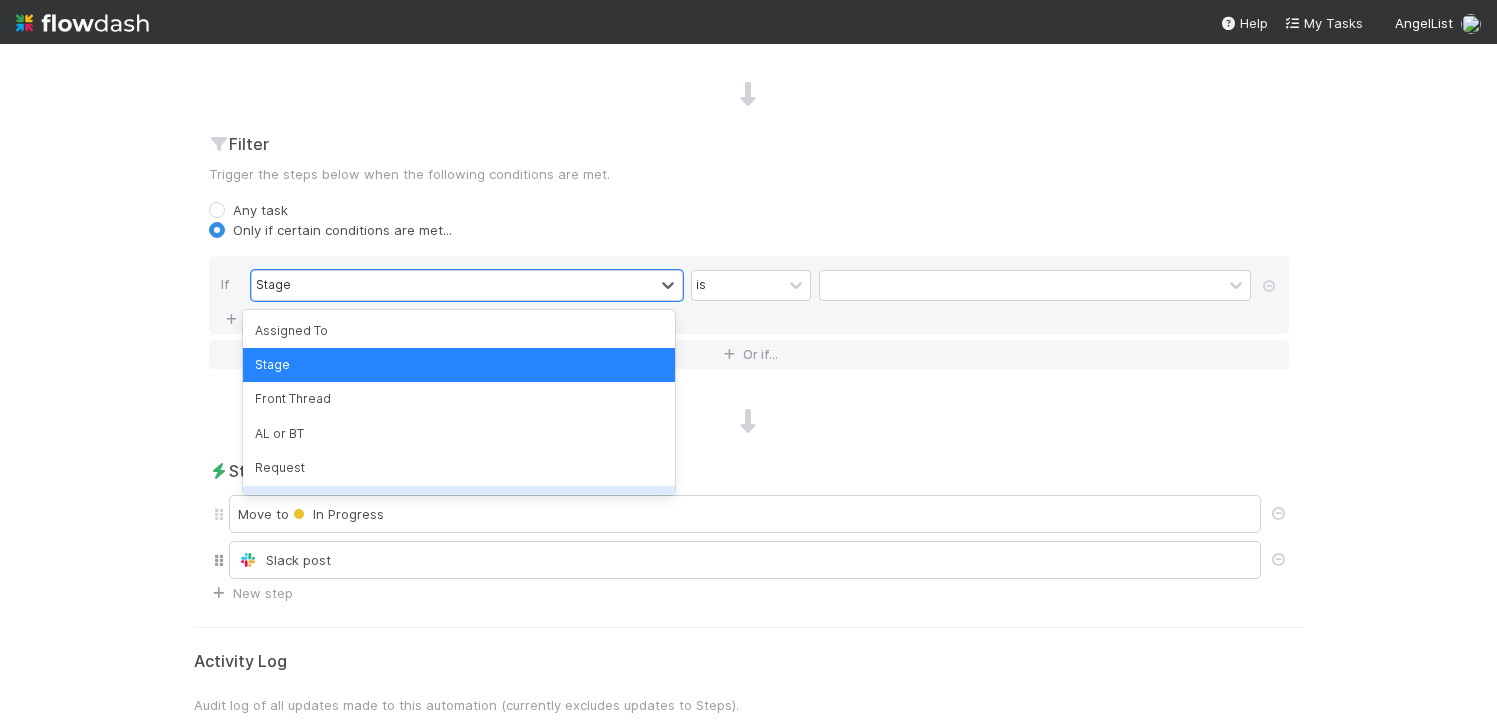 scroll, scrollTop: 587, scrollLeft: 0, axis: vertical 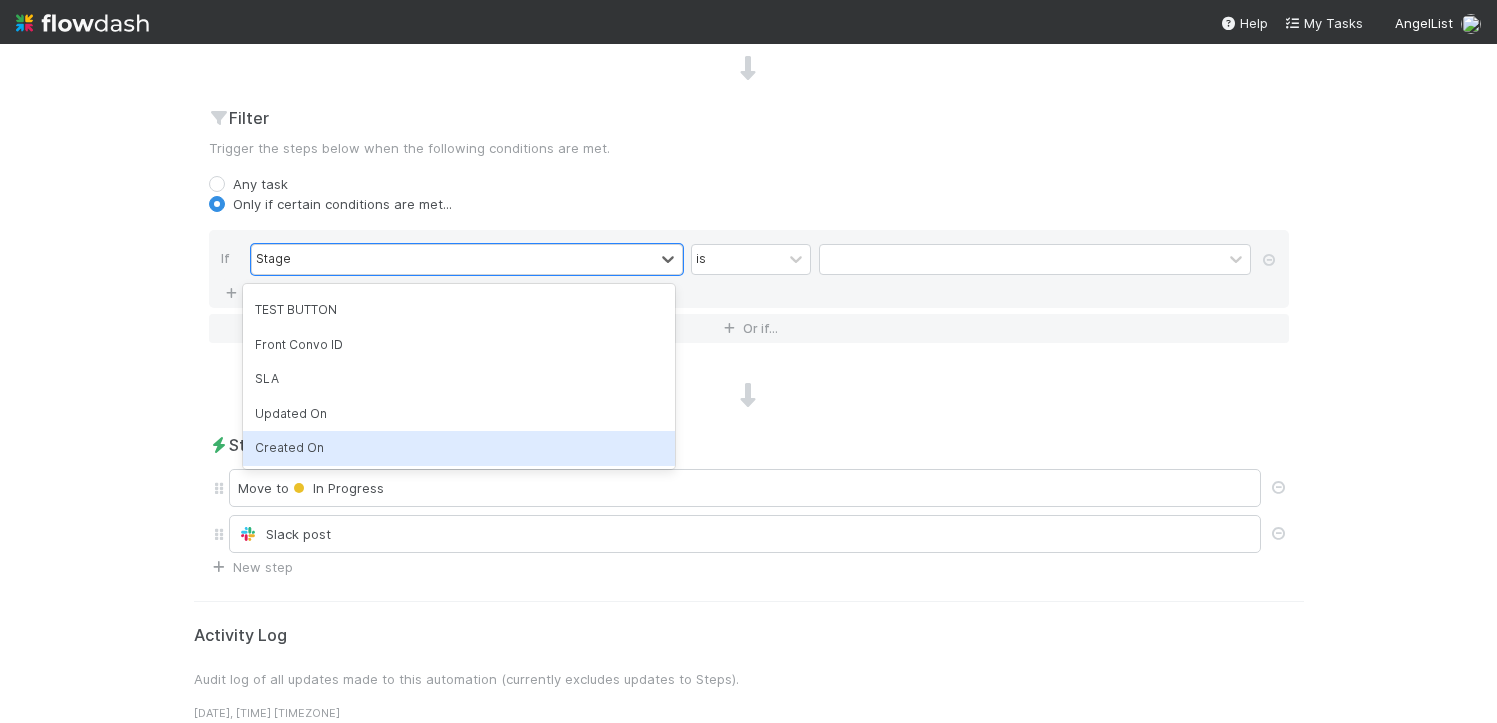 click on "🔜 Distributions Questions Tasks Data Flow Builder Layout Automation Team Analytics Settings  Docs Edit  automation Activated Cancel Save Name [Distributions] Follow-up needed Notes (optional) H1 H2 H3  Trigger When a comment is added  Filter Trigger the steps below when the following conditions are met. Any task Only if certain conditions are met... If   option Stage, selected.    option Created On focused, 20 of 20. 20 results available. Use Up and Down to choose options, press Enter to select the currently focused option, press Escape to exit the menu, press Tab to select the option and exit the menu. Stage is And.. Or if...  Steps when triggered Move to    In Progress Slack post New step Activity Log Audit log of all updates made to this automation (currently excludes updates to Steps). 7/24/25, 10:05:14 AM PDT Automation  created by   Gabe Wieder" at bounding box center [748, 383] 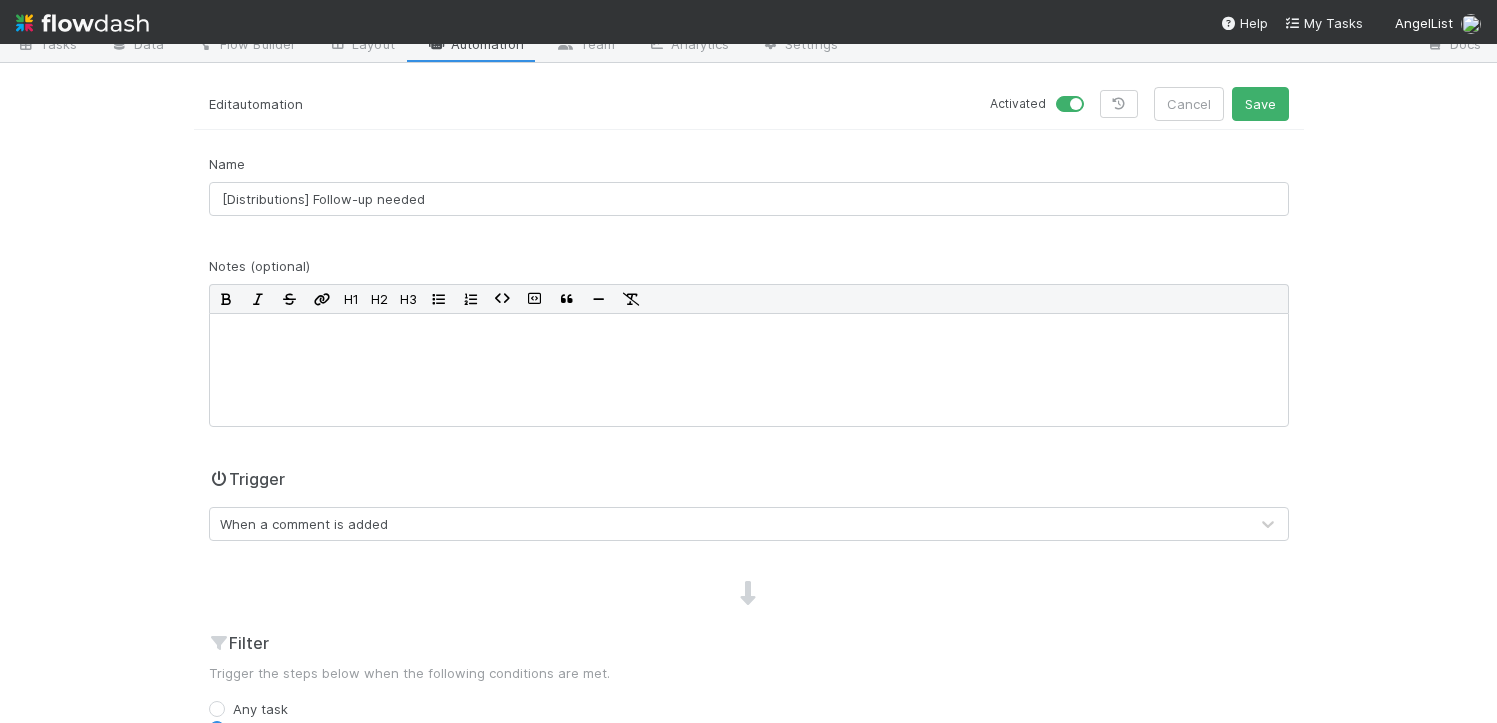 scroll, scrollTop: 0, scrollLeft: 0, axis: both 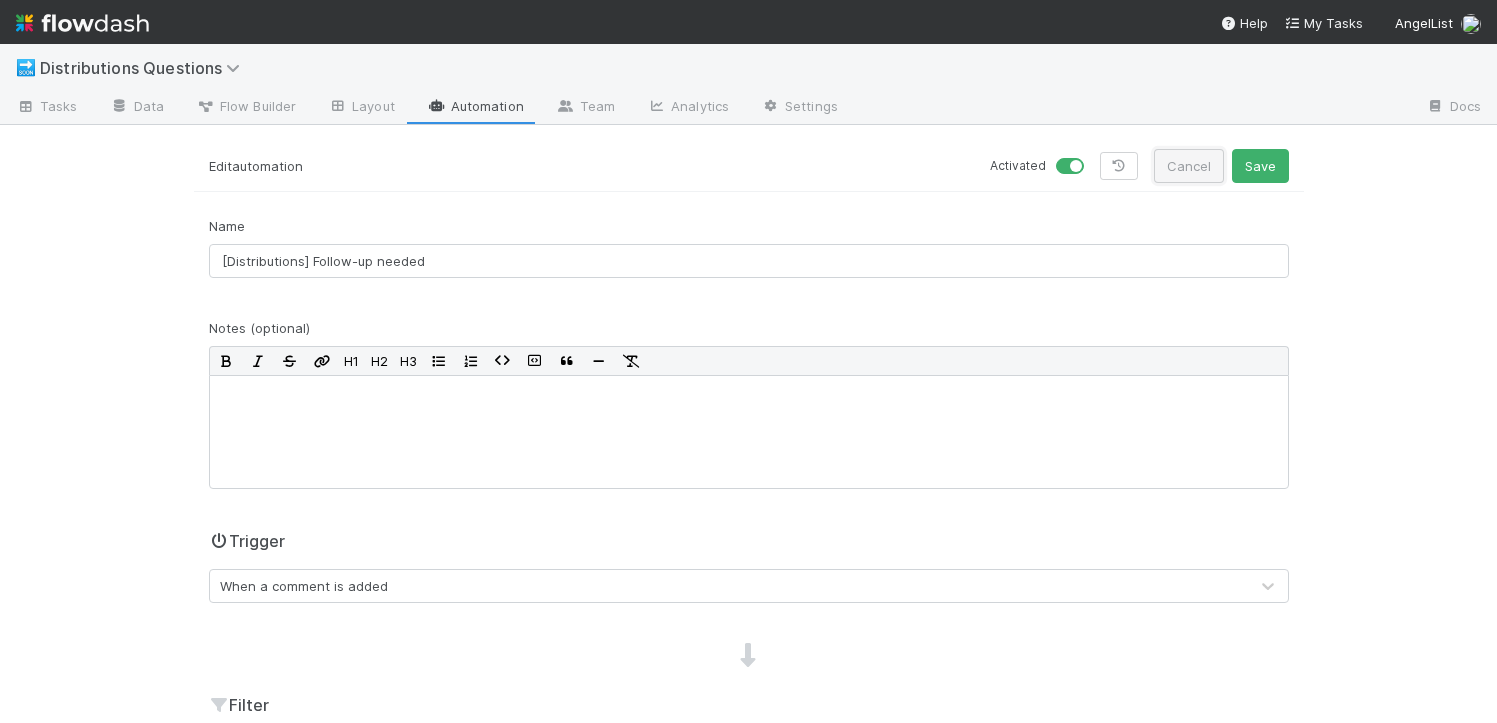 click on "Cancel" at bounding box center (1189, 166) 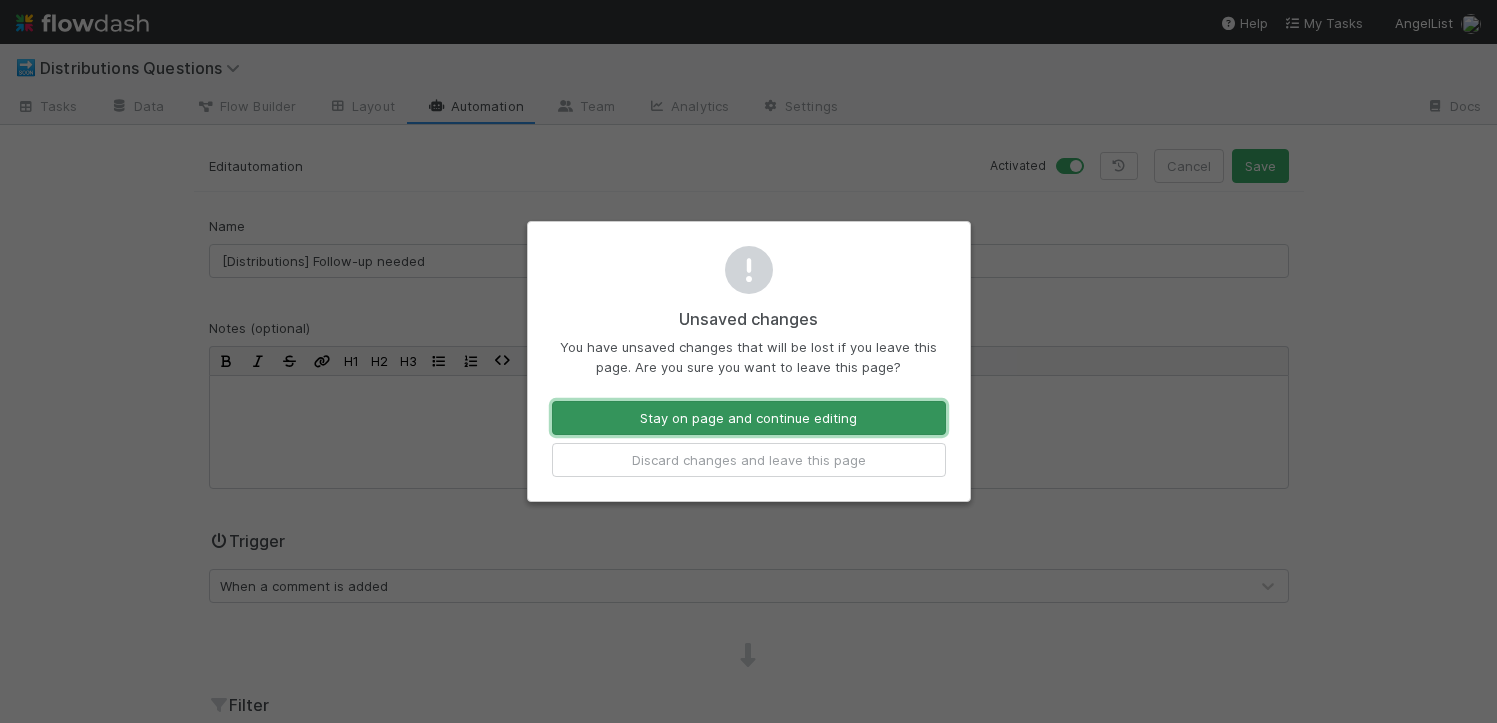 click on "Stay on page and continue editing" at bounding box center [749, 418] 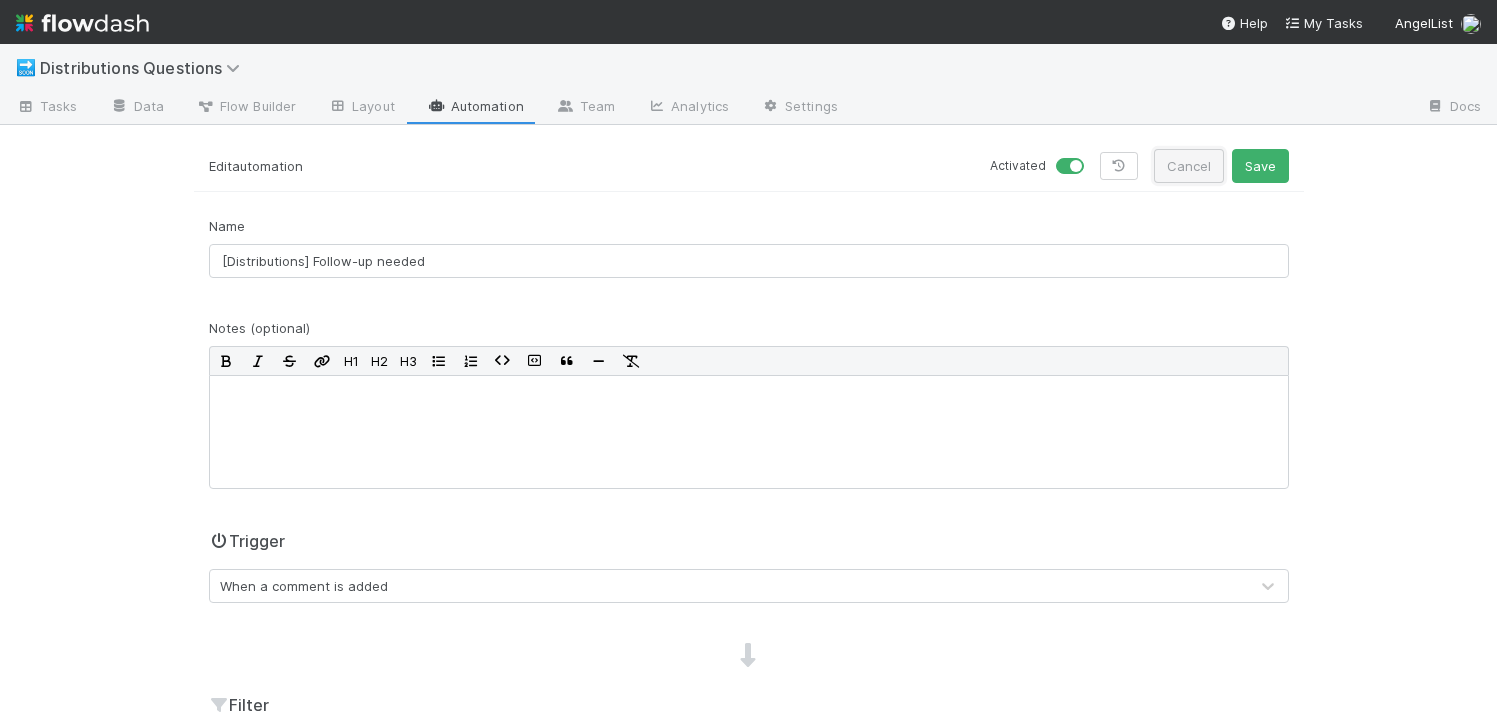 click on "Cancel" at bounding box center (1189, 166) 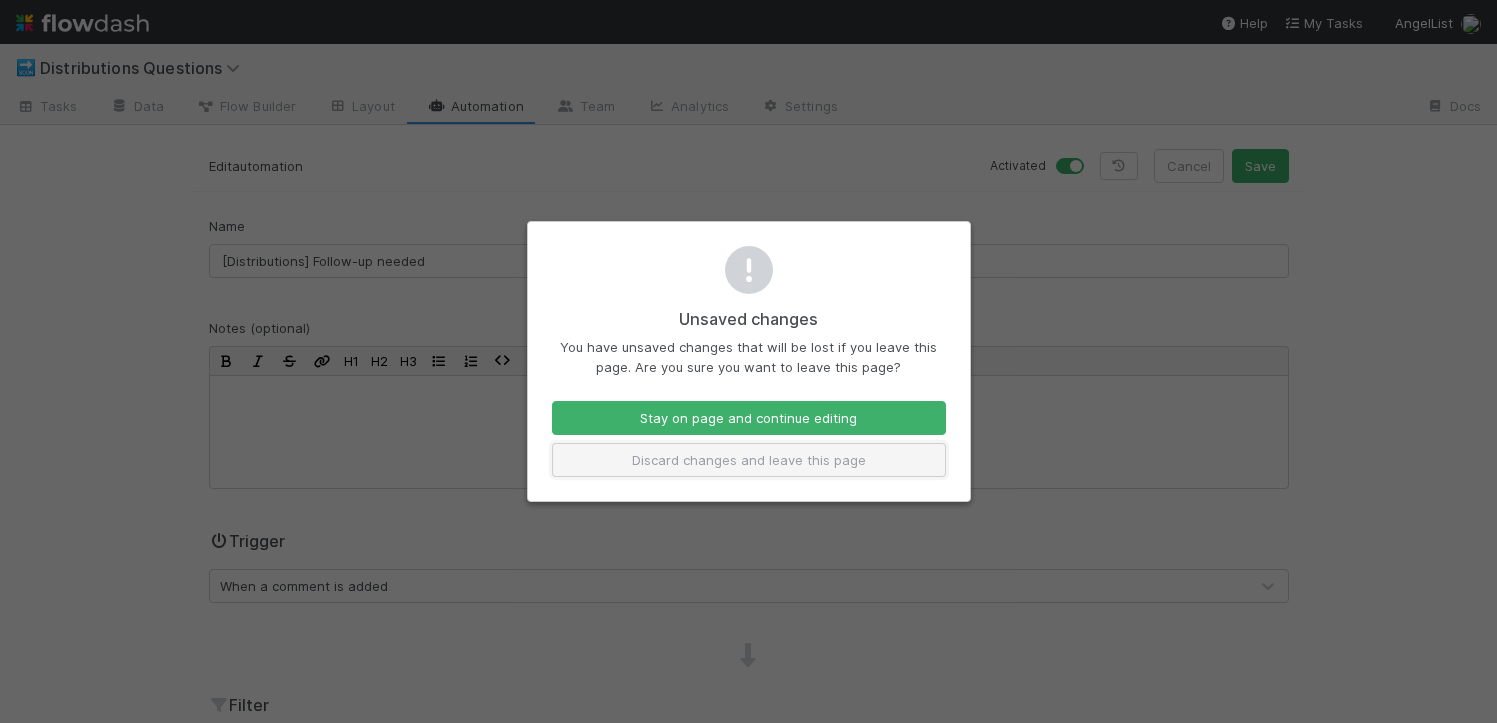 click on "Discard changes and leave this page" at bounding box center (749, 460) 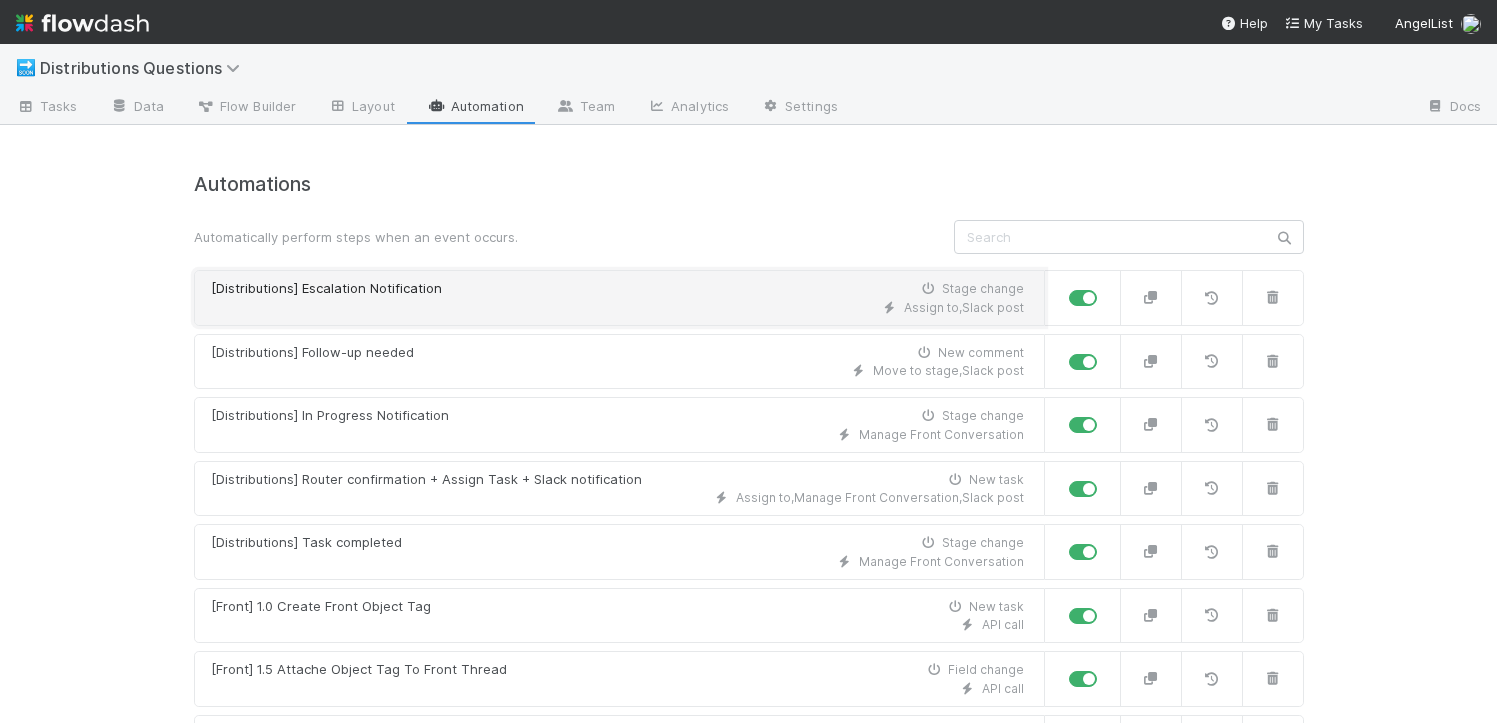 click on "Assign to ,  Slack post" at bounding box center (617, 308) 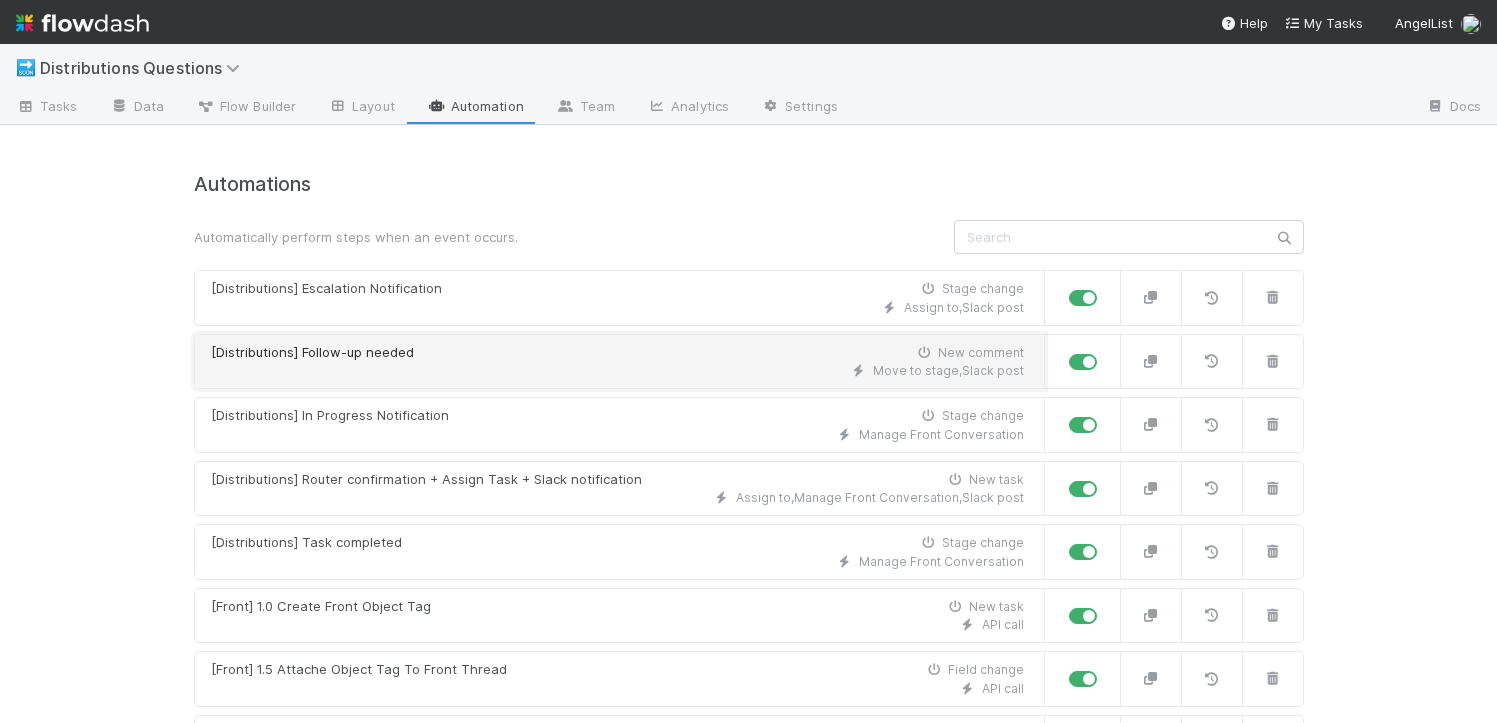 click on "Move to stage ,  Slack post" at bounding box center [617, 371] 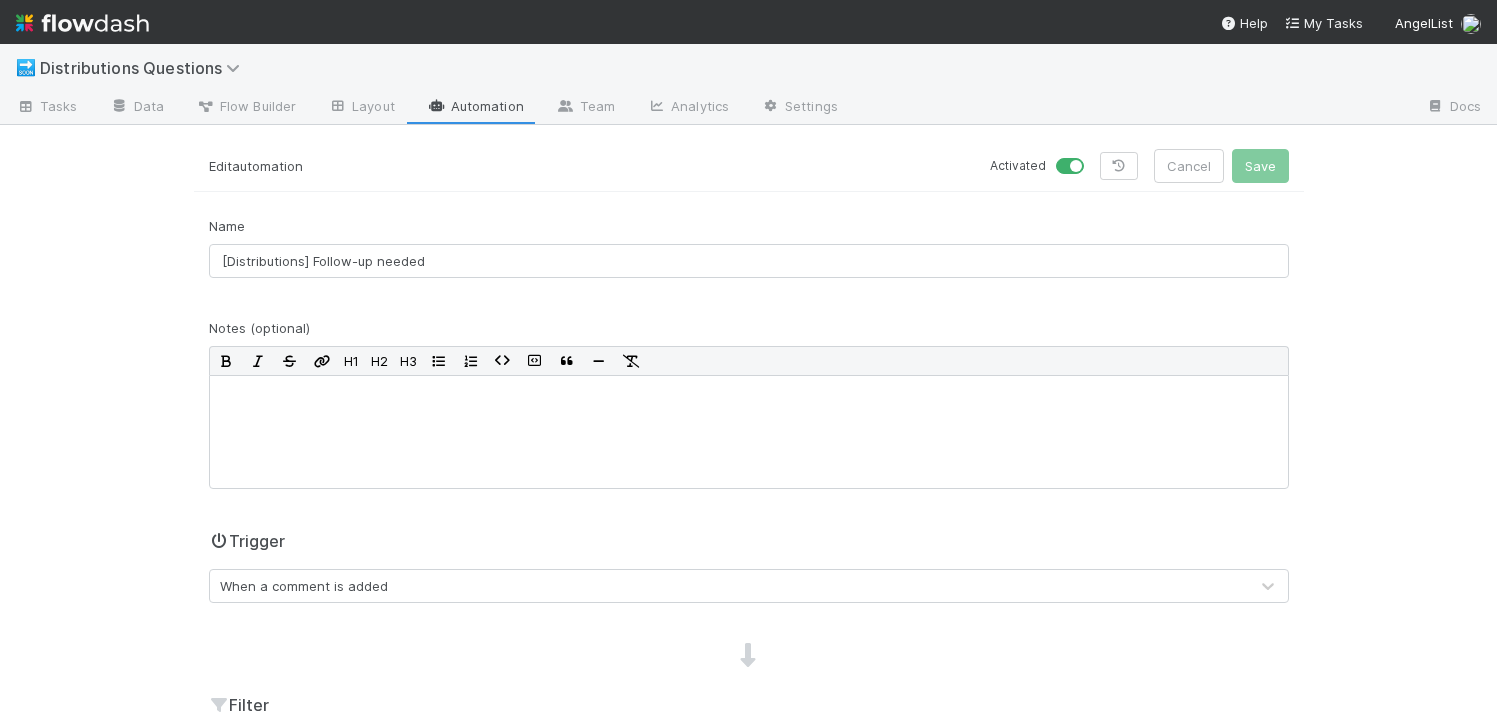 scroll, scrollTop: 121, scrollLeft: 0, axis: vertical 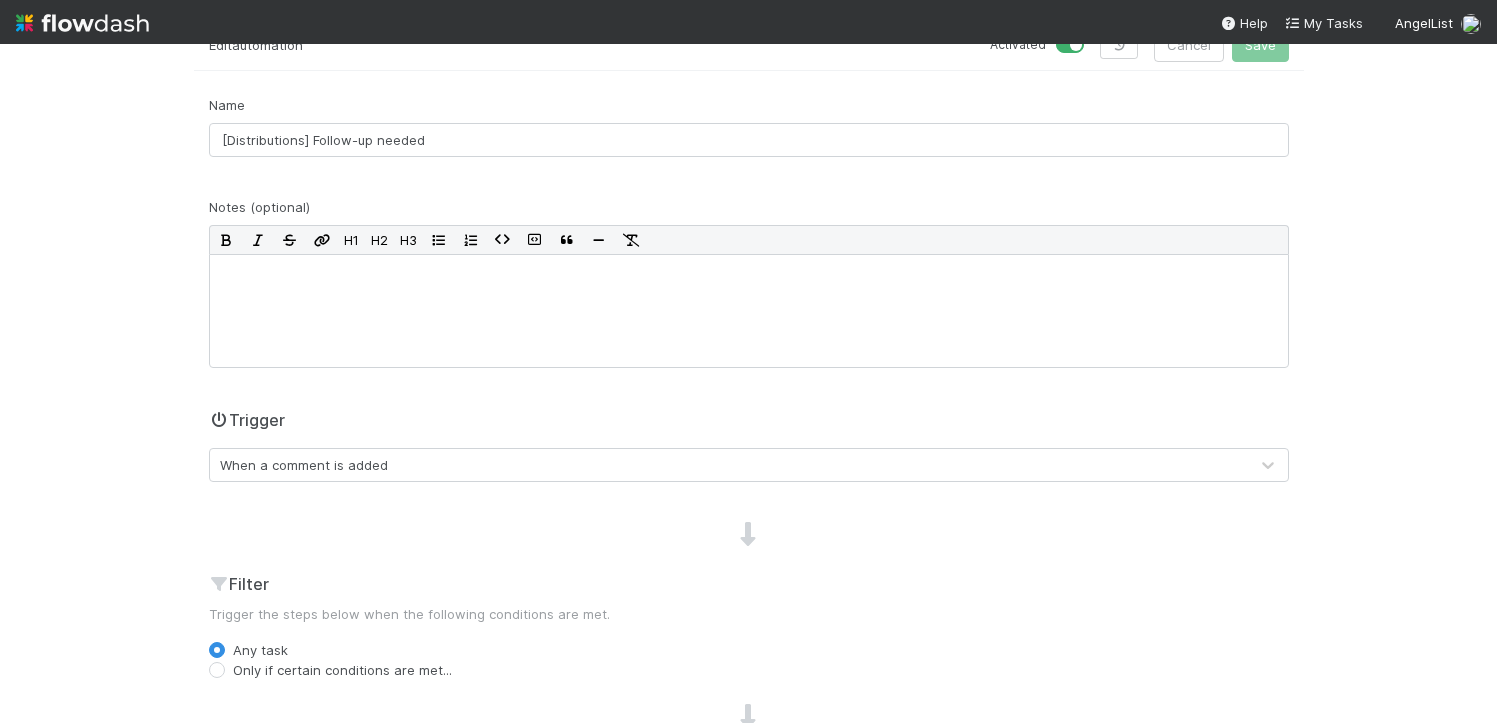click on "When a comment is added" at bounding box center [304, 465] 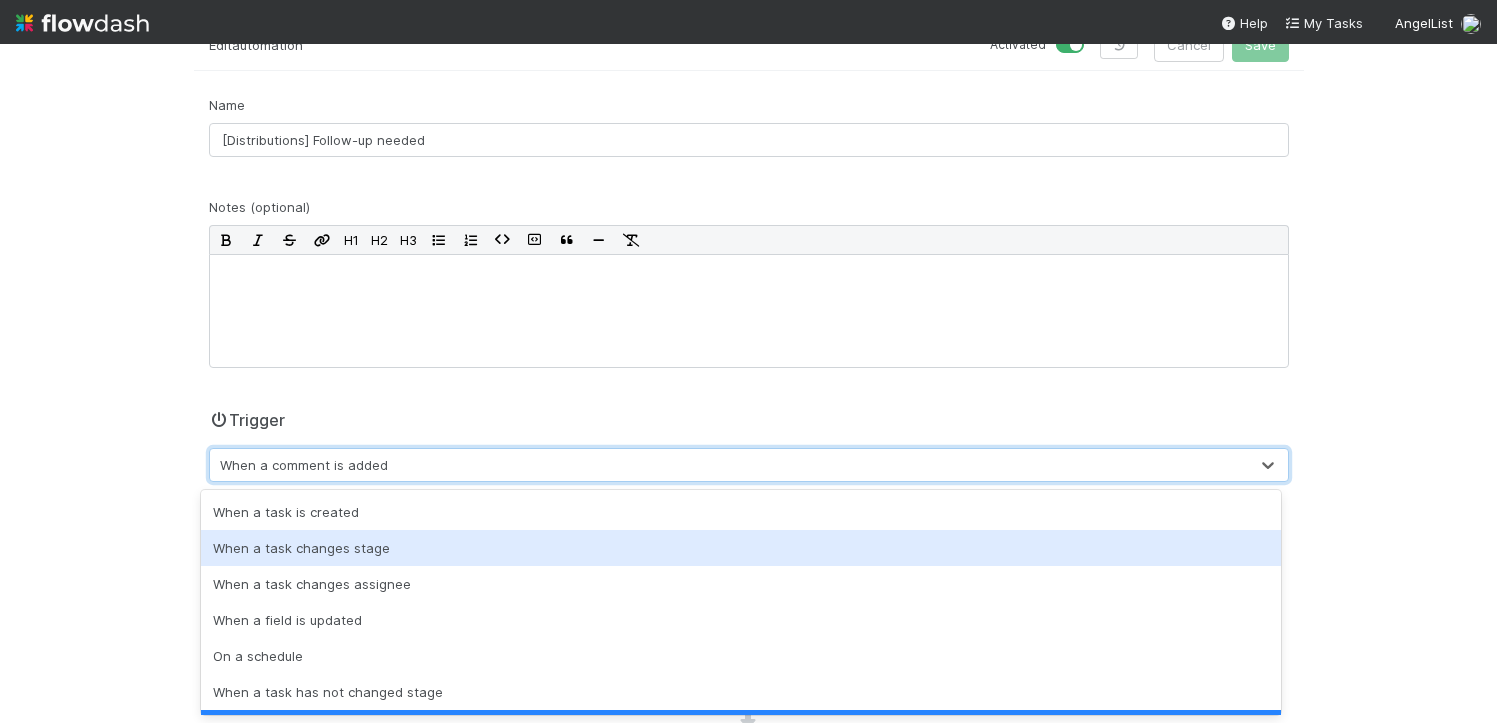 click on "🔜 Distributions Questions Tasks Data Flow Builder Layout Automation Team Analytics Settings  Docs Edit  automation Activated Cancel Save Name [Distributions] Follow-up needed Notes (optional) H1 H2 H3  Trigger      option When a task changes stage focused, 2 of 7. 7 results available. Use Up and Down to choose options, press Enter to select the currently focused option, press Escape to exit the menu, press Tab to select the option and exit the menu. When a comment is added  Filter Trigger the steps below when the following conditions are met. Any task Only if certain conditions are met...  Steps when triggered Move to    In Progress Slack post New step Activity Log Audit log of all updates made to this automation (currently excludes updates to Steps). 7/24/25, 10:05:14 AM PDT Automation  created by   Gabe Wieder" at bounding box center (748, 383) 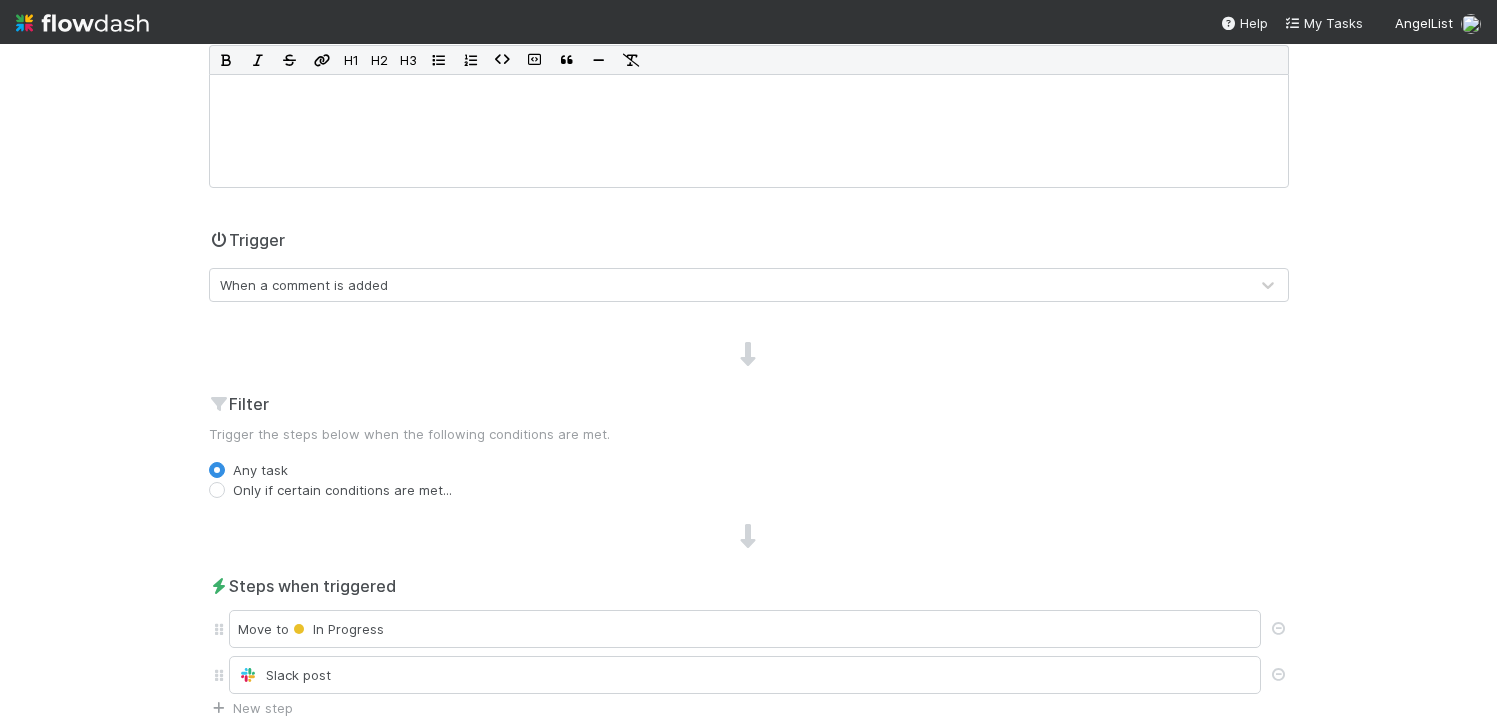 scroll, scrollTop: 424, scrollLeft: 0, axis: vertical 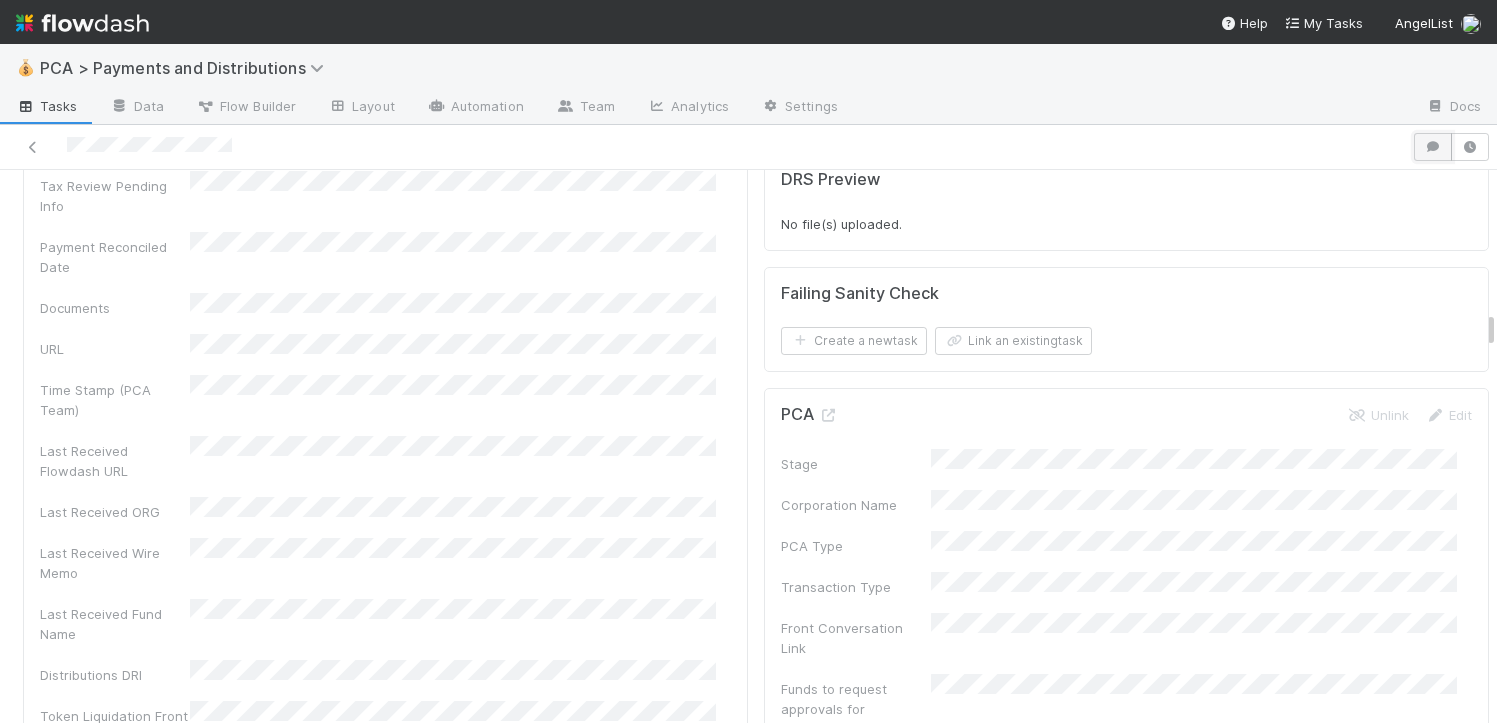 click at bounding box center (1433, 147) 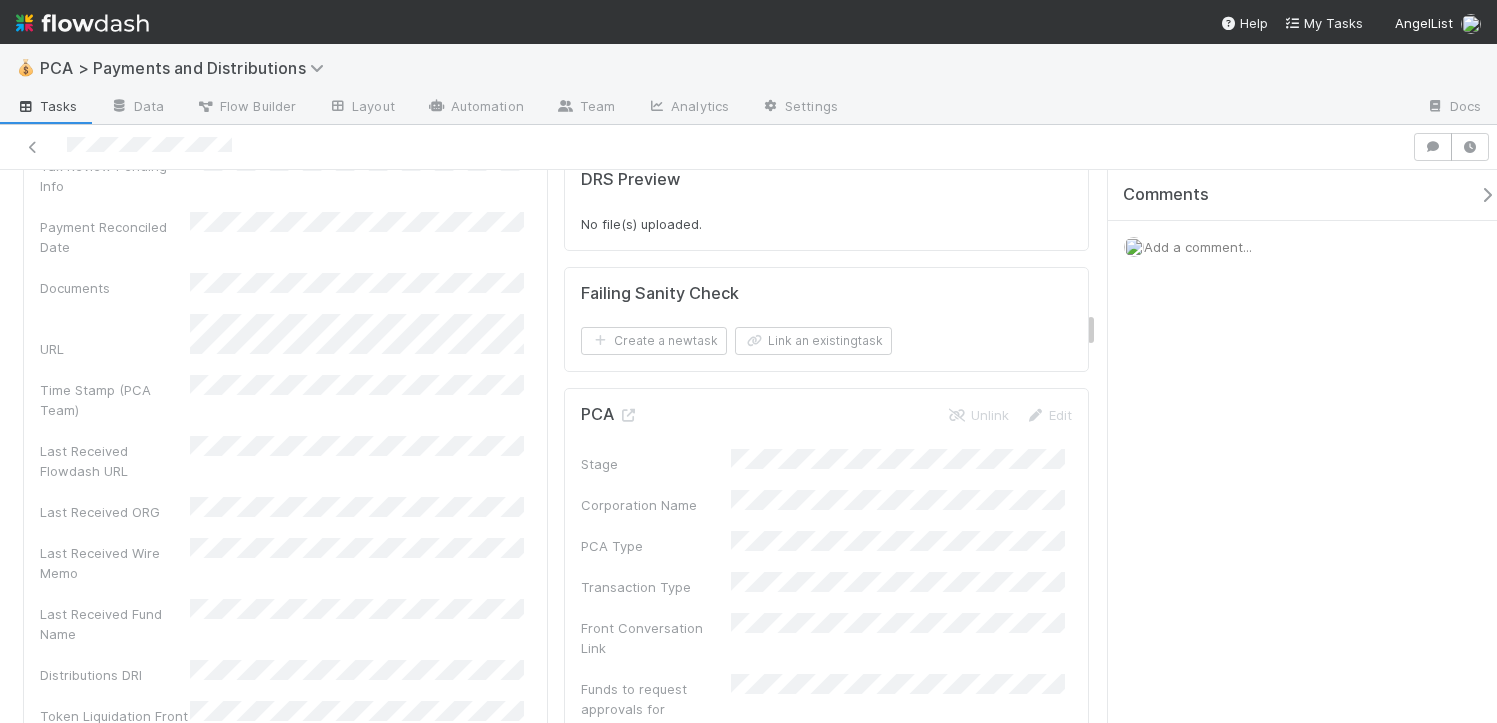 click at bounding box center (1487, 195) 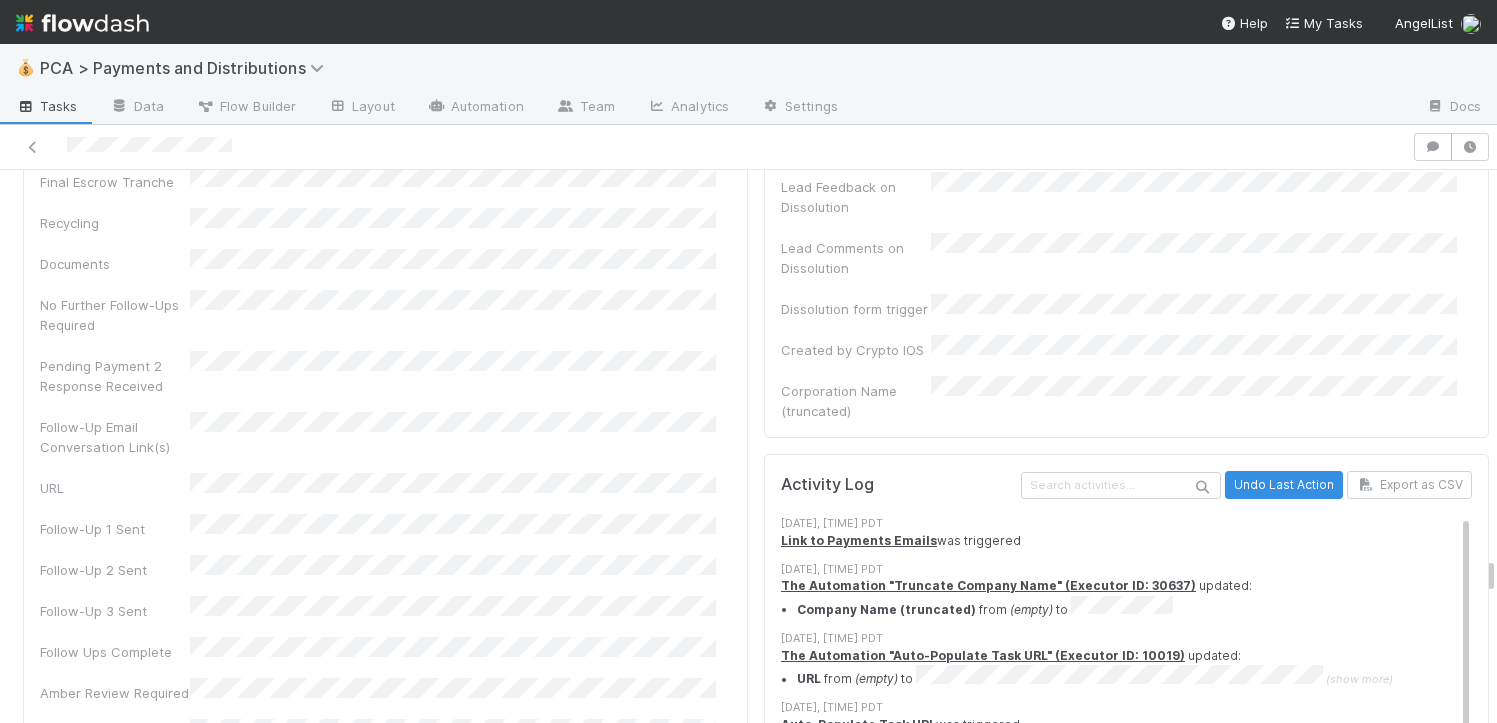 scroll, scrollTop: 8918, scrollLeft: 0, axis: vertical 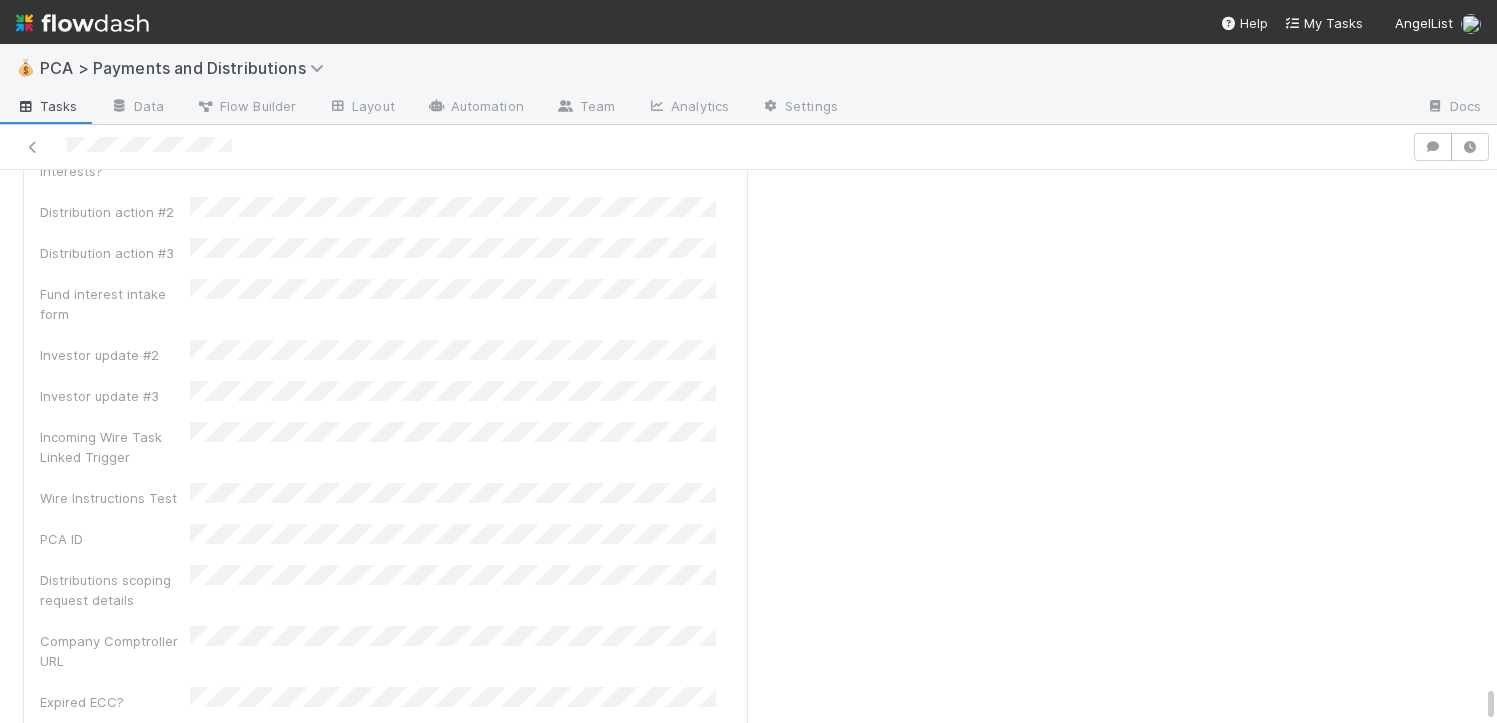 type 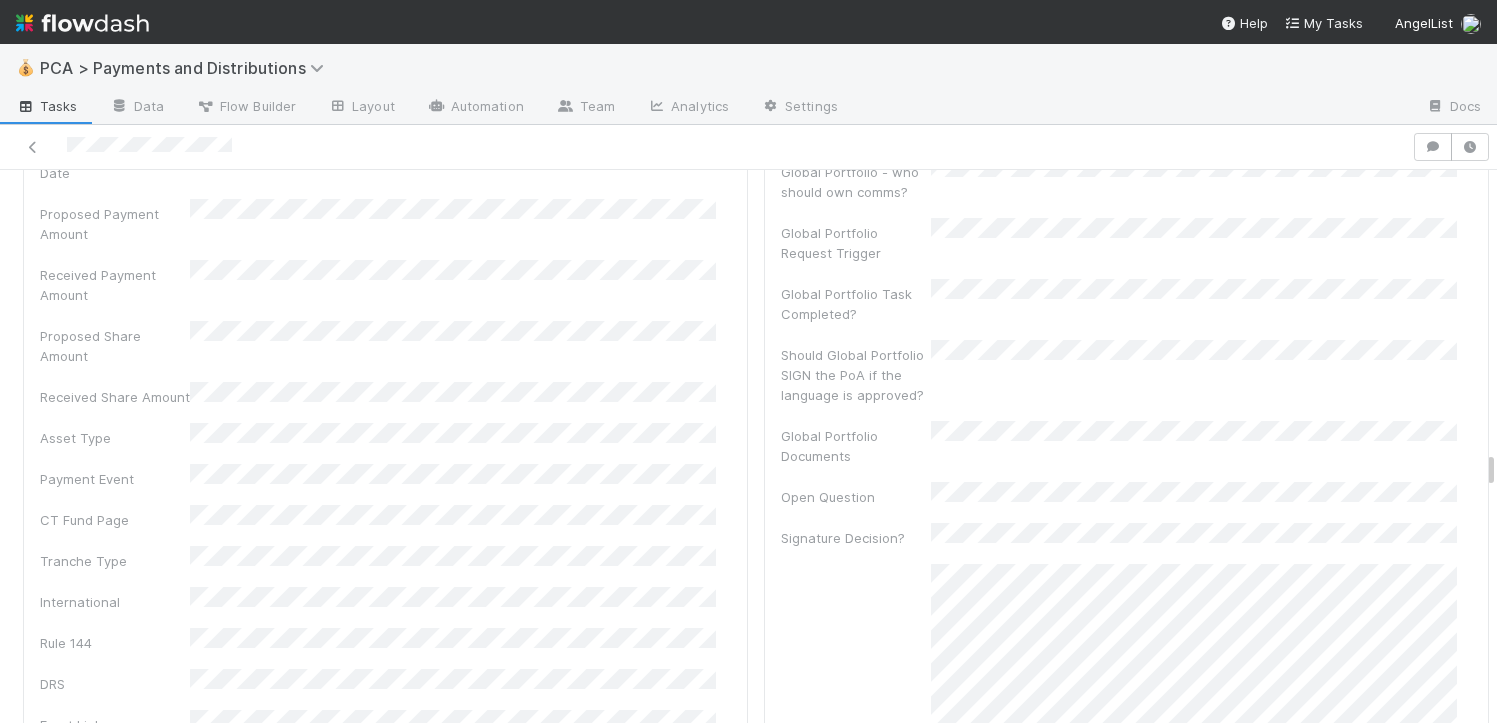 scroll, scrollTop: 0, scrollLeft: 0, axis: both 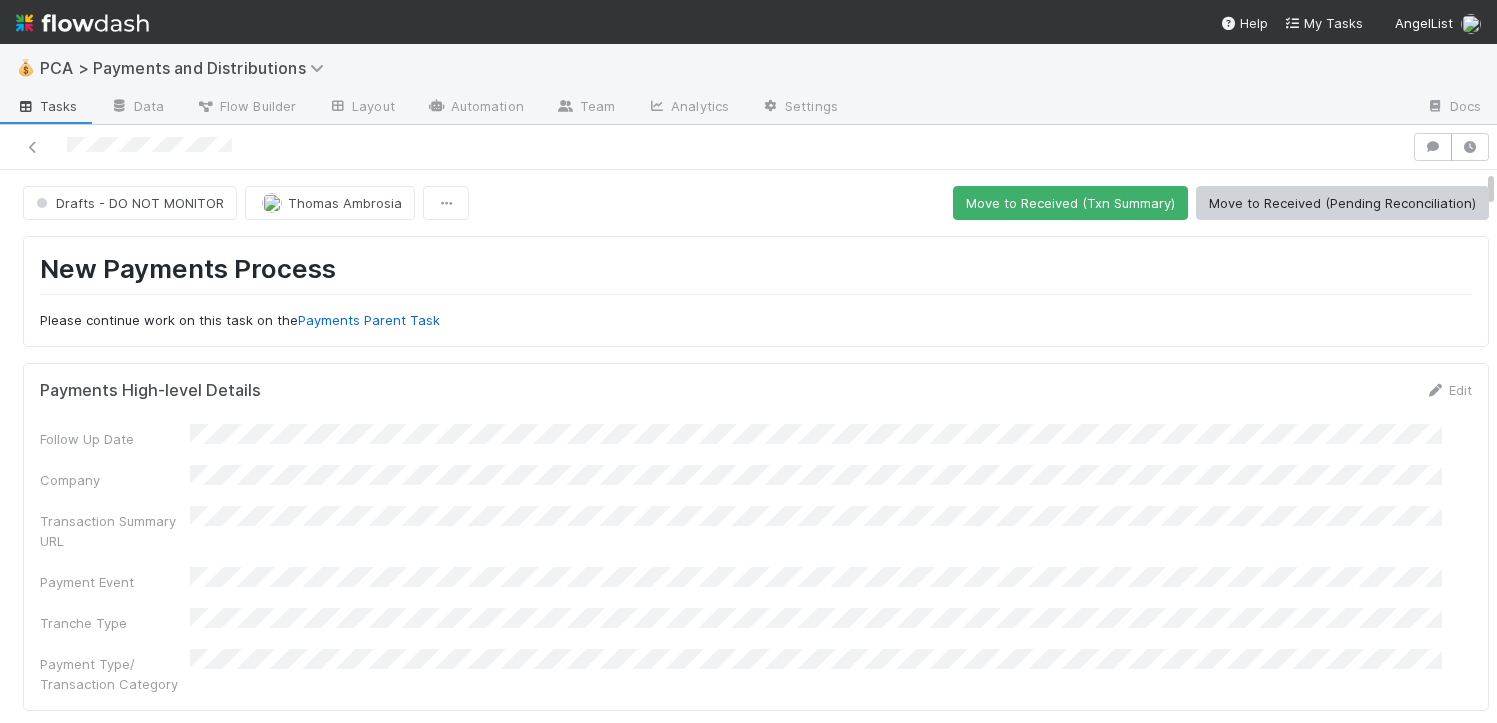 drag, startPoint x: 1476, startPoint y: 683, endPoint x: 1424, endPoint y: -159, distance: 843.6042 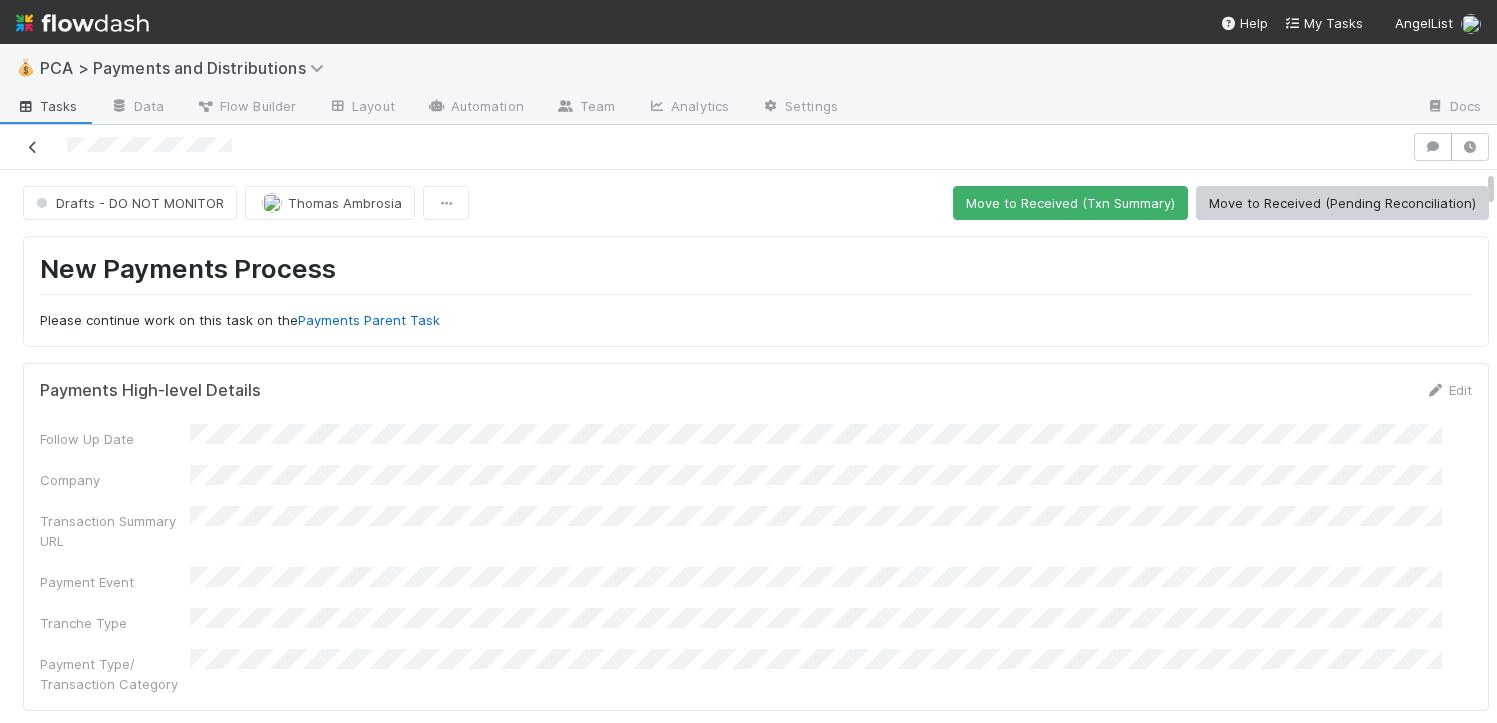 click at bounding box center [33, 147] 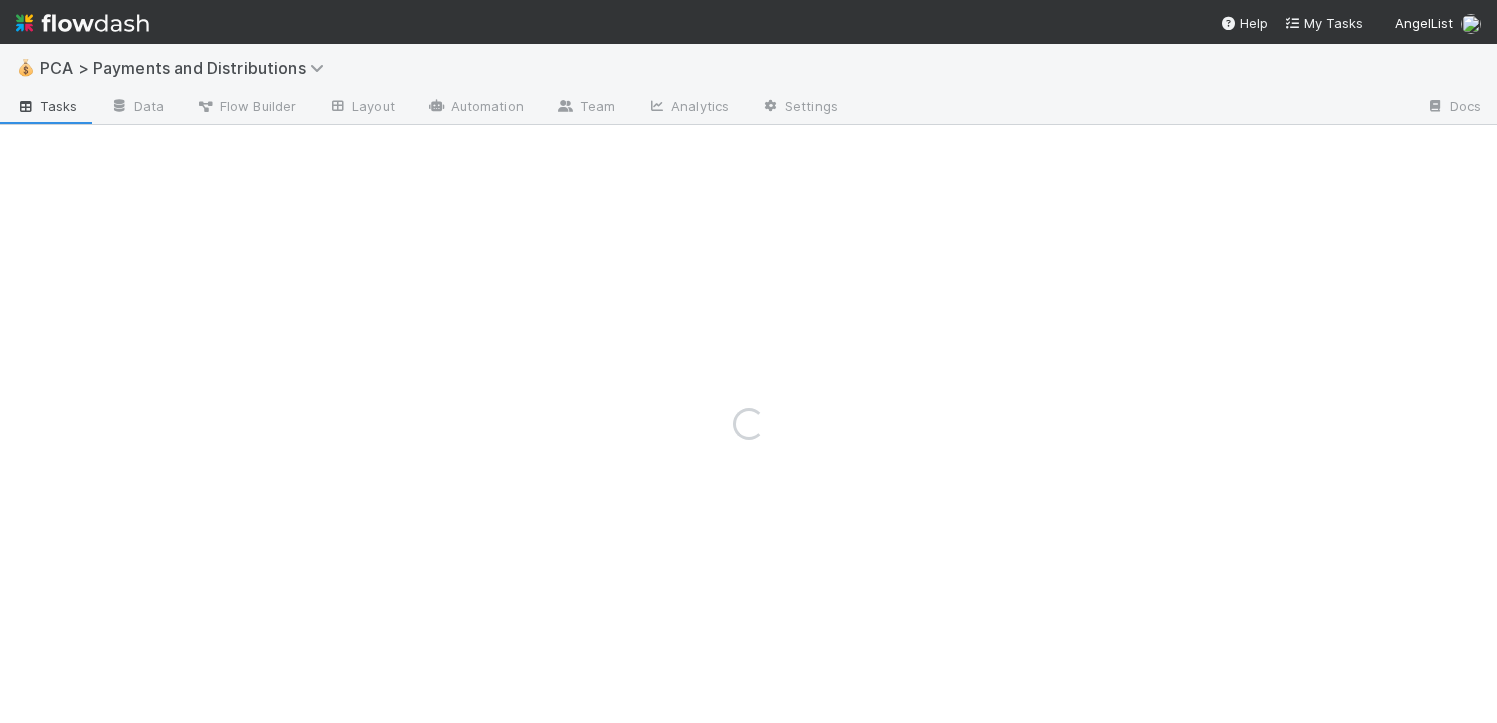 scroll, scrollTop: 0, scrollLeft: 0, axis: both 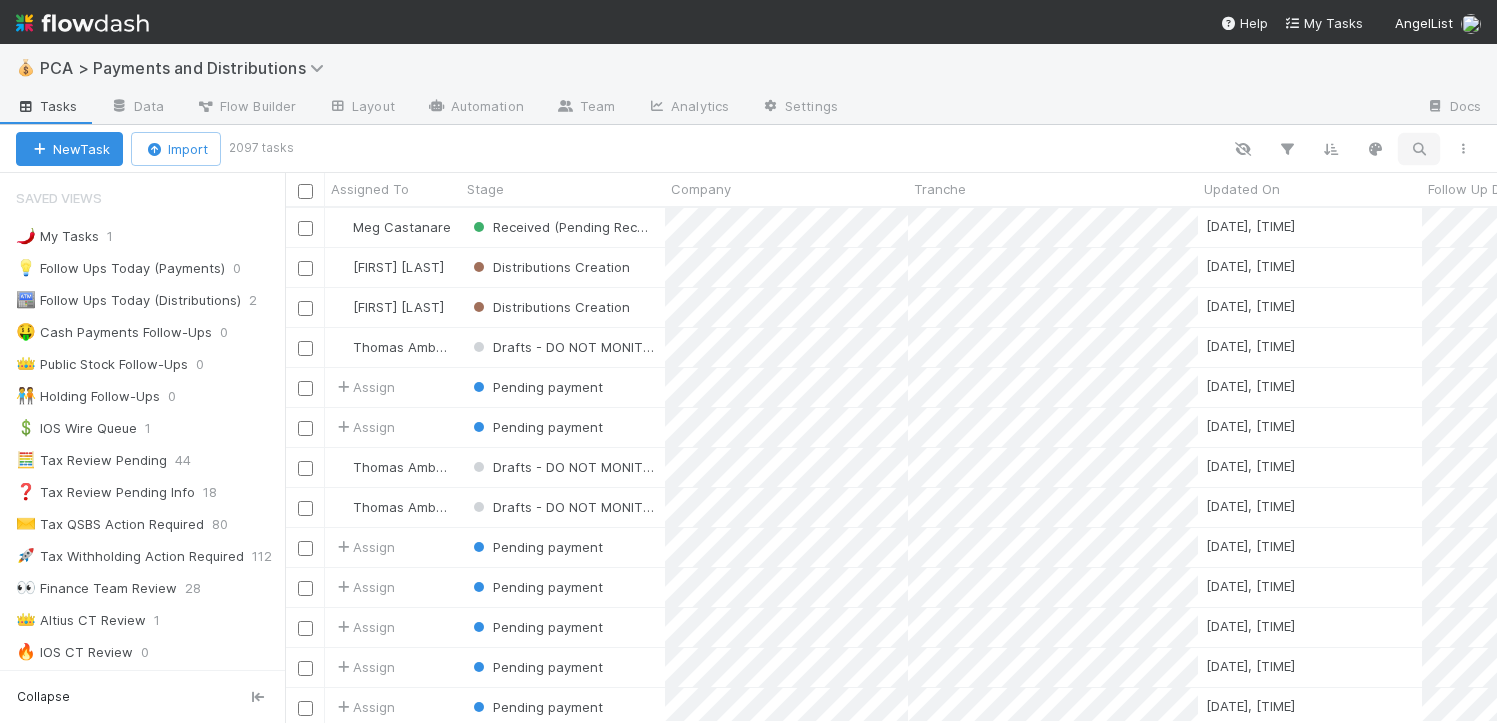 click at bounding box center (1419, 149) 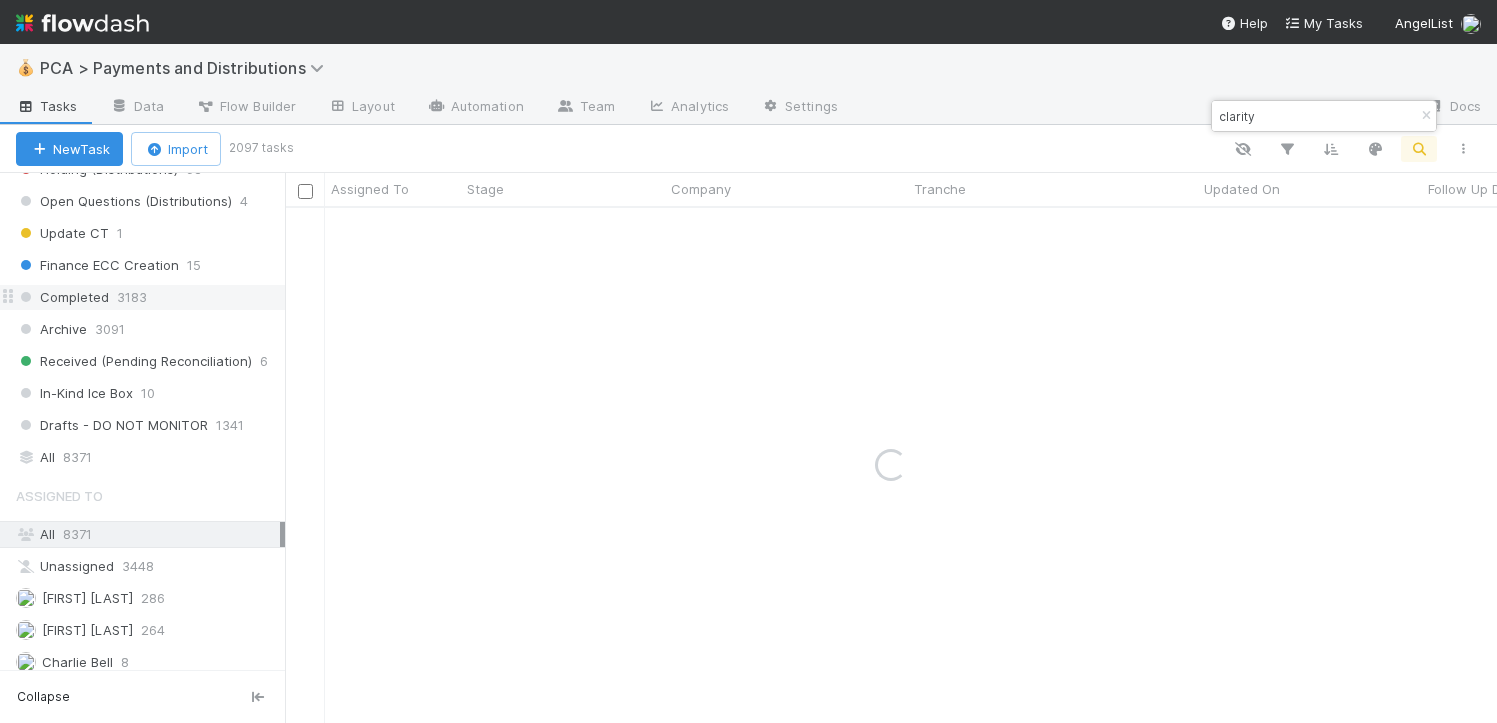 scroll, scrollTop: 1242, scrollLeft: 0, axis: vertical 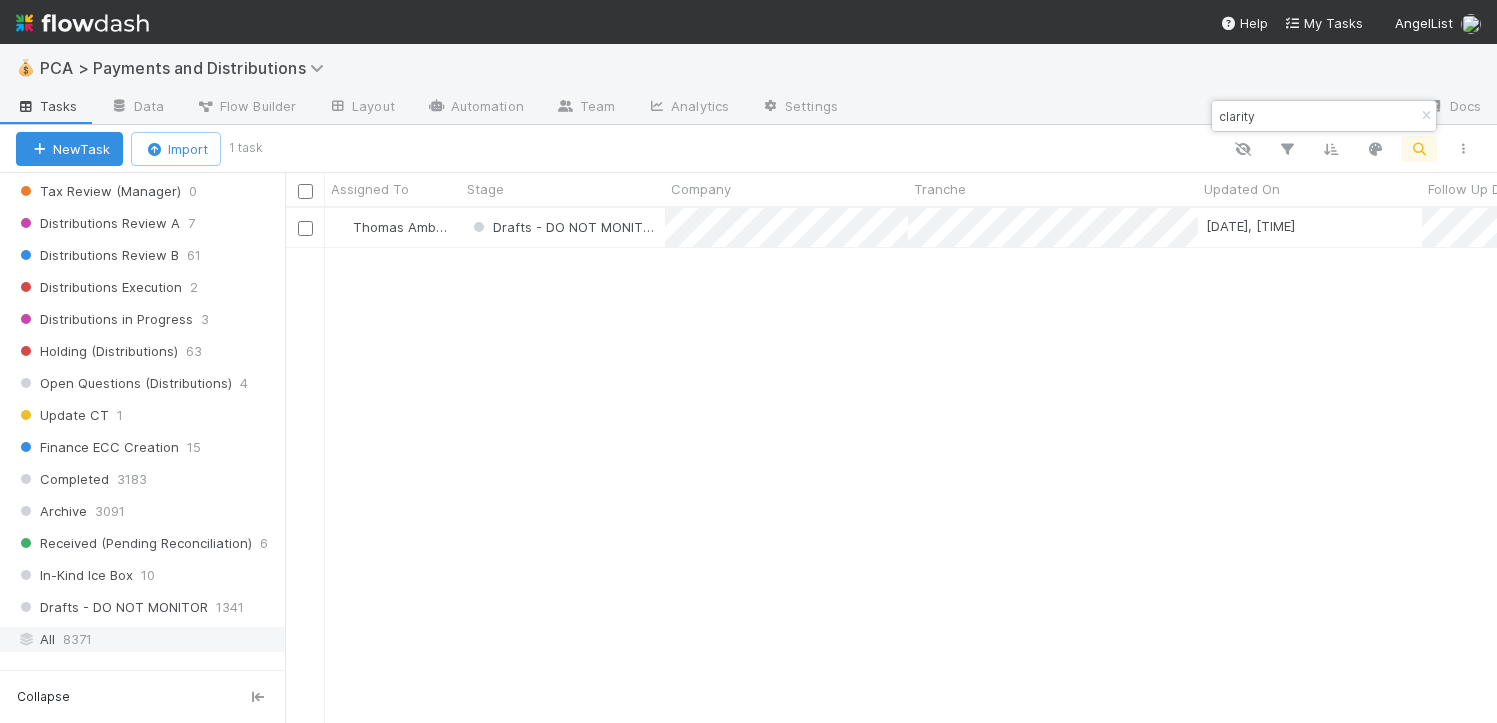 type on "clarity" 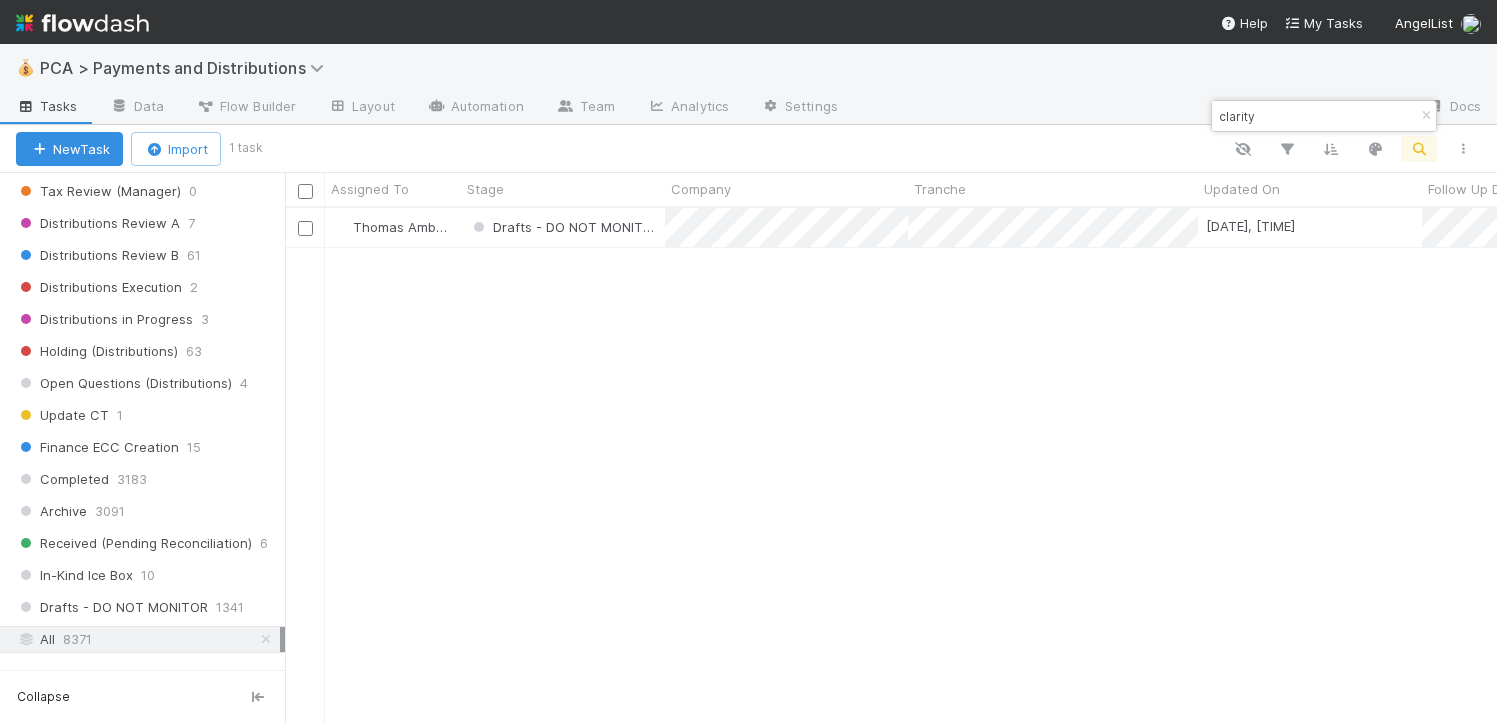 scroll, scrollTop: 15, scrollLeft: 16, axis: both 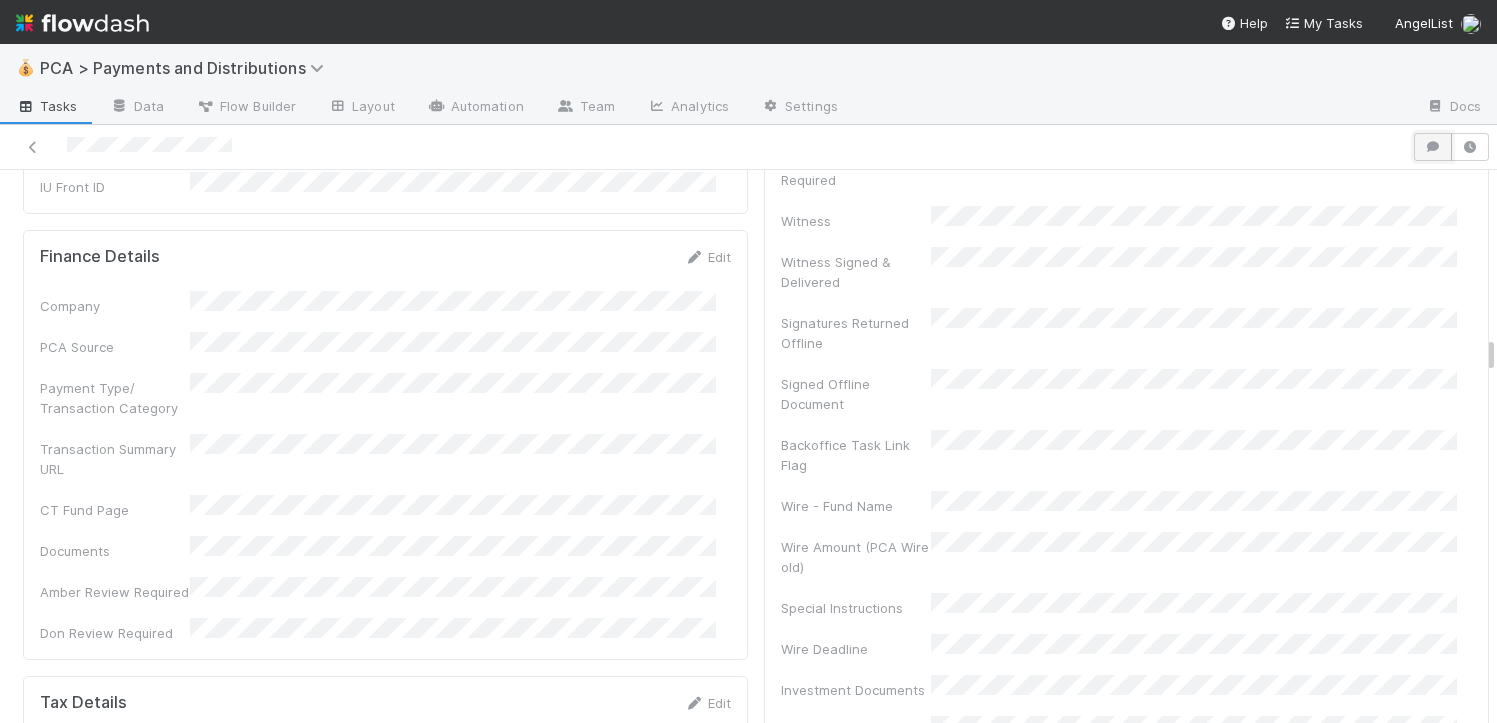 click at bounding box center [1433, 147] 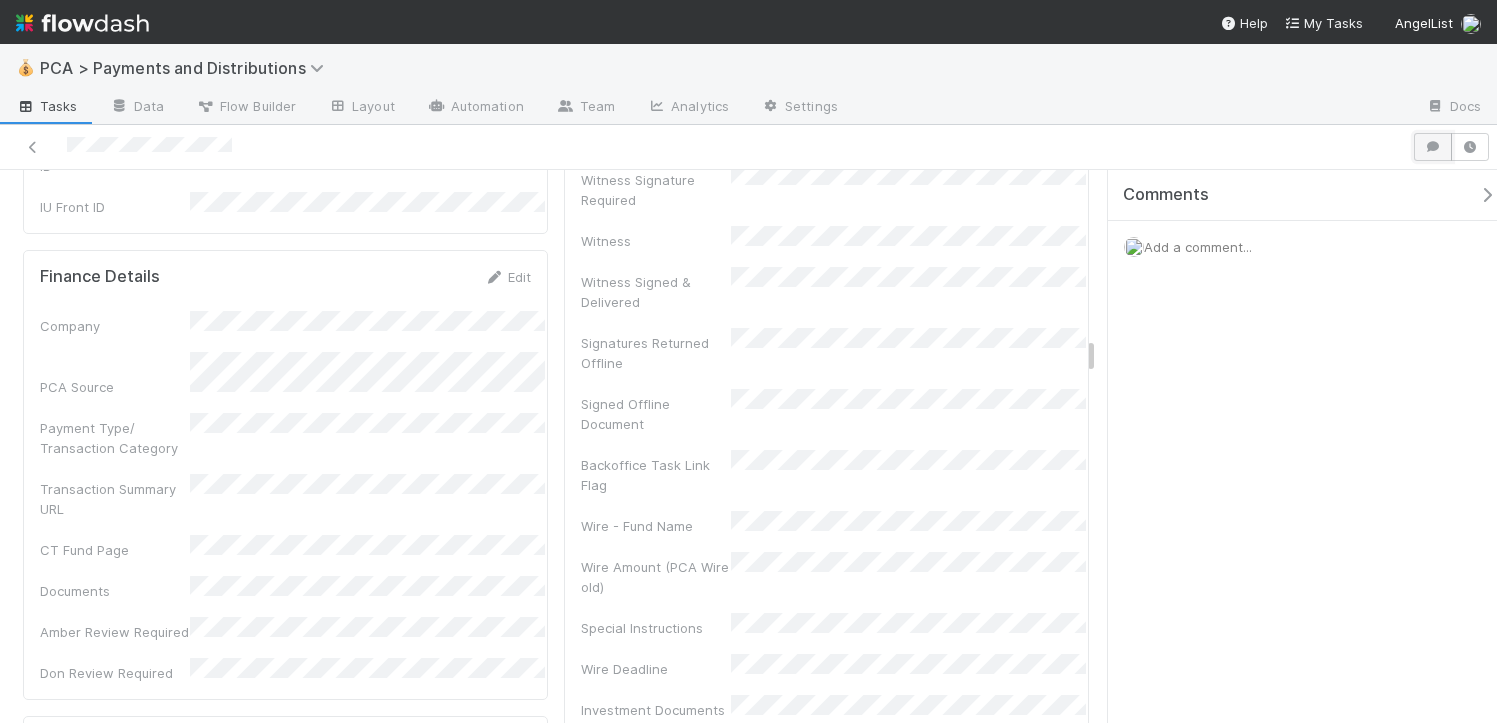 scroll, scrollTop: 4004, scrollLeft: 0, axis: vertical 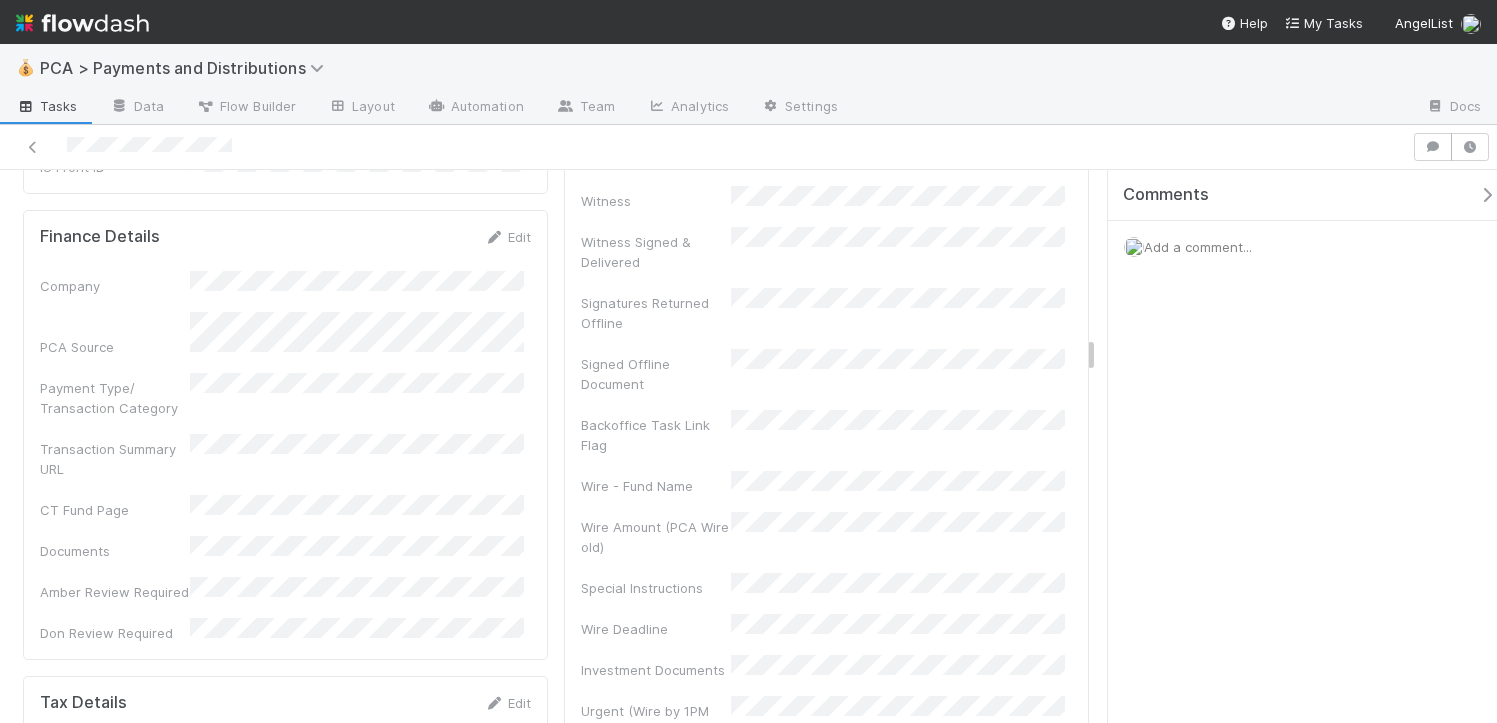 click on "Comments   Add a comment..." at bounding box center (1310, 271) 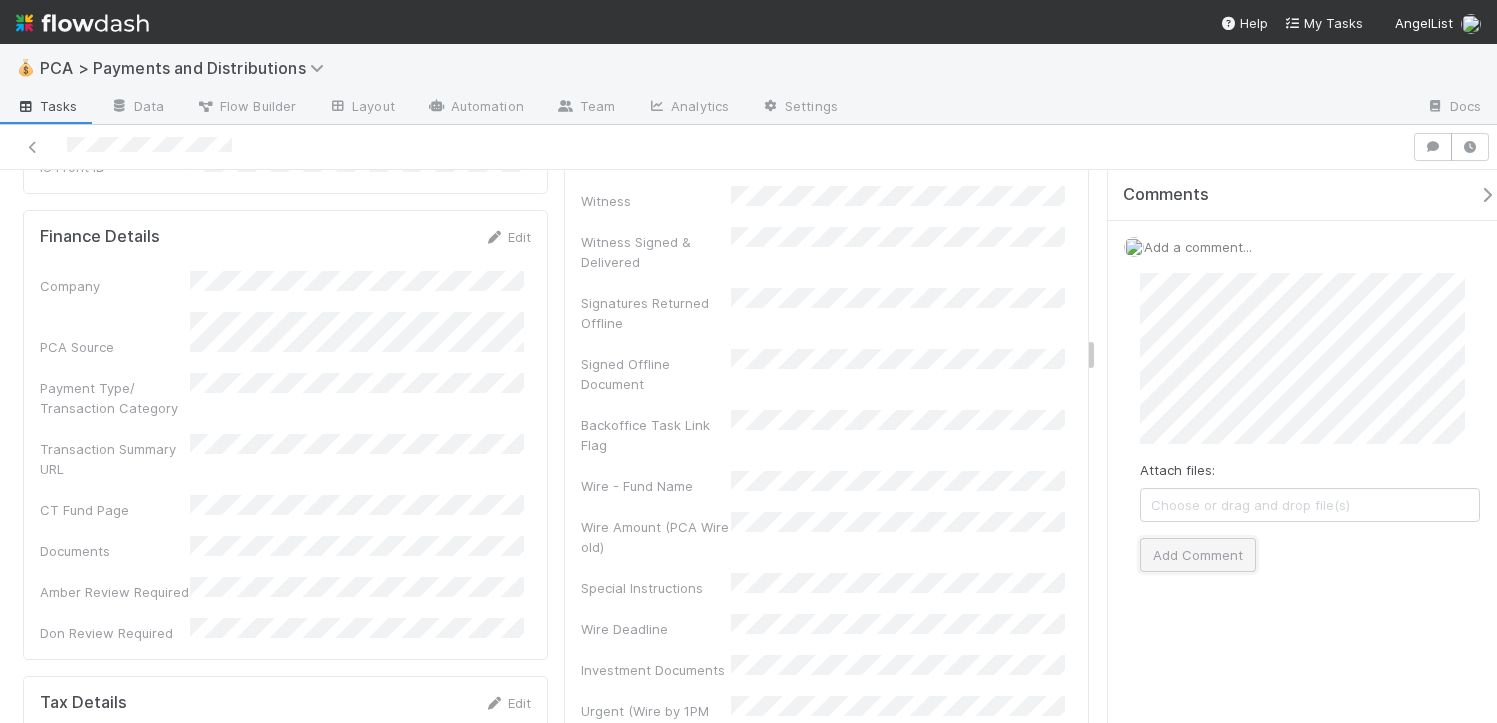 click on "Add Comment" at bounding box center (1198, 555) 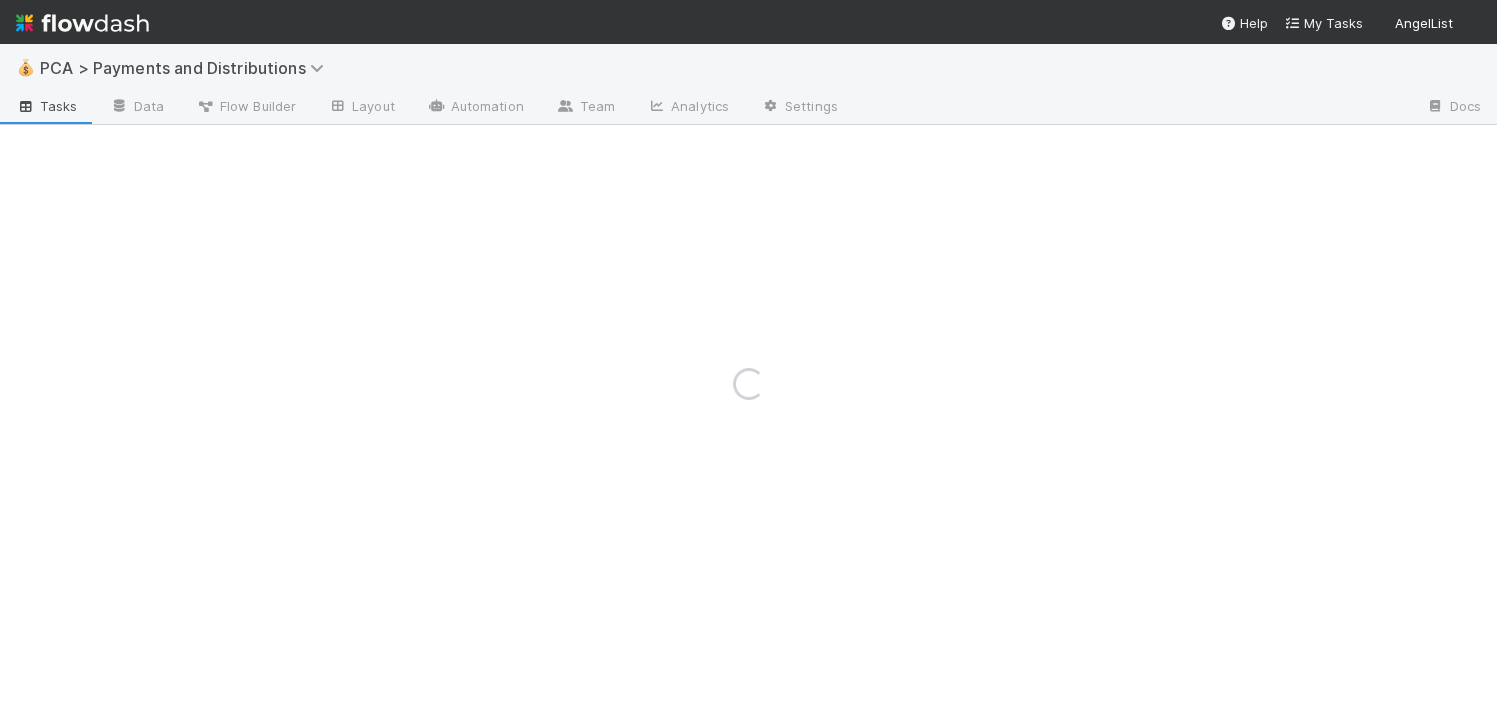 scroll, scrollTop: 0, scrollLeft: 0, axis: both 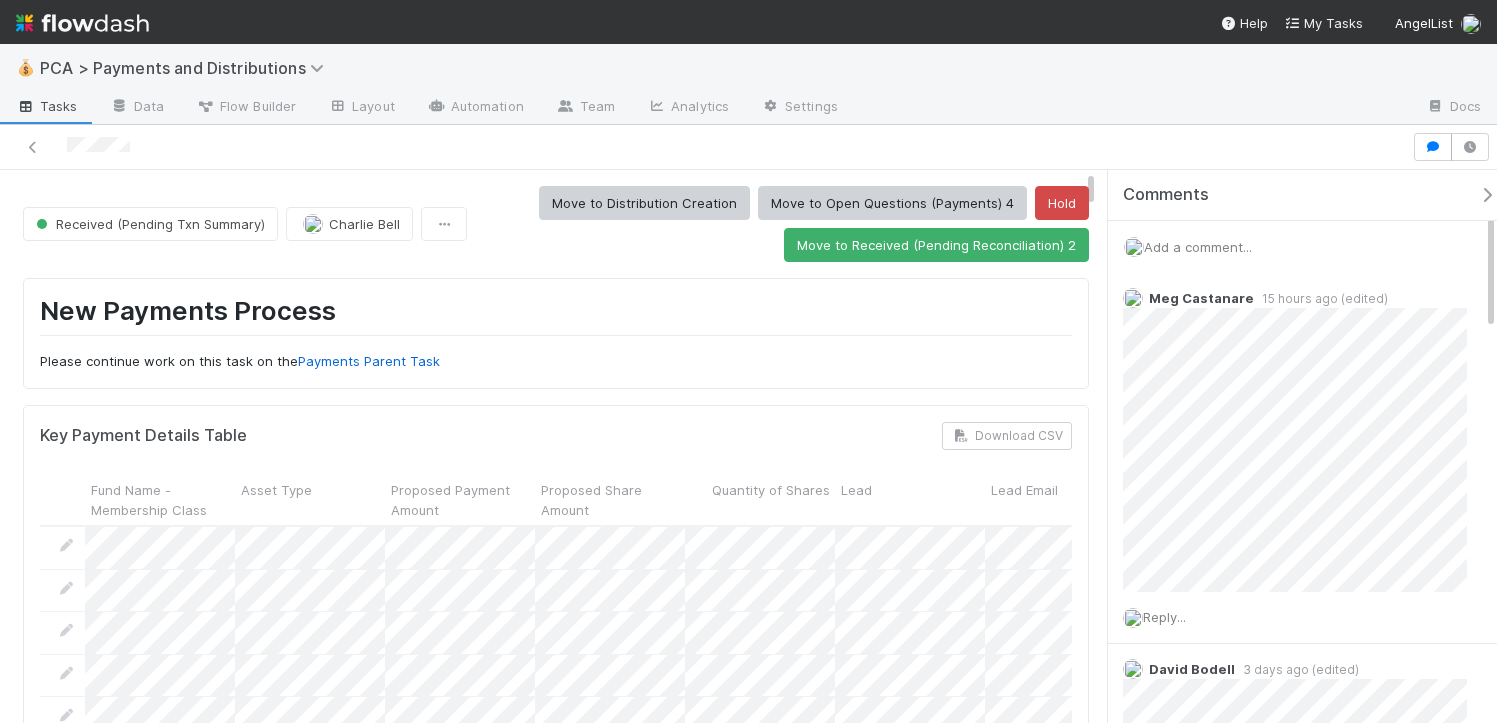click on "Comments" at bounding box center (1317, 195) 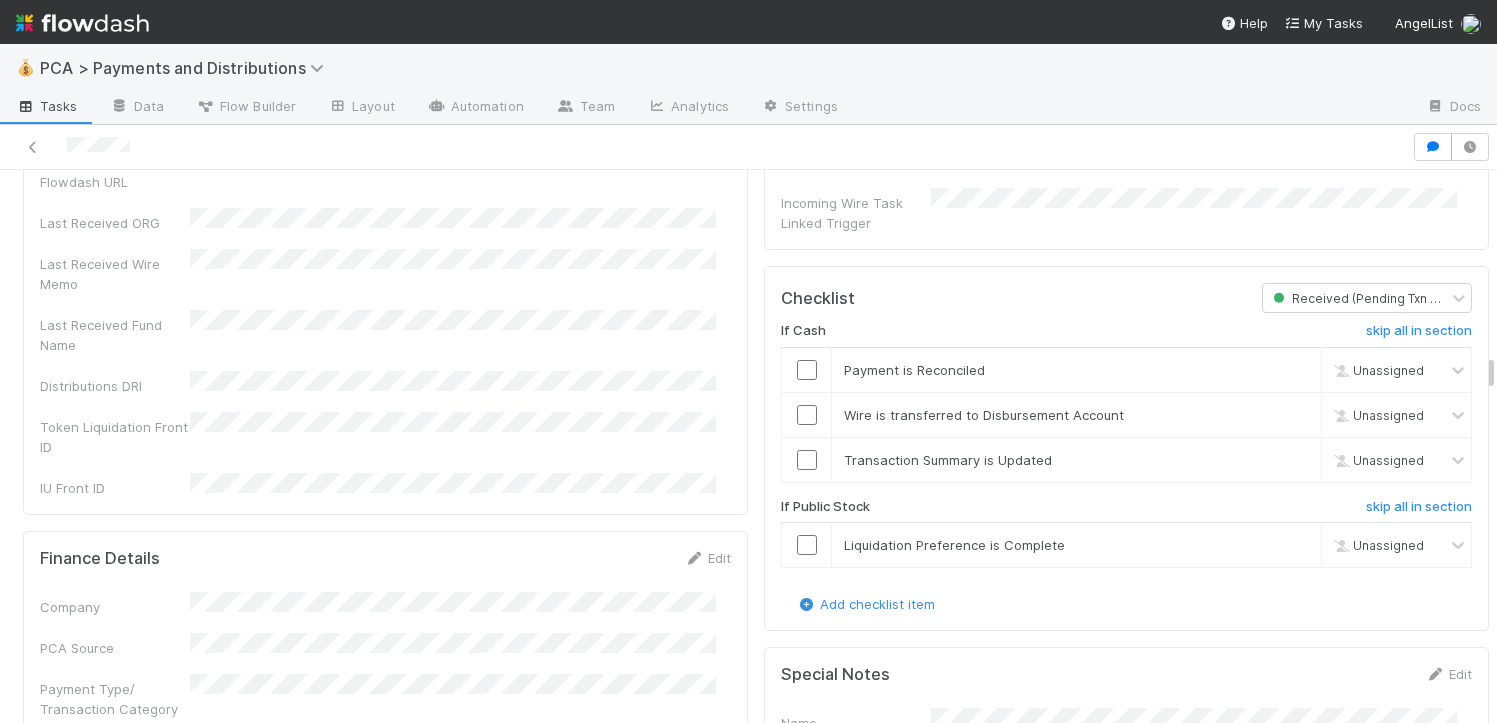 scroll, scrollTop: 5840, scrollLeft: 0, axis: vertical 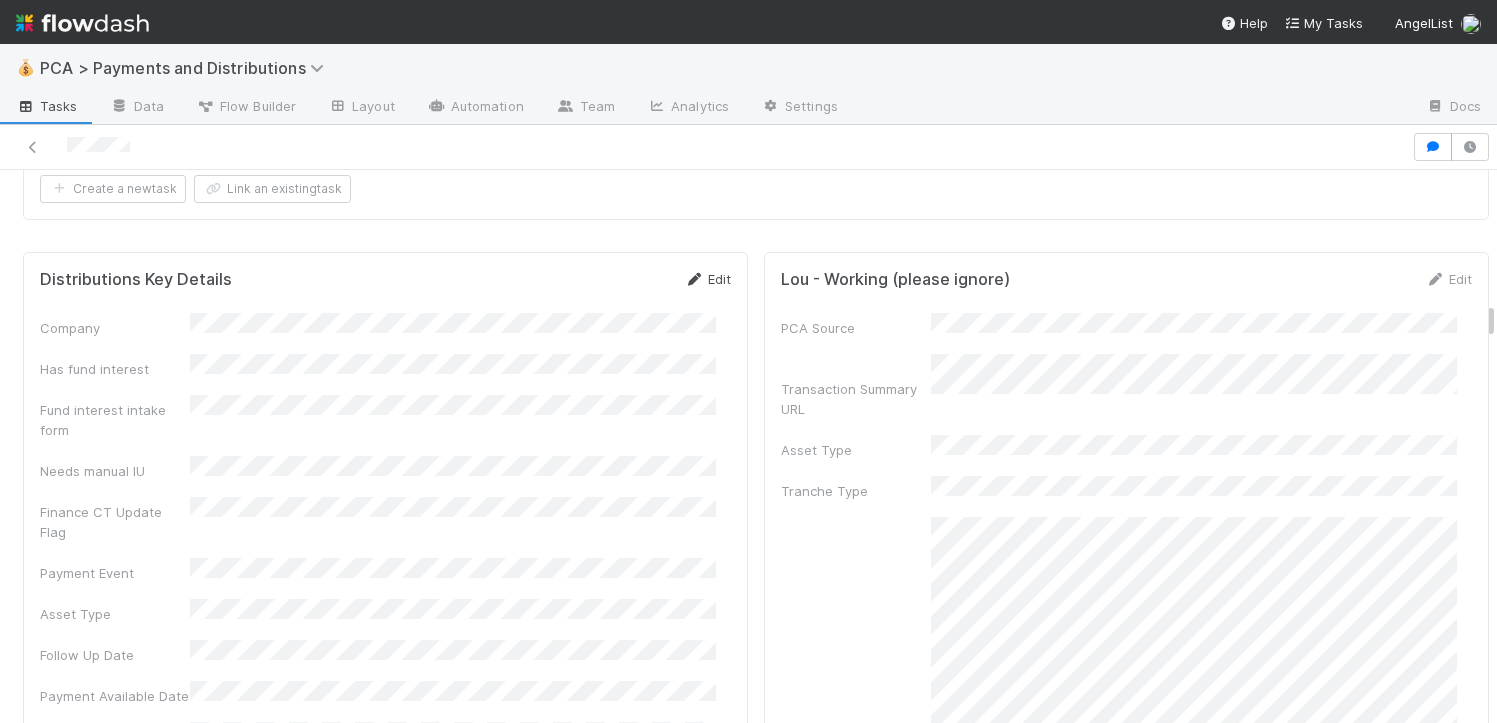 click on "Edit" at bounding box center [707, 279] 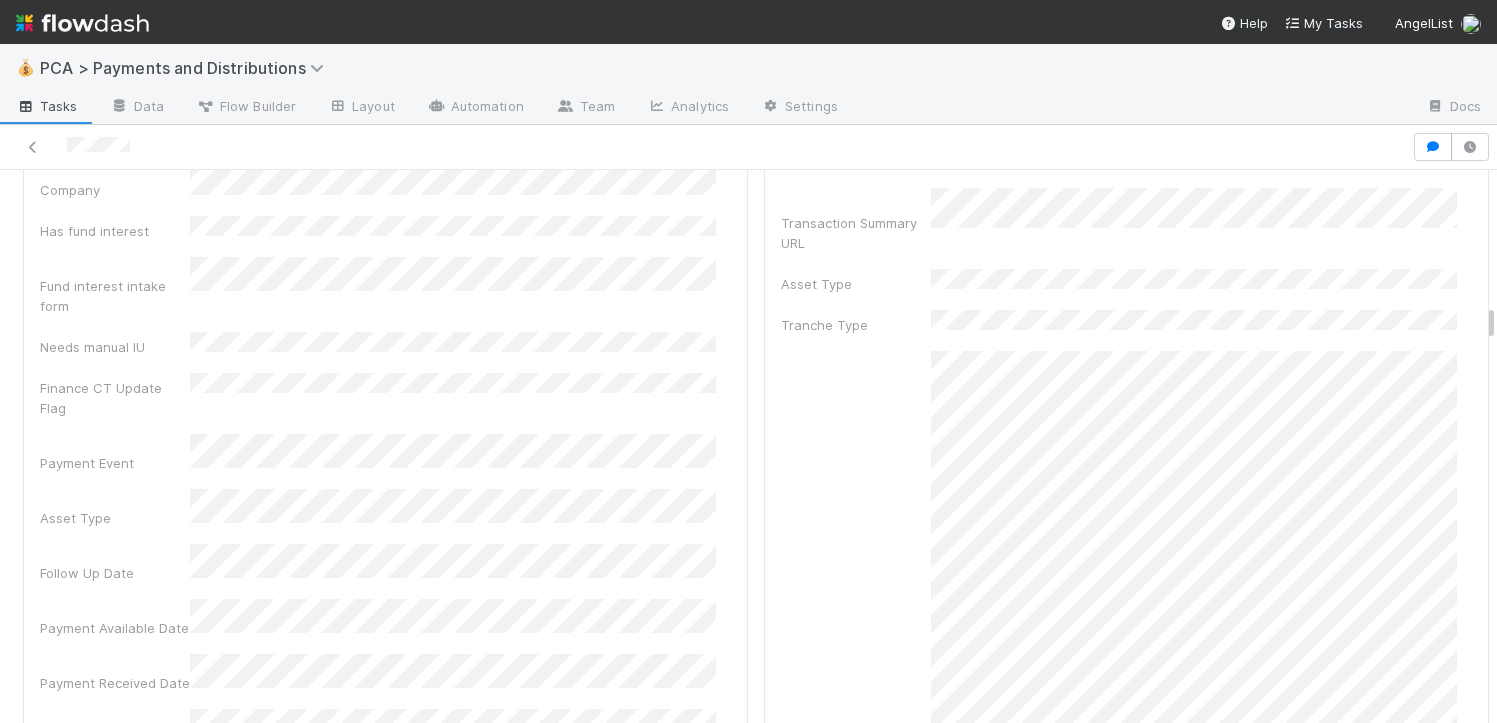 scroll, scrollTop: 3922, scrollLeft: 0, axis: vertical 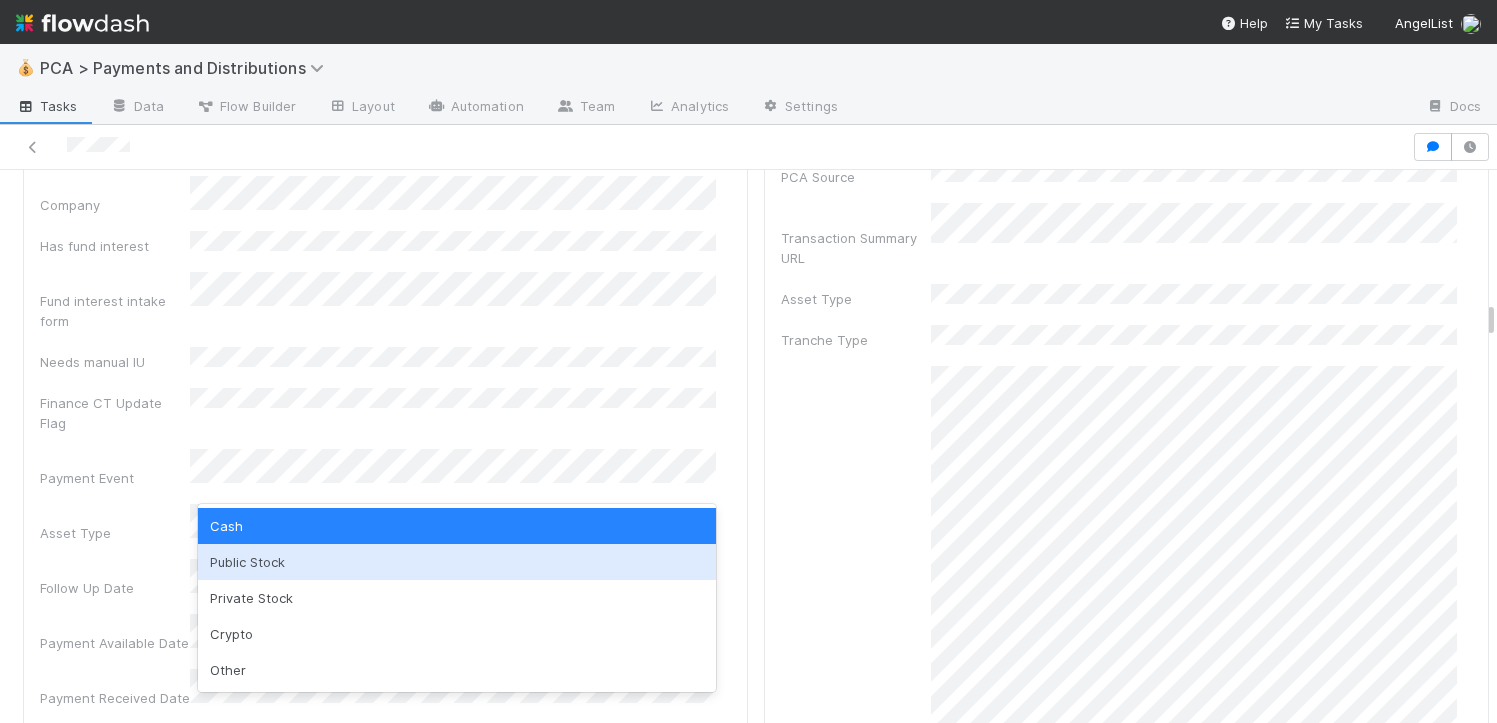 click on "Public Stock" at bounding box center (457, 562) 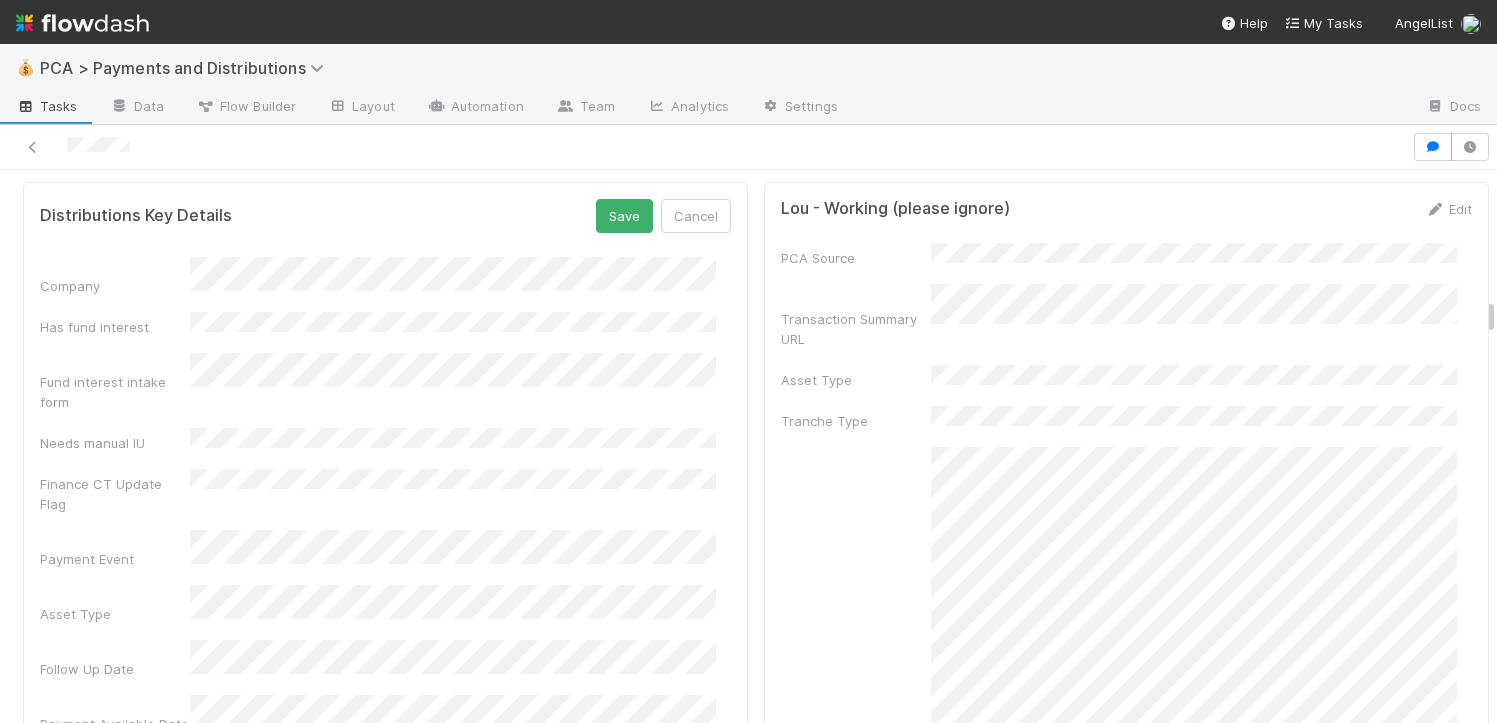 scroll, scrollTop: 3689, scrollLeft: 0, axis: vertical 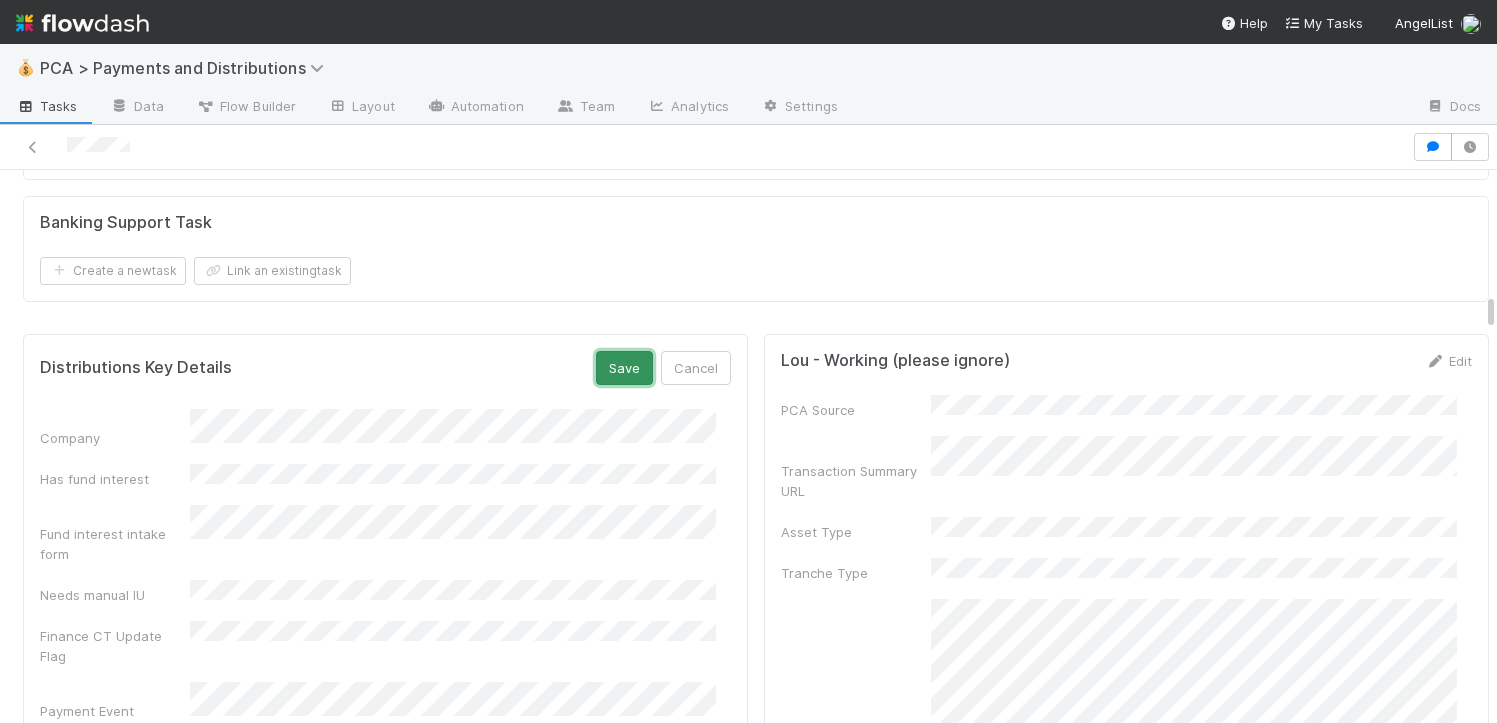 click on "Save" at bounding box center (624, 368) 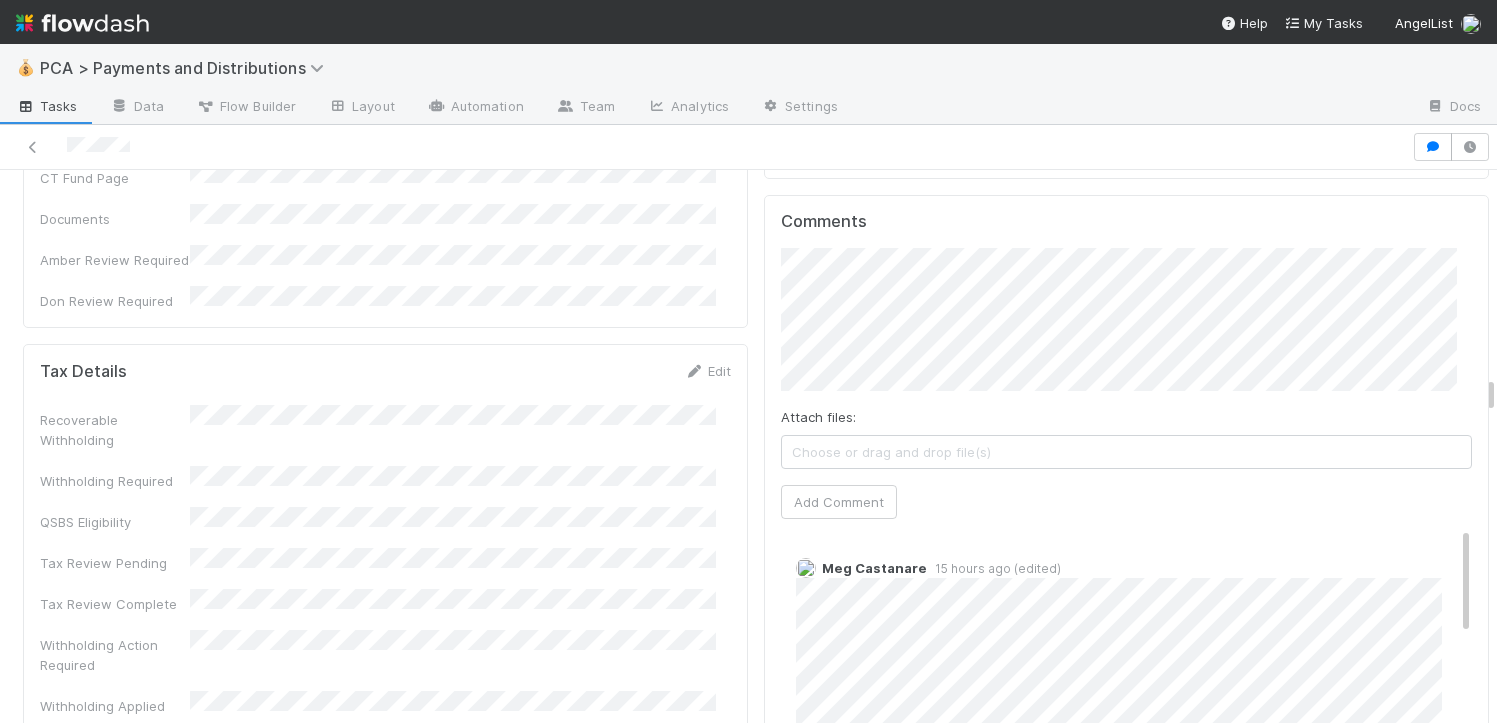scroll, scrollTop: 6018, scrollLeft: 0, axis: vertical 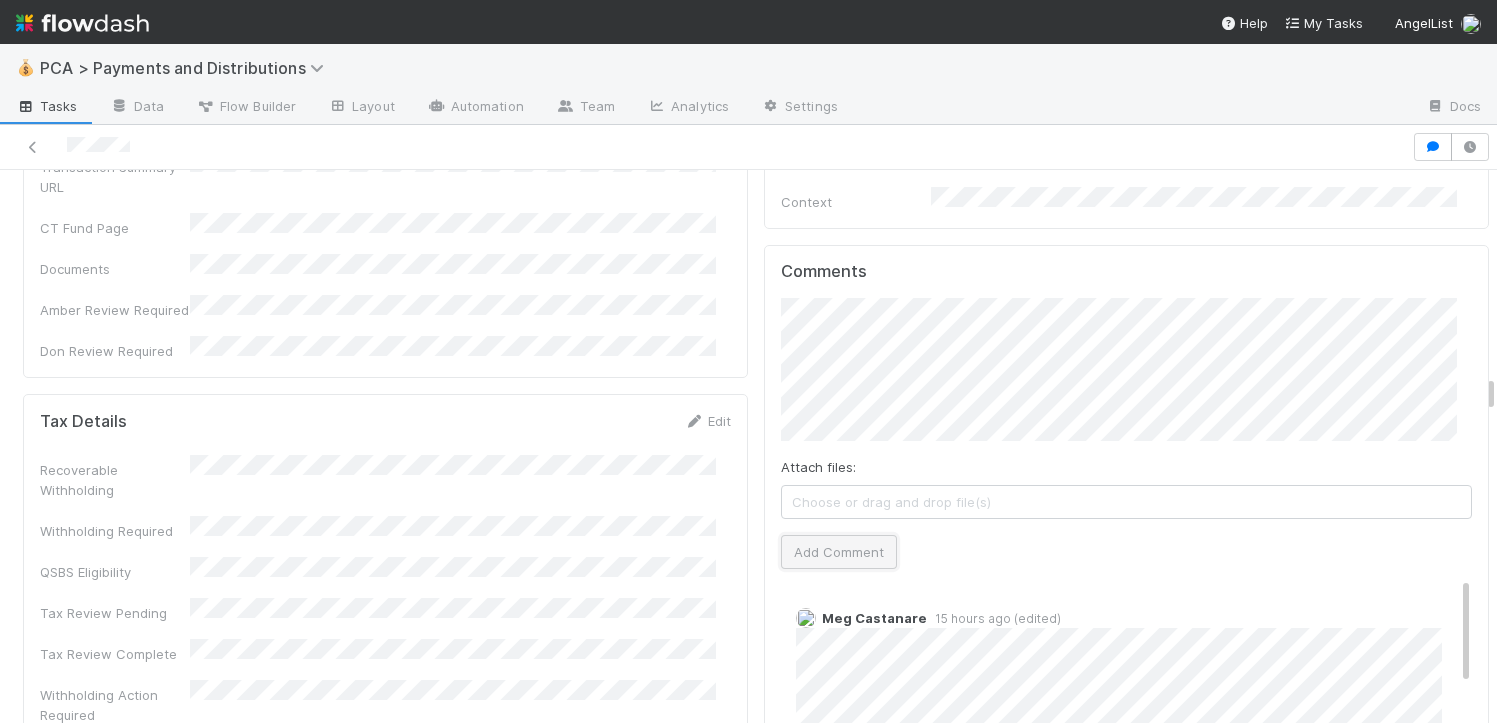 click on "Add Comment" at bounding box center (839, 552) 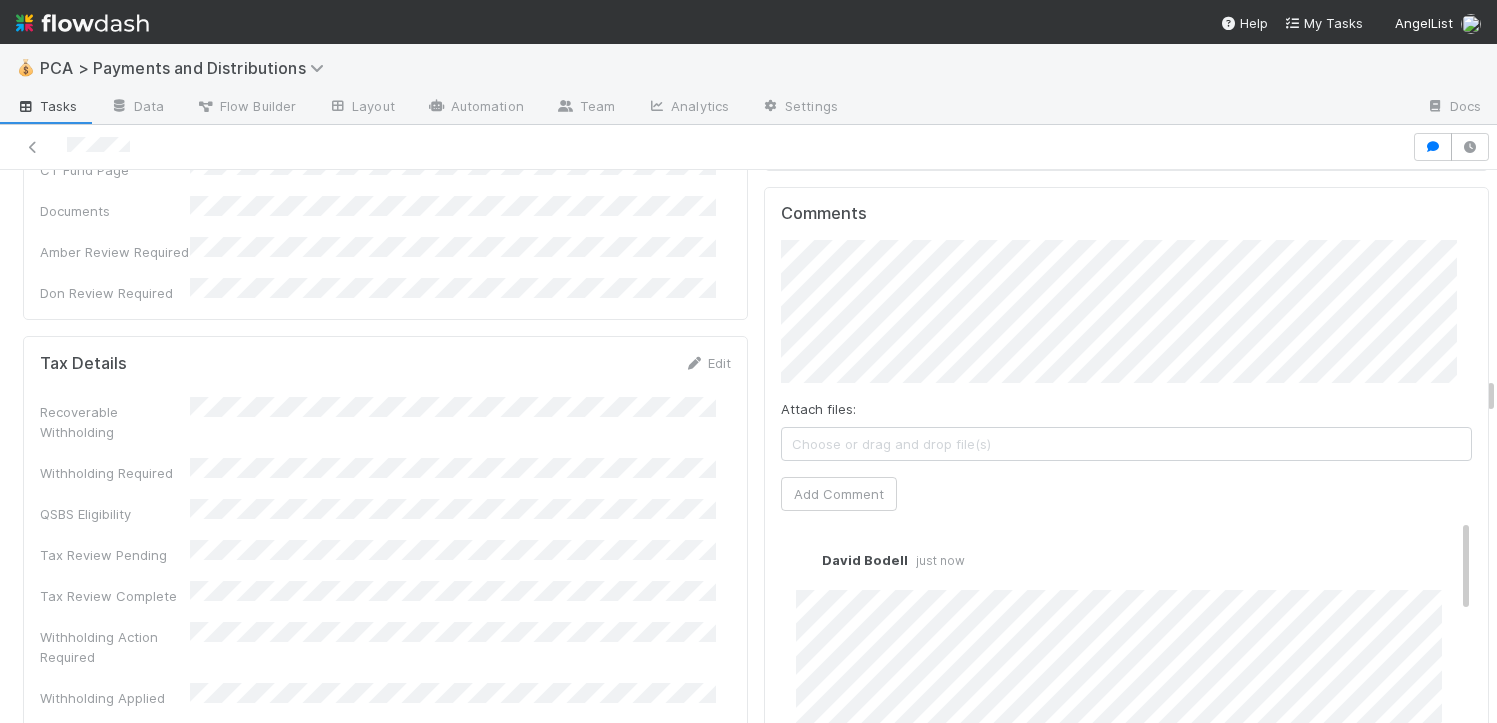 scroll, scrollTop: 6080, scrollLeft: 0, axis: vertical 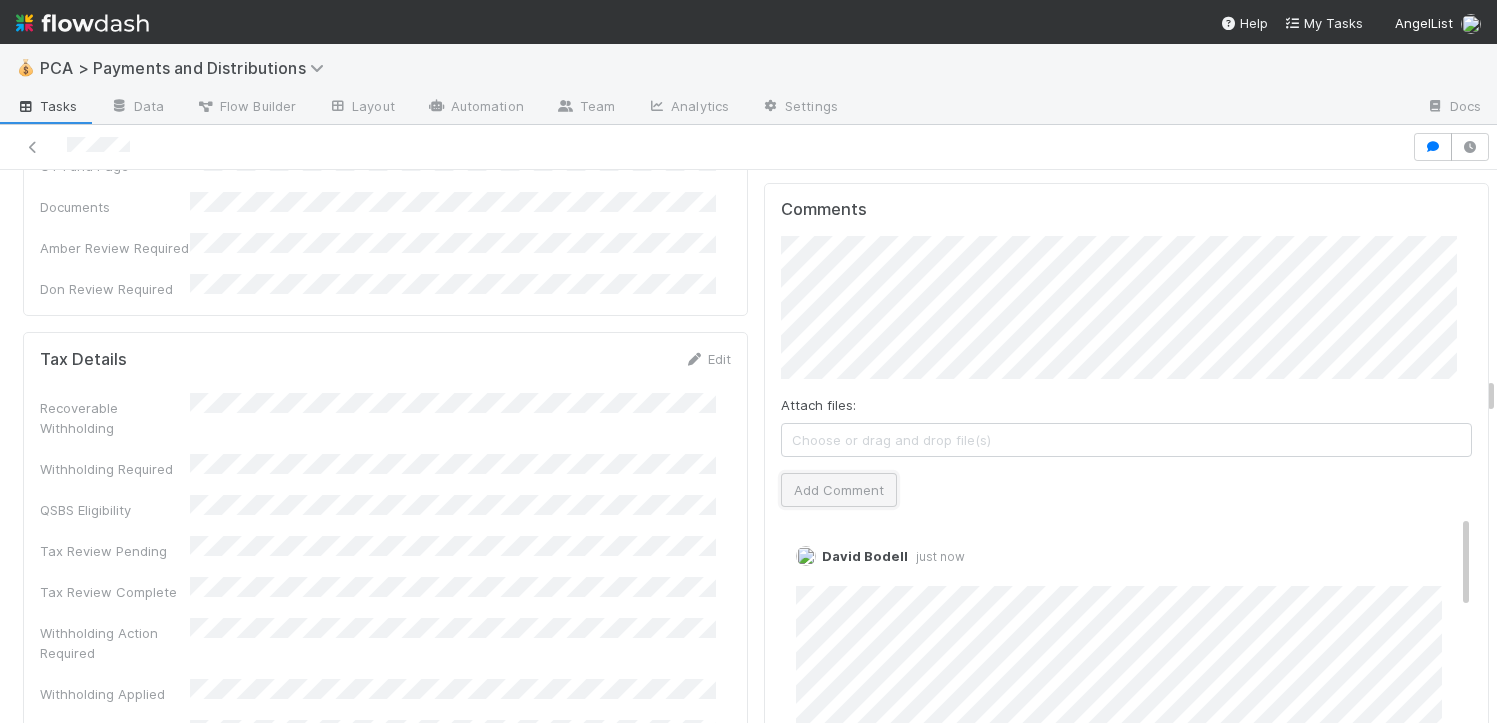 click on "Add Comment" at bounding box center (839, 490) 